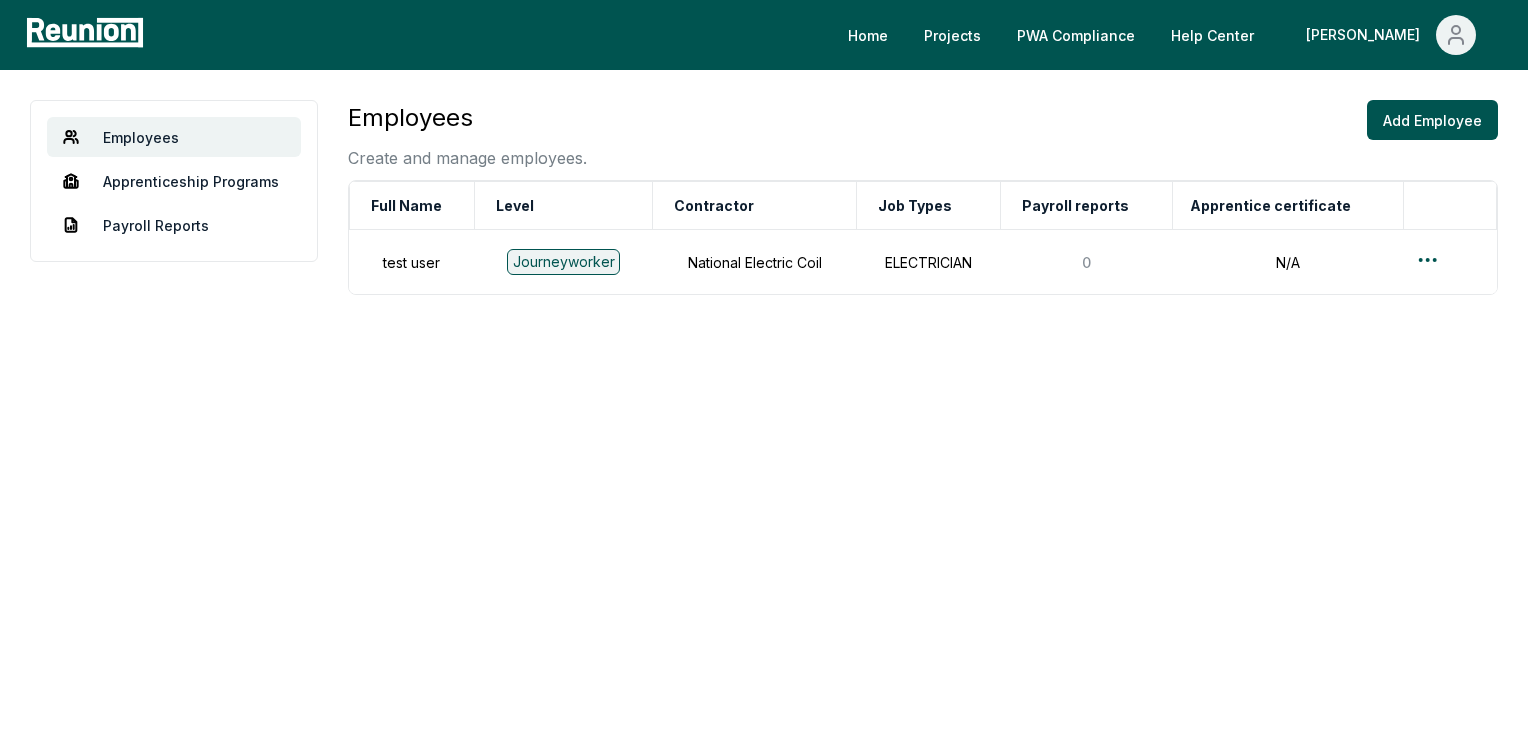 scroll, scrollTop: 0, scrollLeft: 0, axis: both 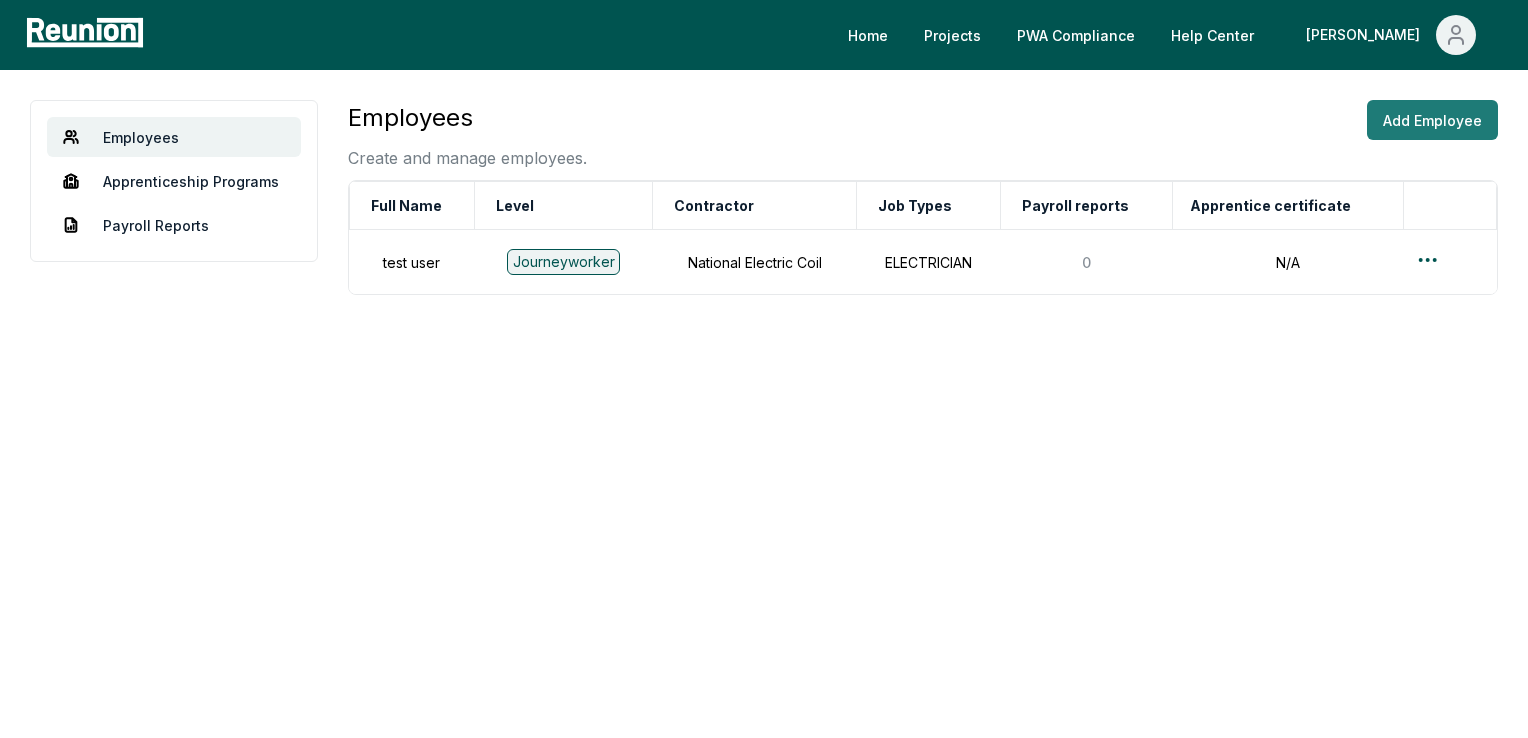 click on "Add Employee" at bounding box center [1432, 120] 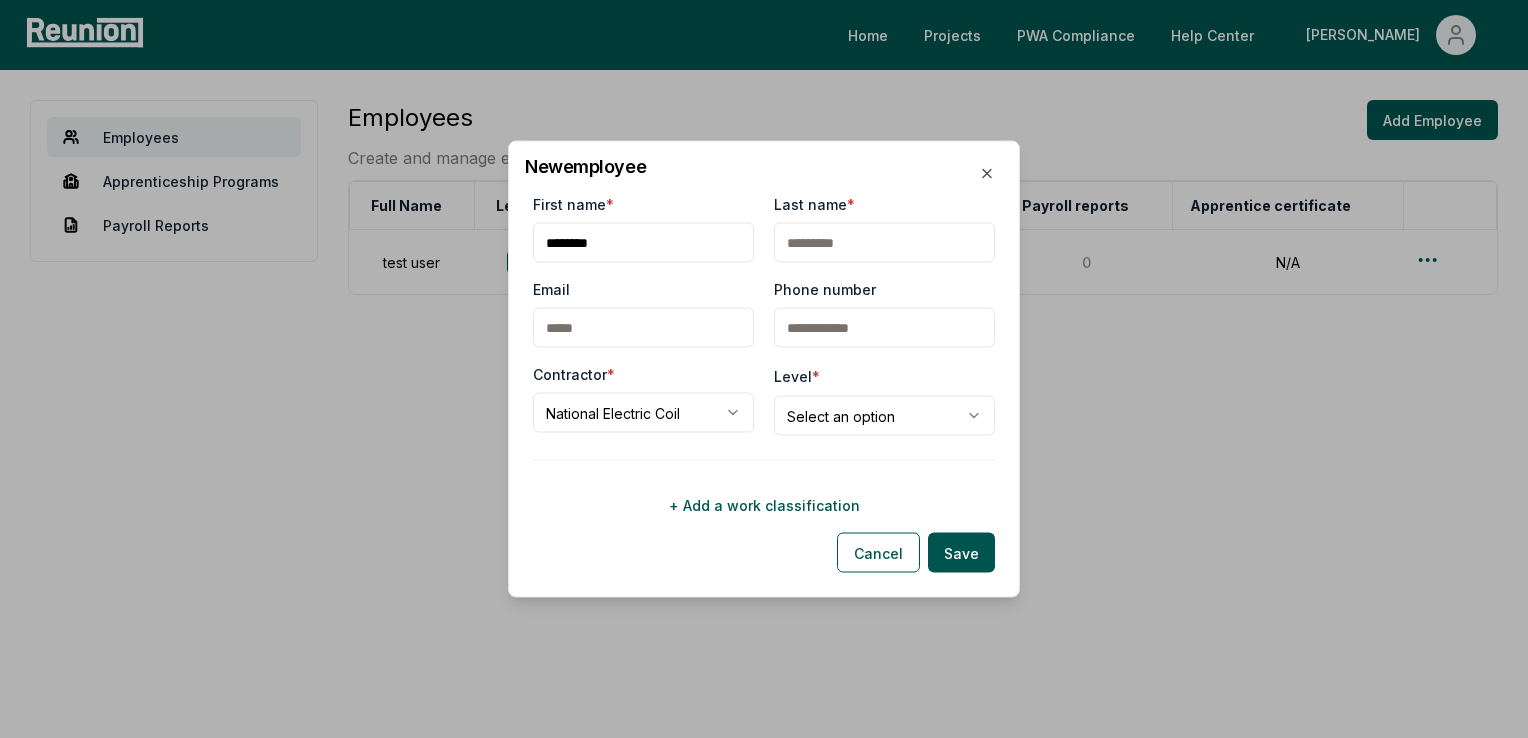 type on "*******" 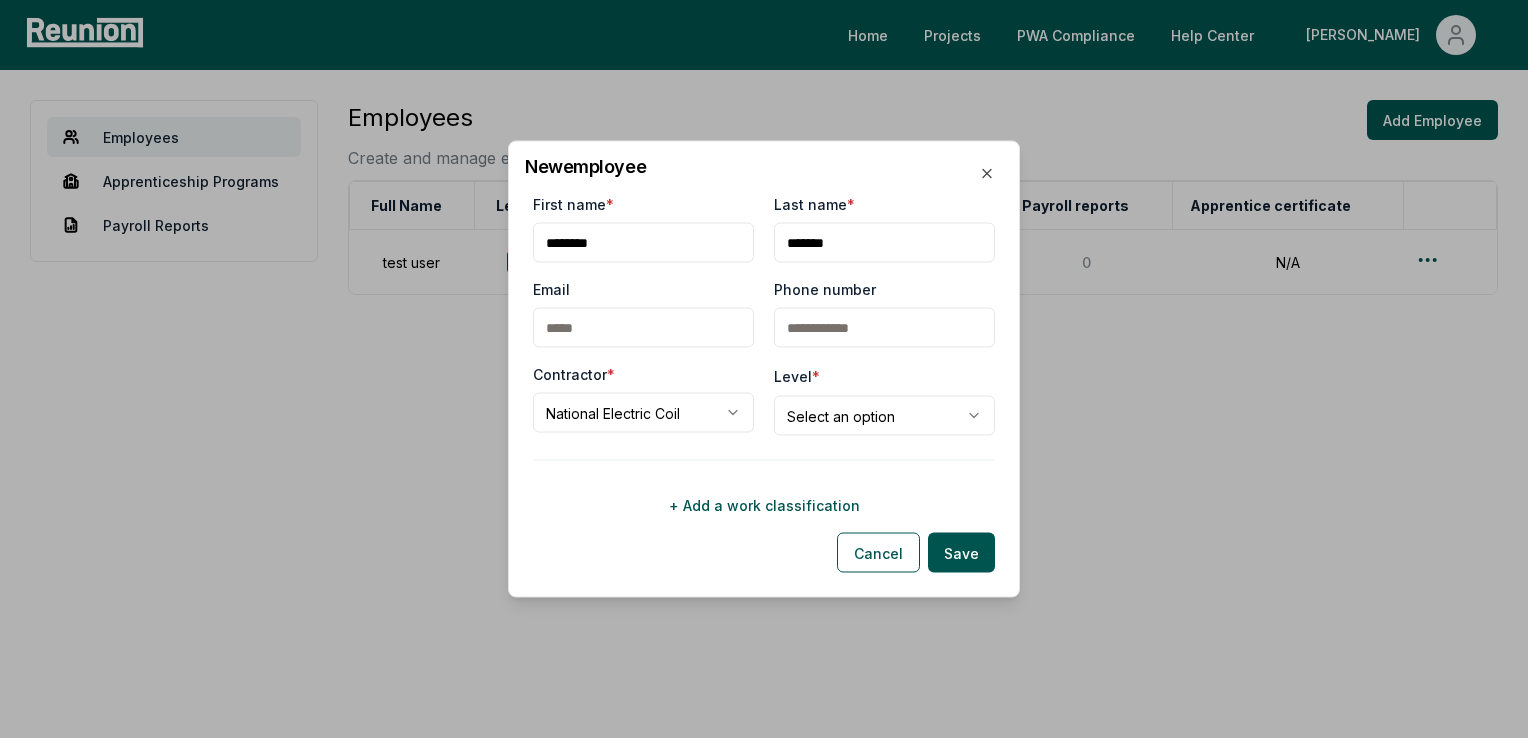 type on "*******" 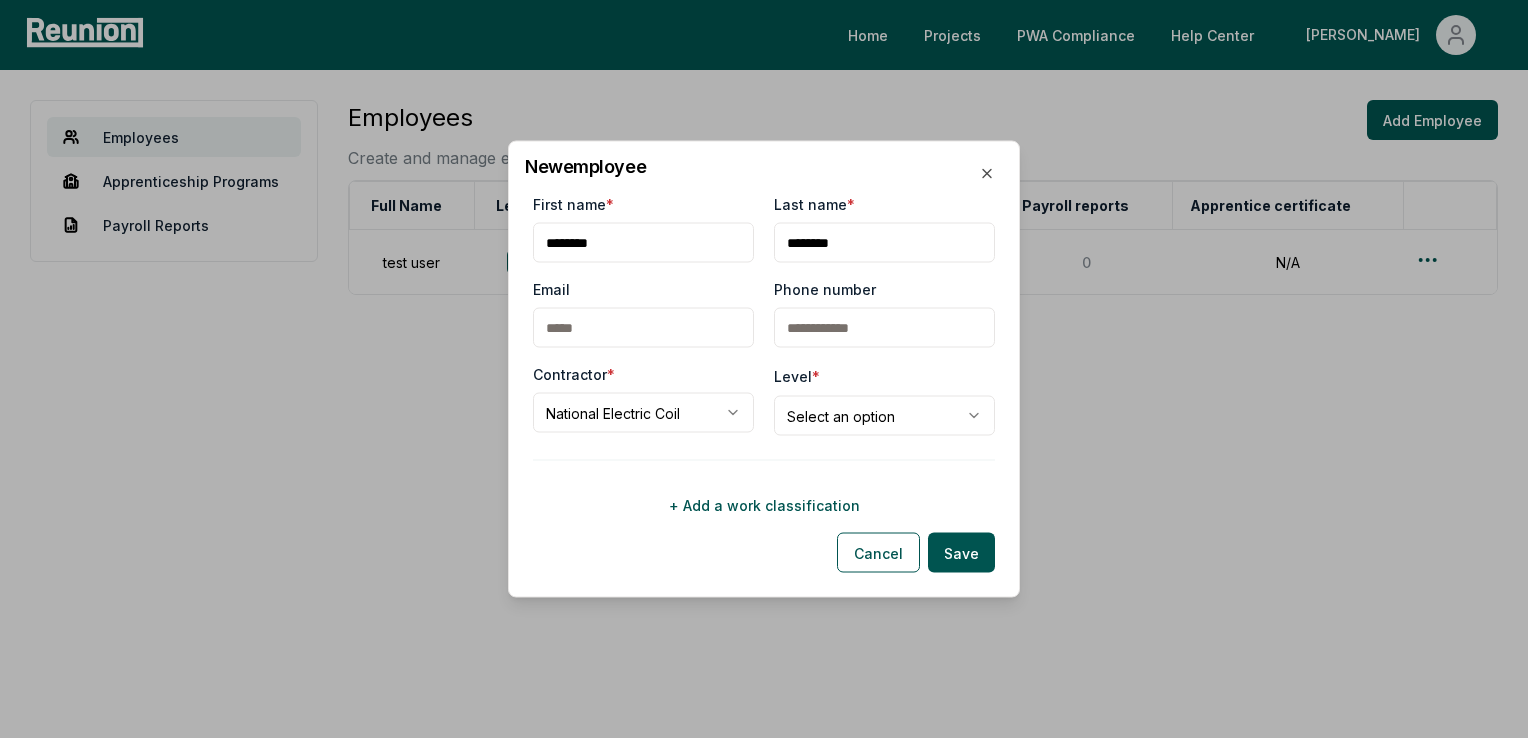 click on "Email" at bounding box center (643, 328) 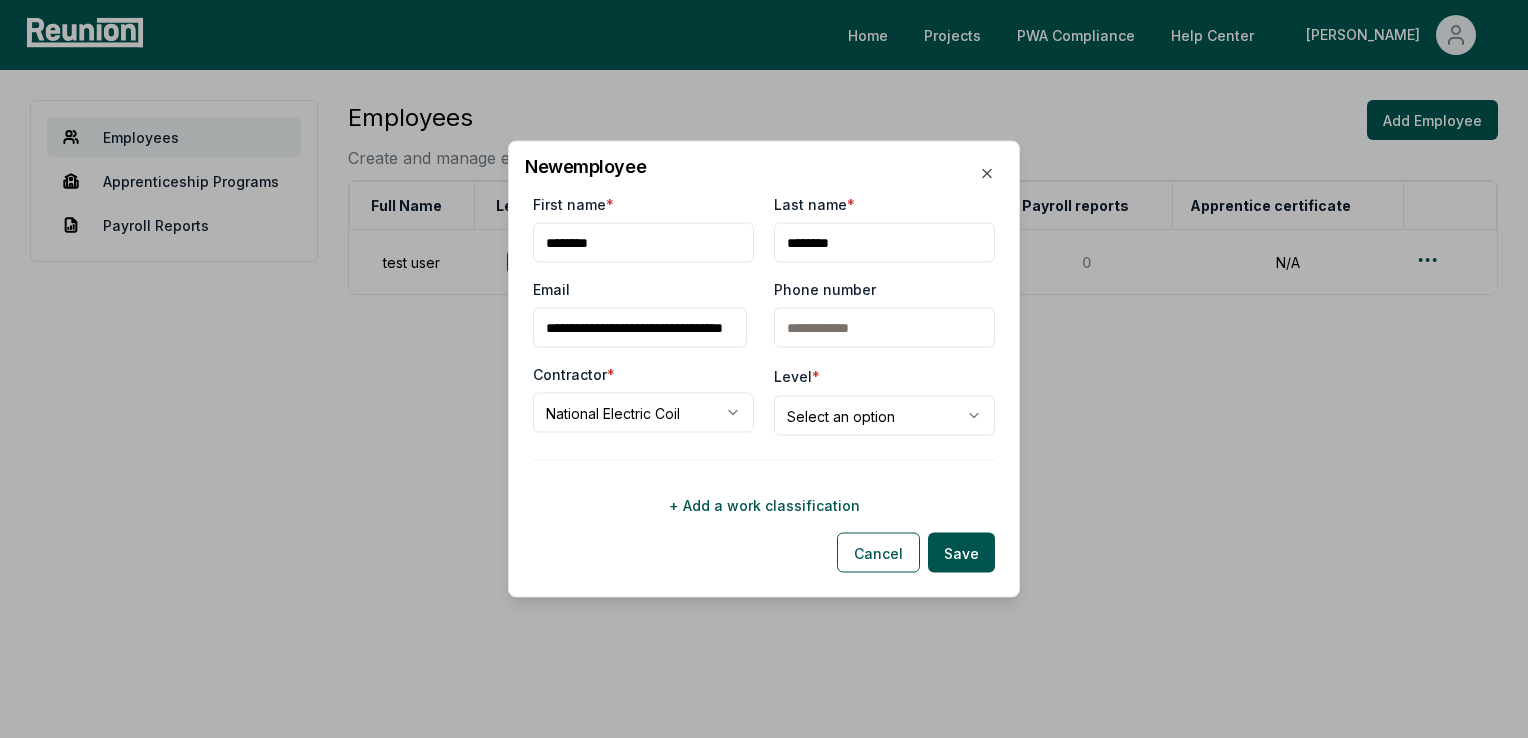 scroll, scrollTop: 0, scrollLeft: 54, axis: horizontal 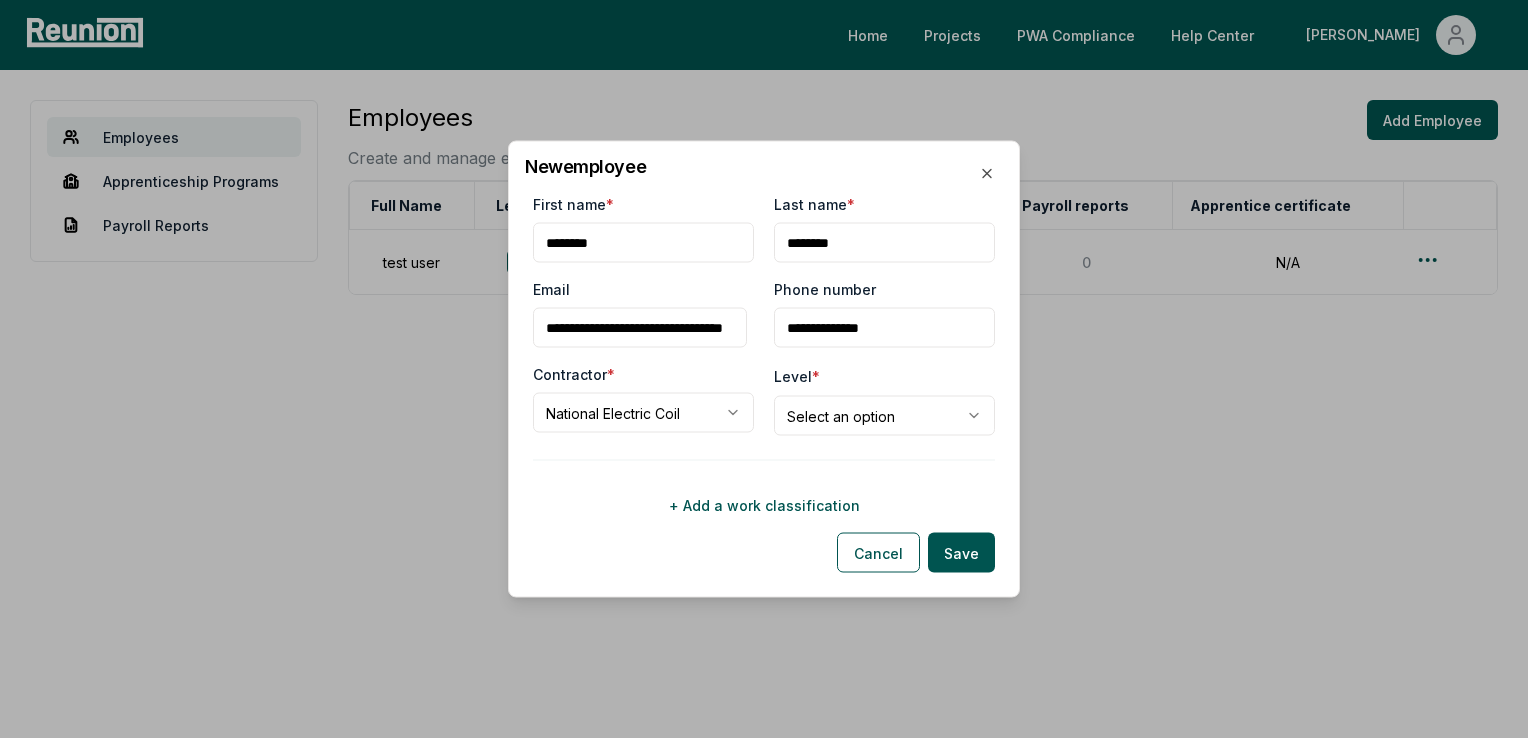 type on "**********" 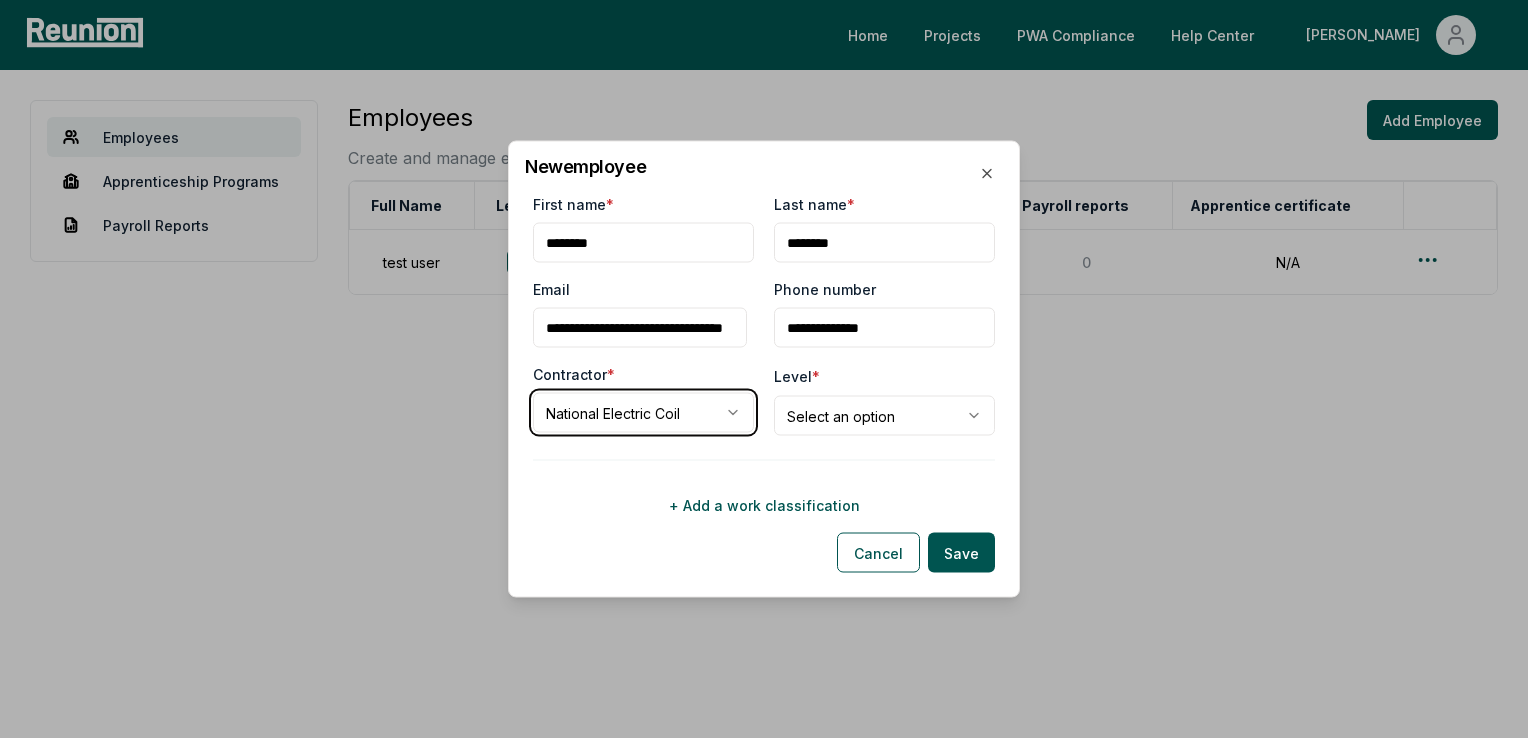 type 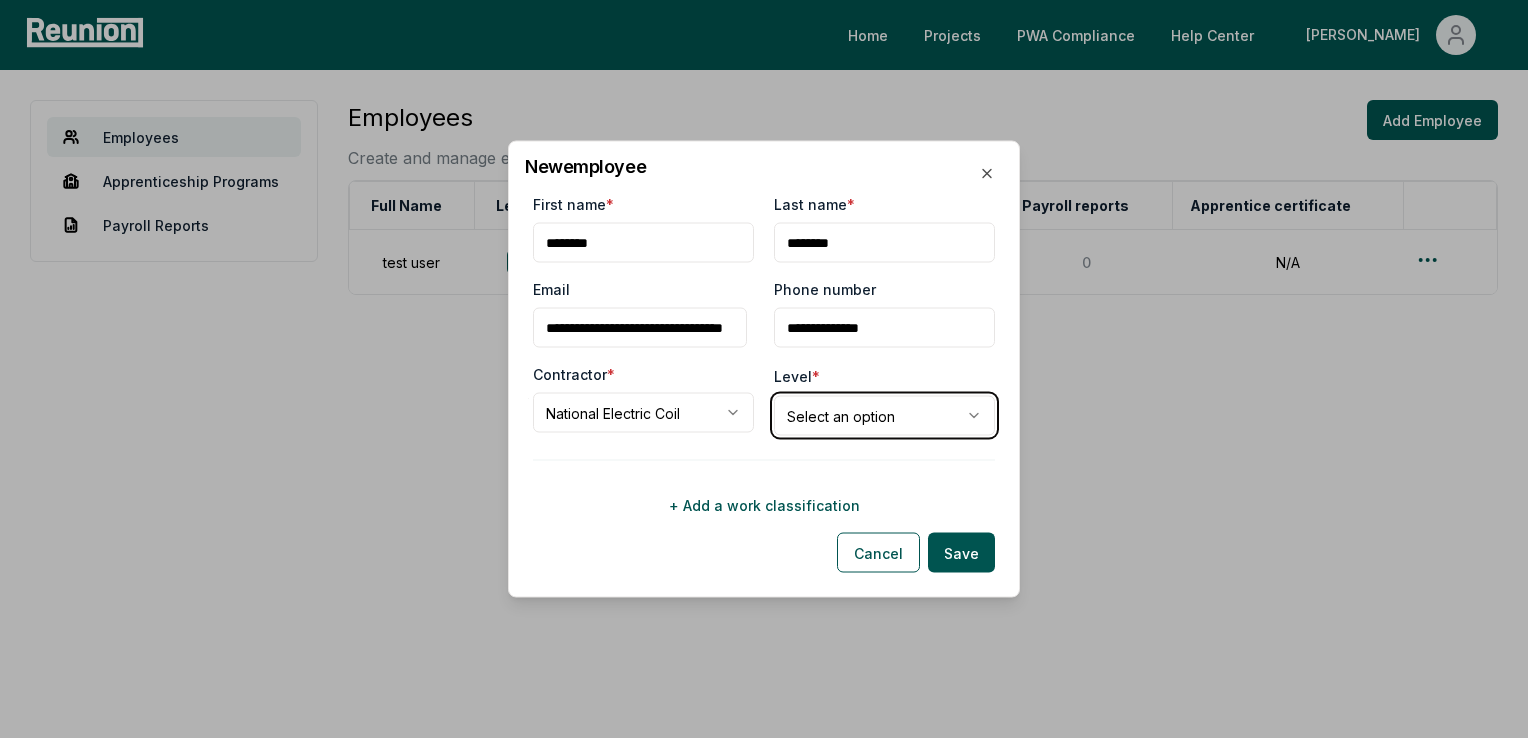 type 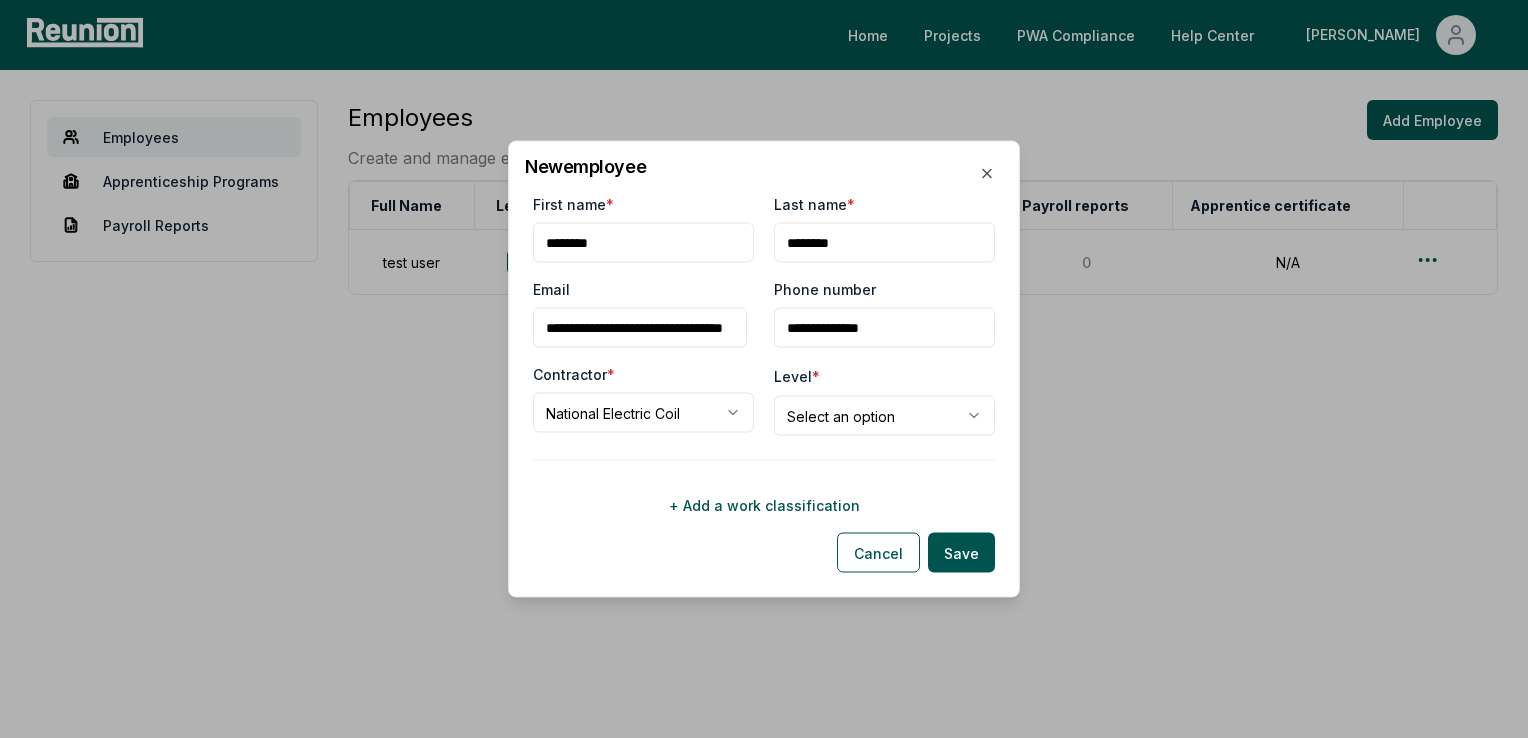 click on "**********" at bounding box center (764, 369) 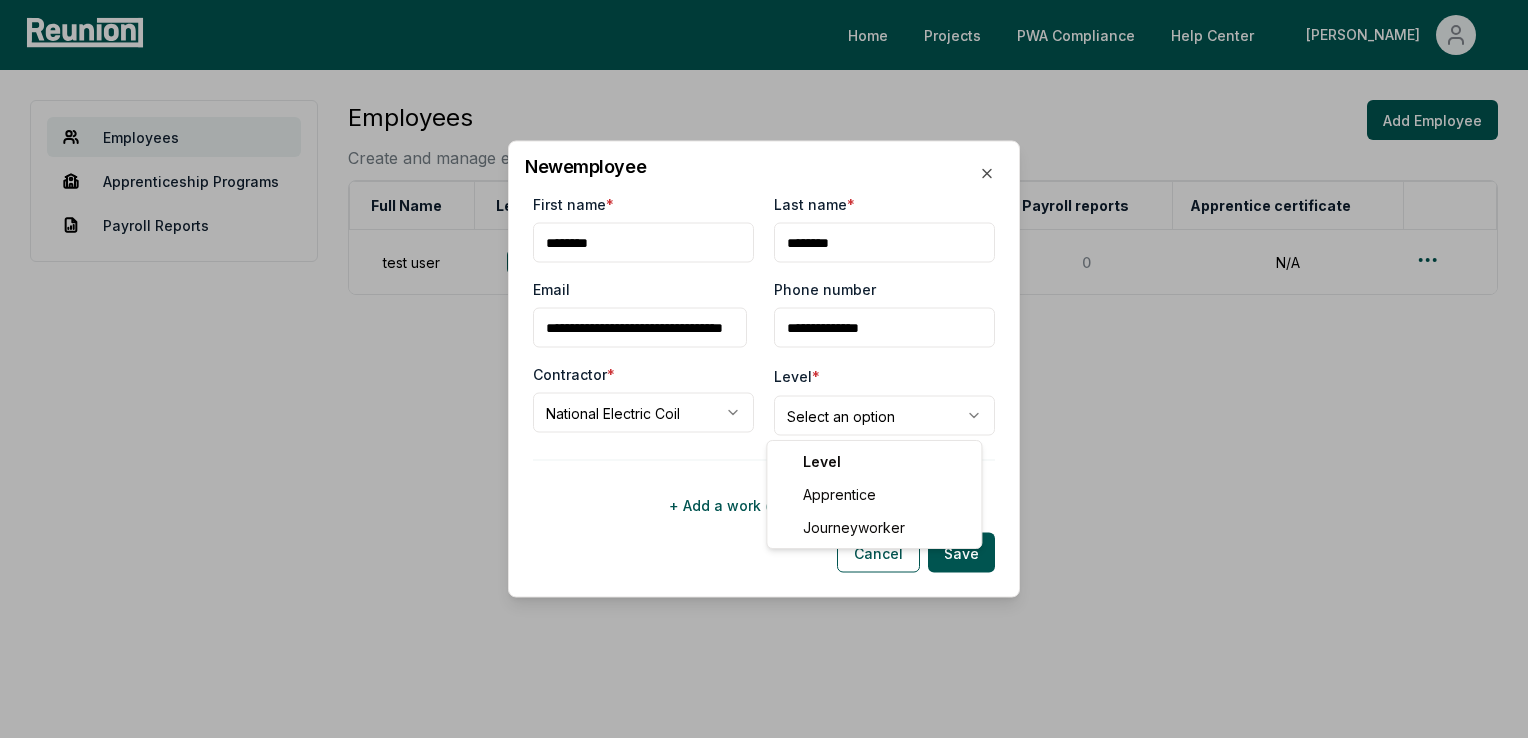 select on "**********" 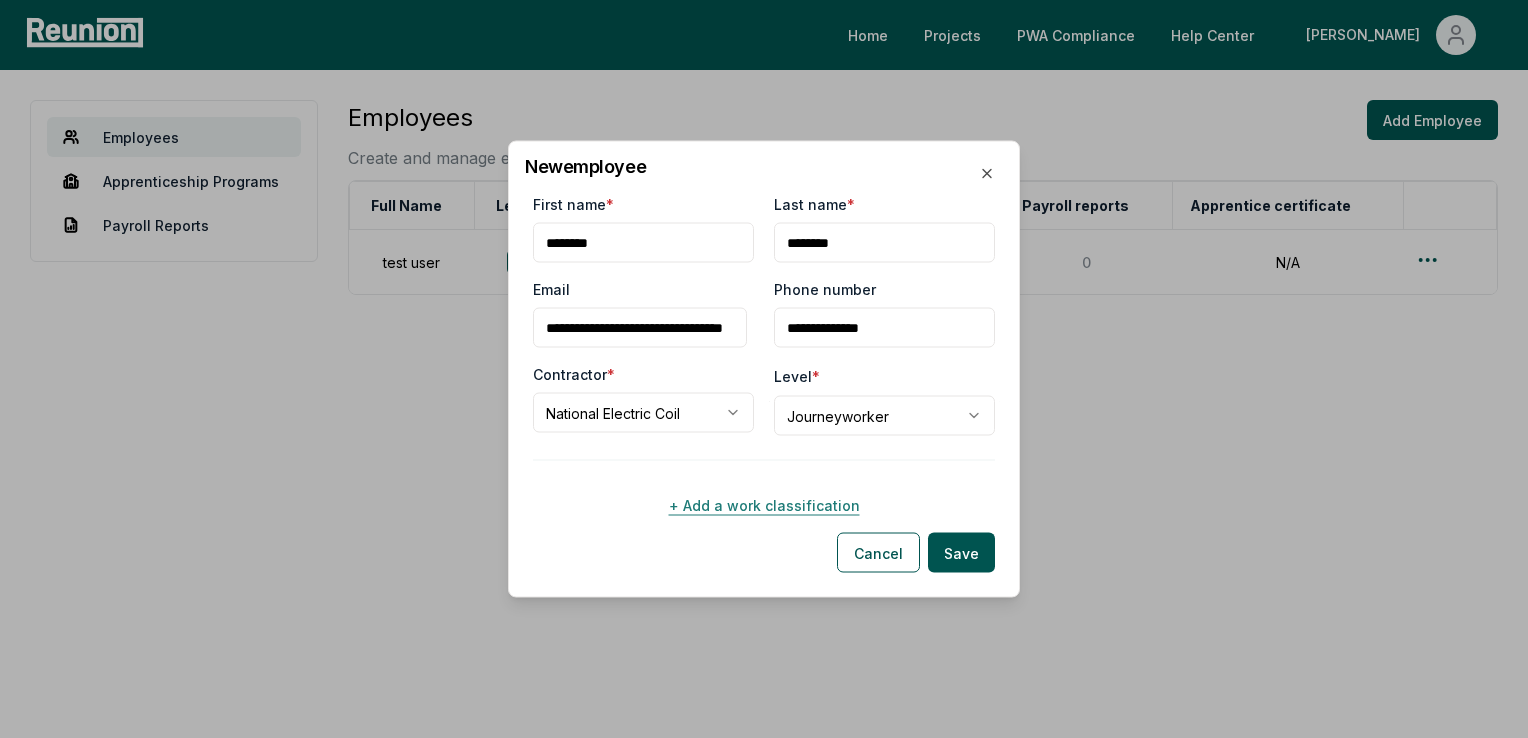 click on "+ Add a work classification" at bounding box center (764, 505) 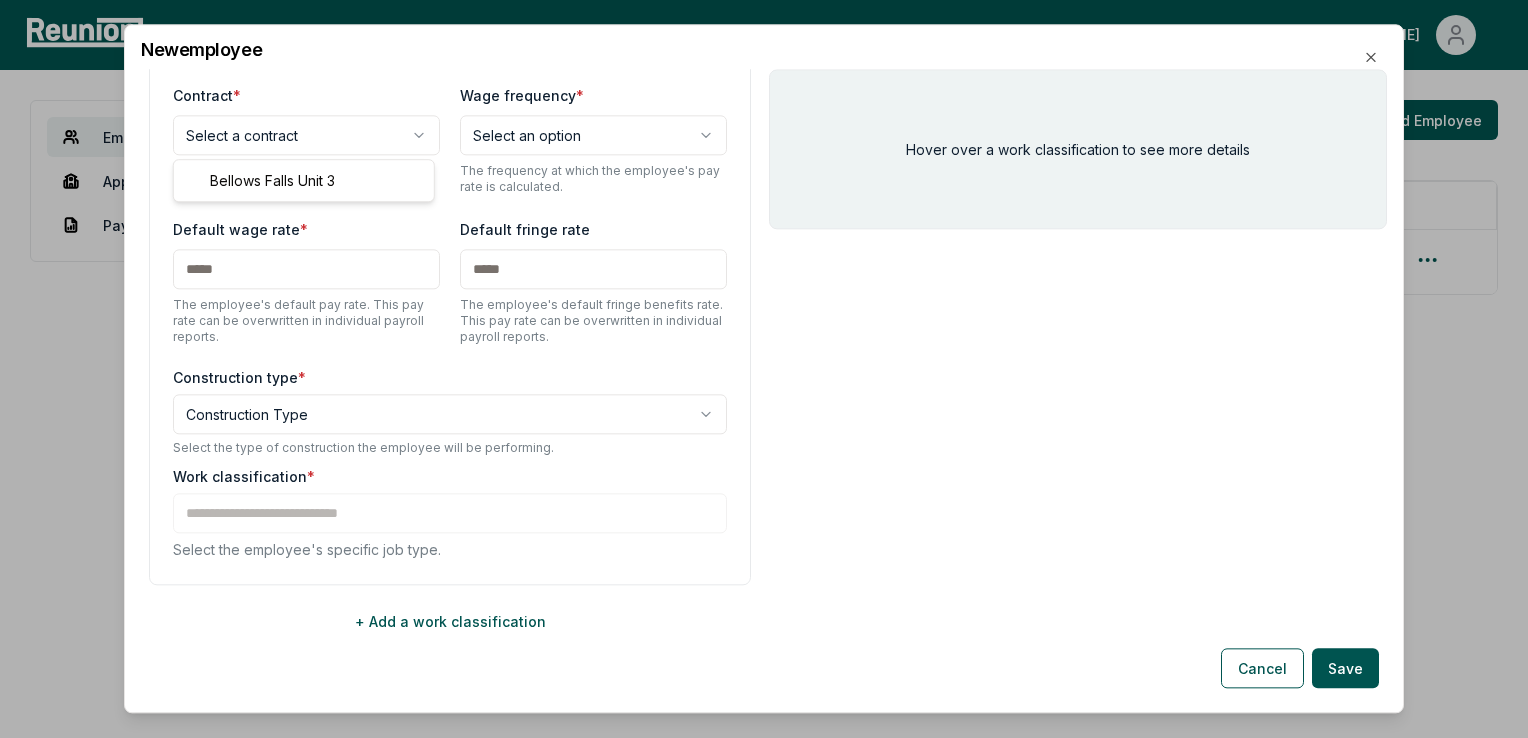 click on "**********" at bounding box center (764, 369) 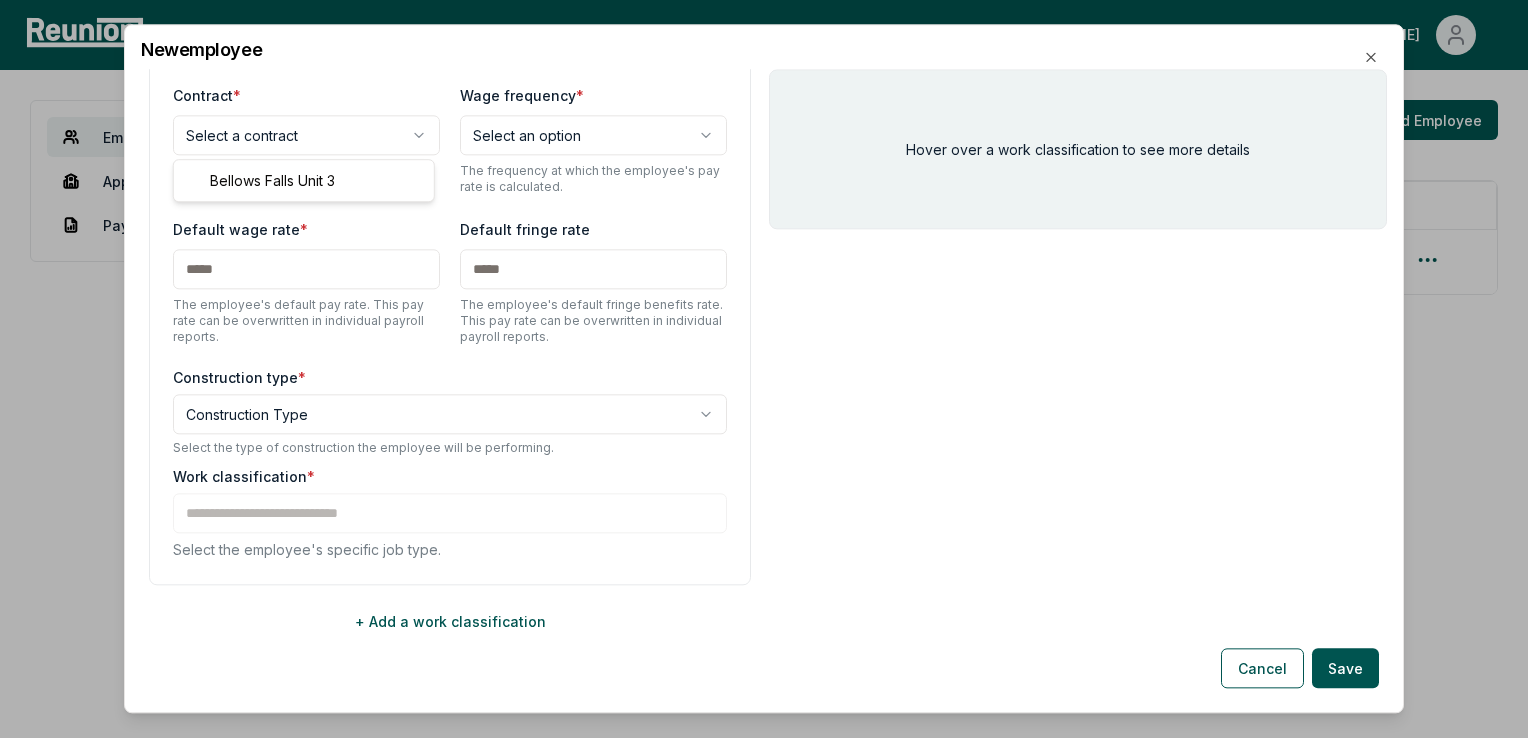 select on "**********" 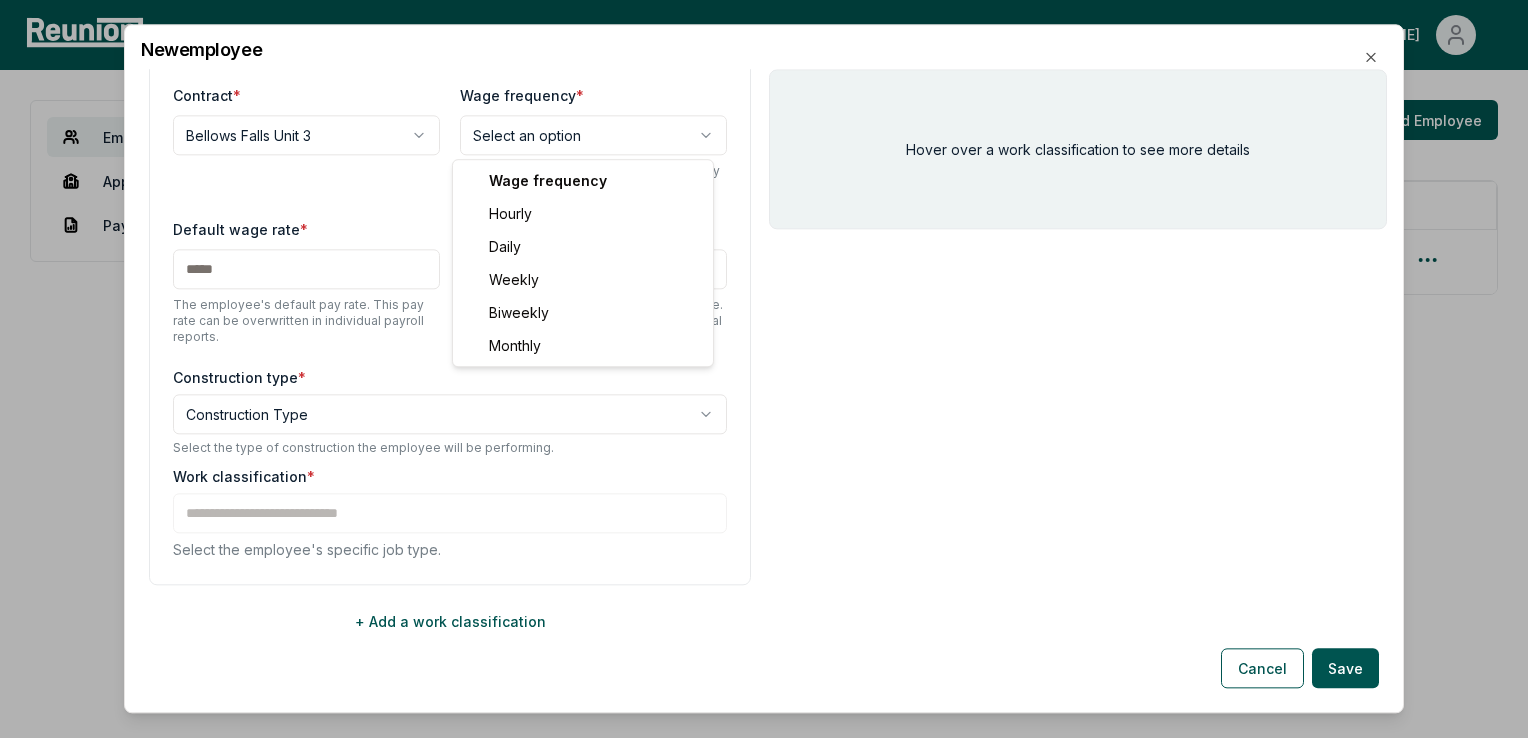click on "**********" at bounding box center [764, 369] 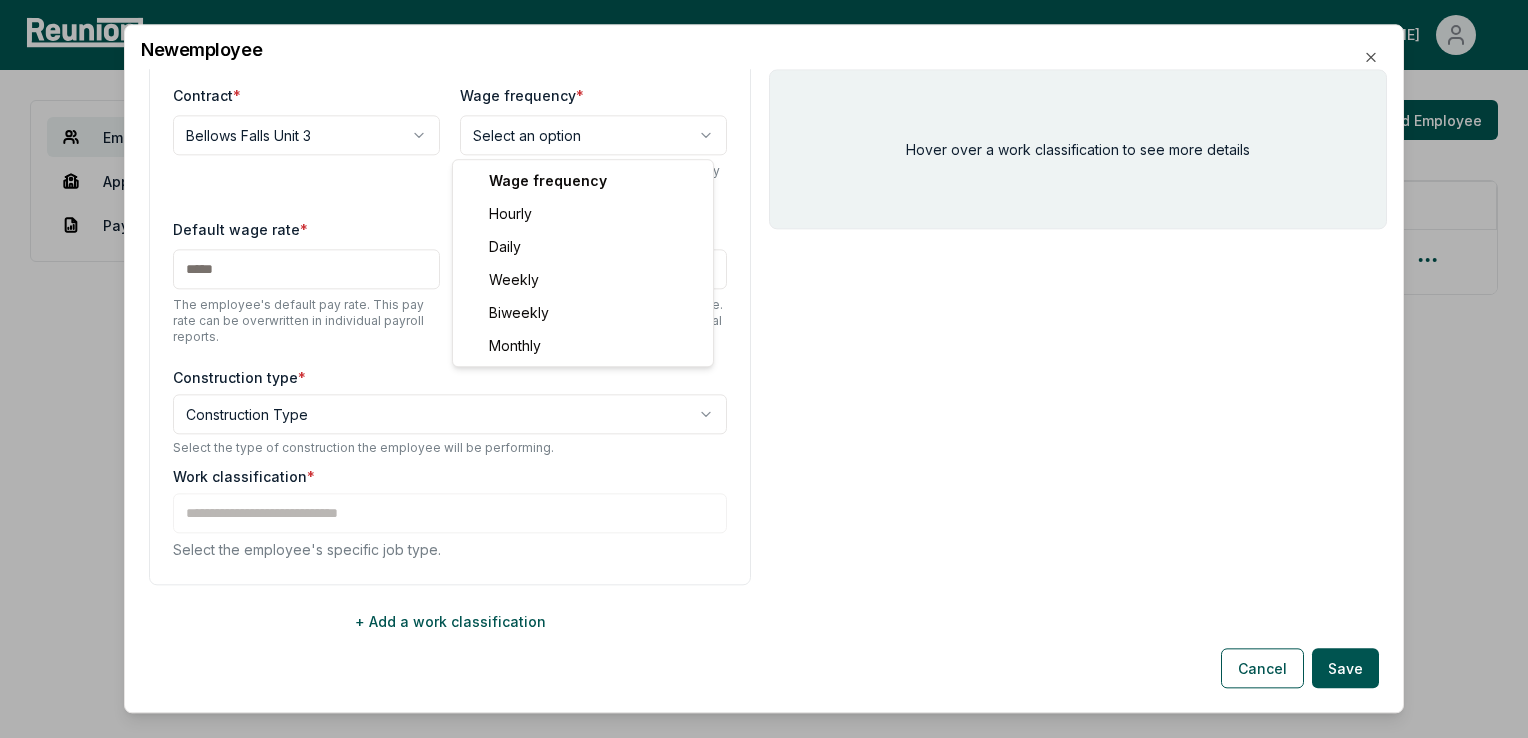 select on "********" 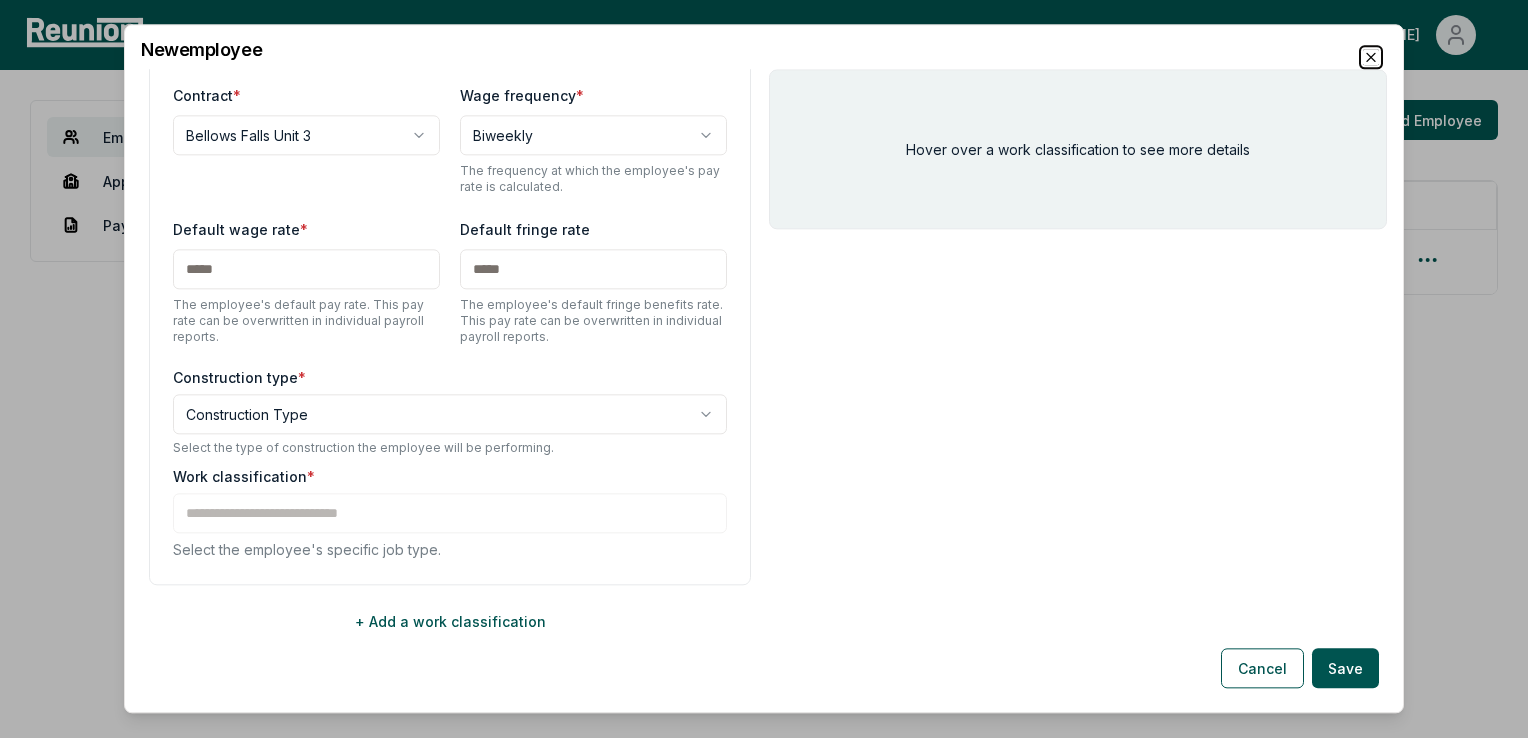 click 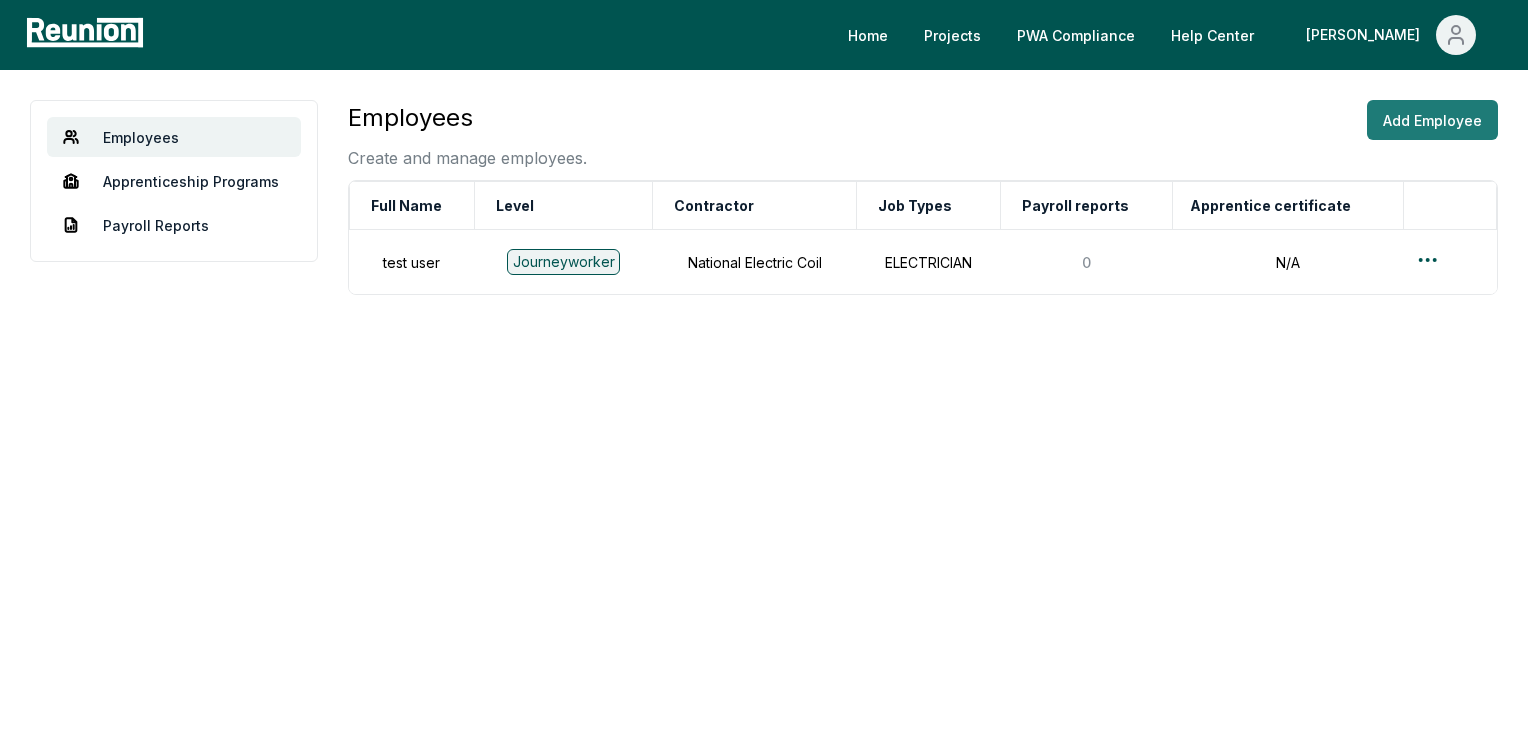 click on "Add Employee" at bounding box center (1432, 120) 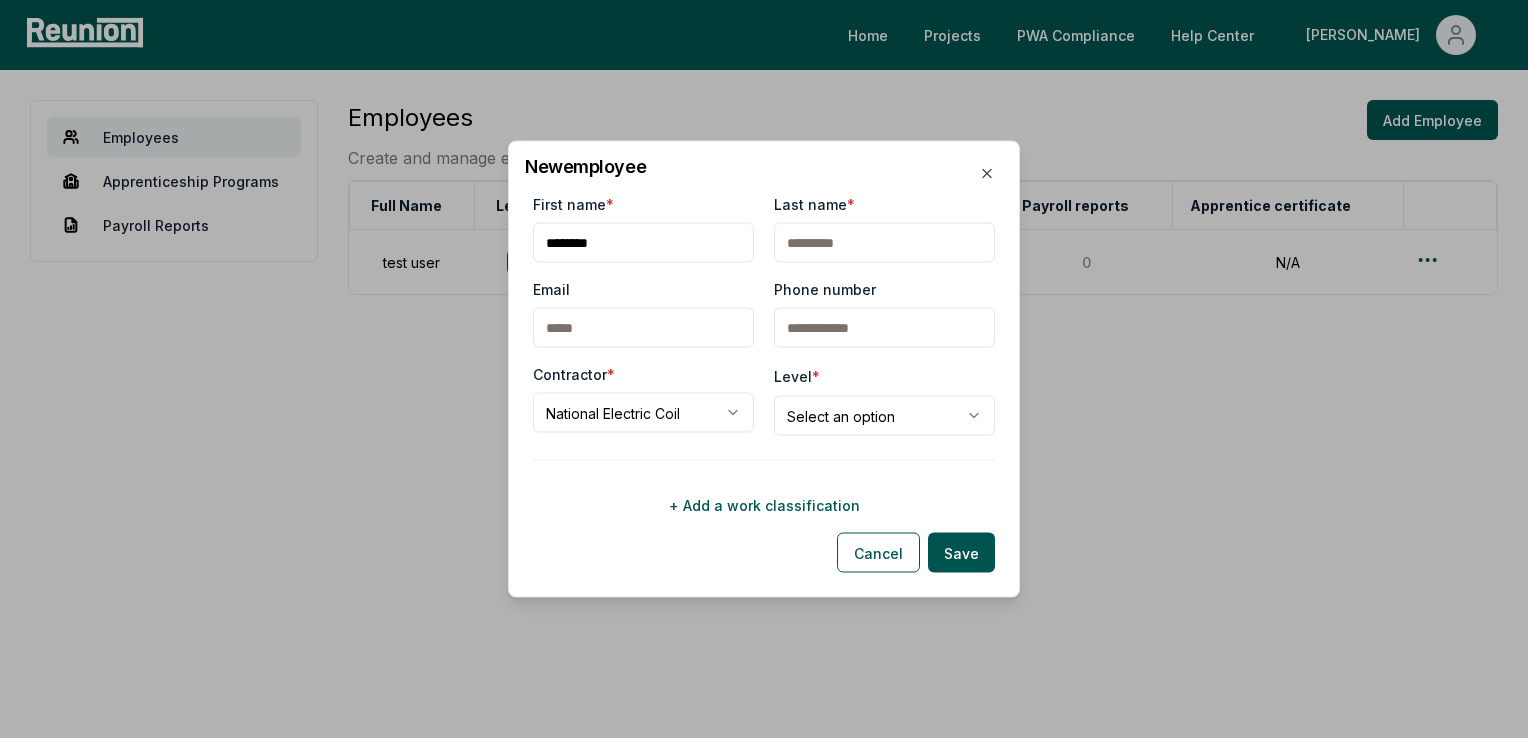 type on "*******" 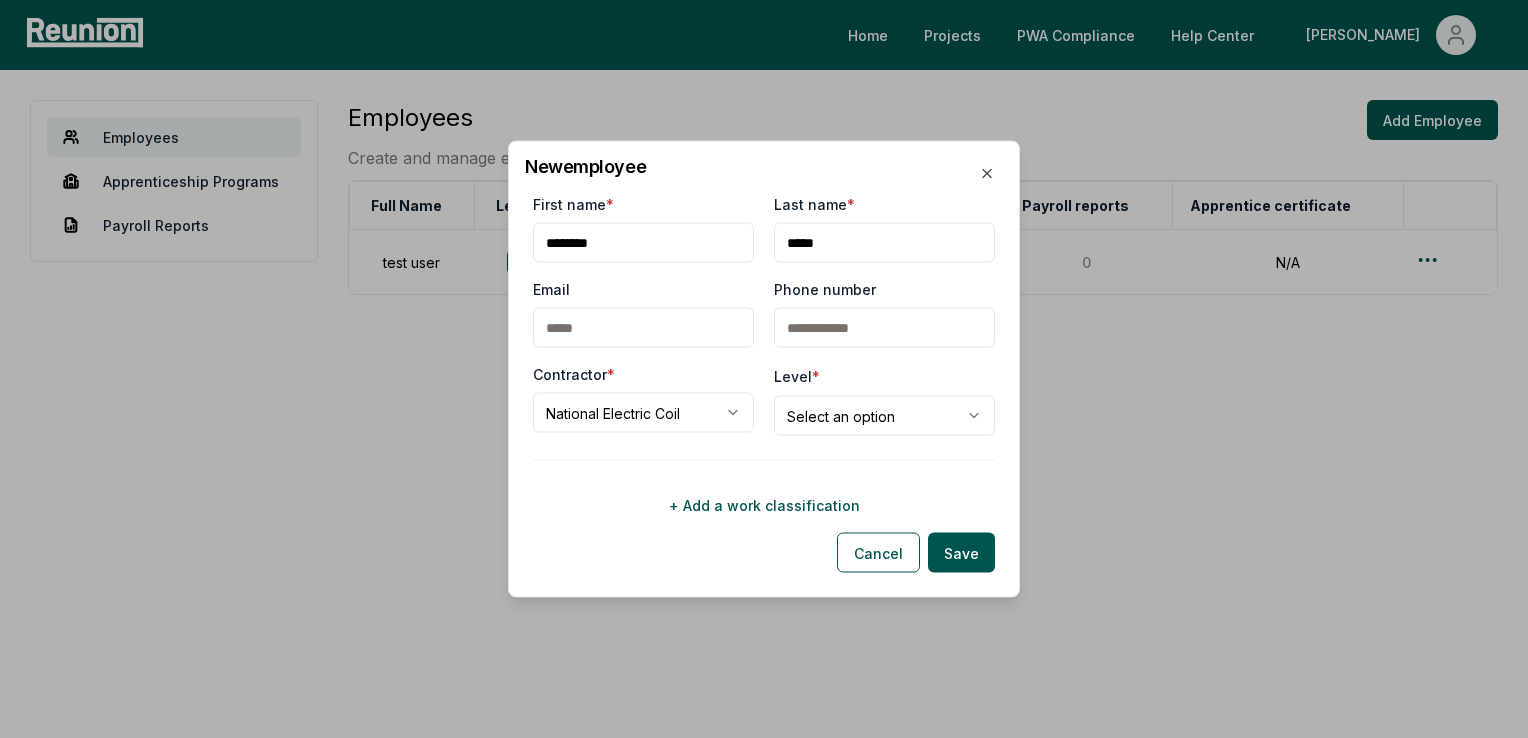 type on "*****" 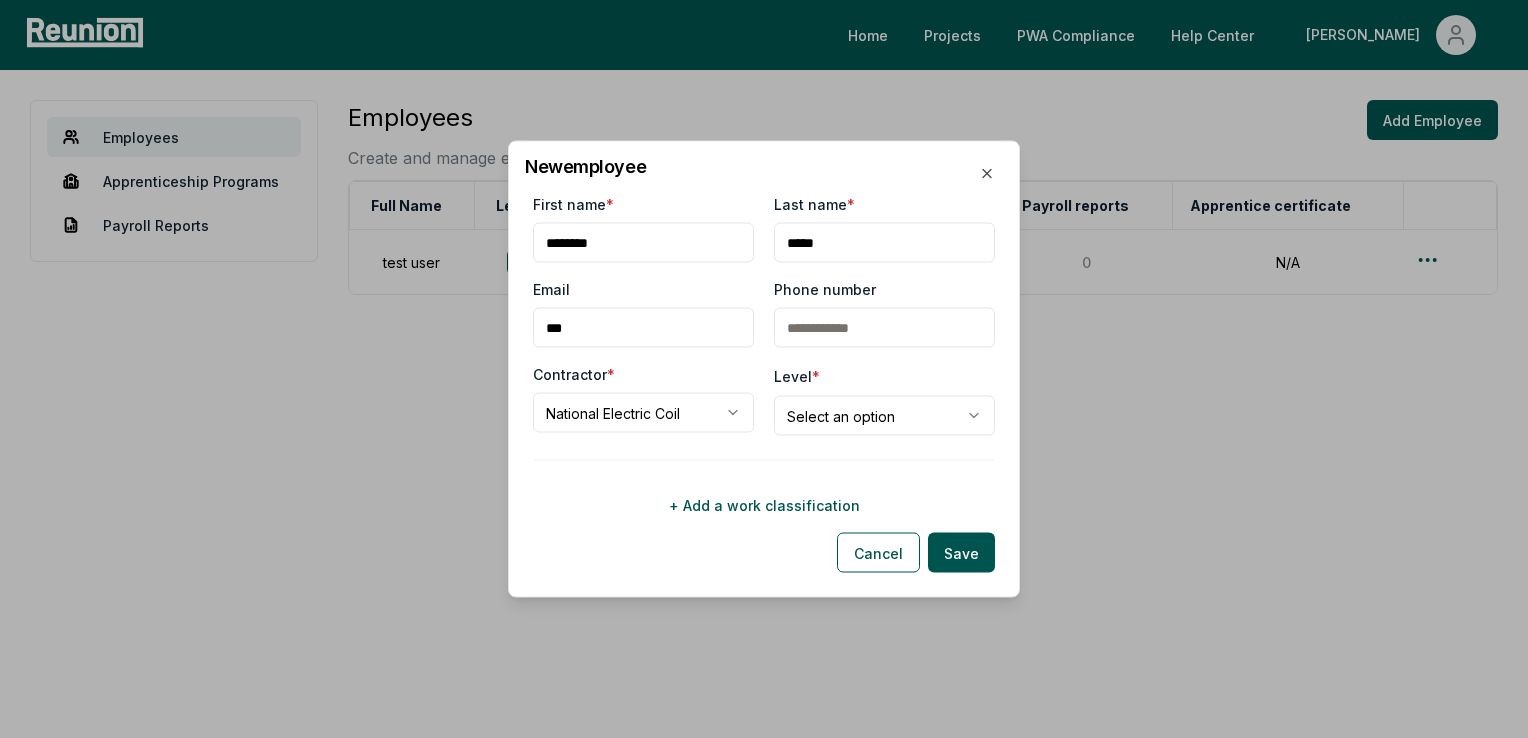click on "Email" at bounding box center (643, 328) 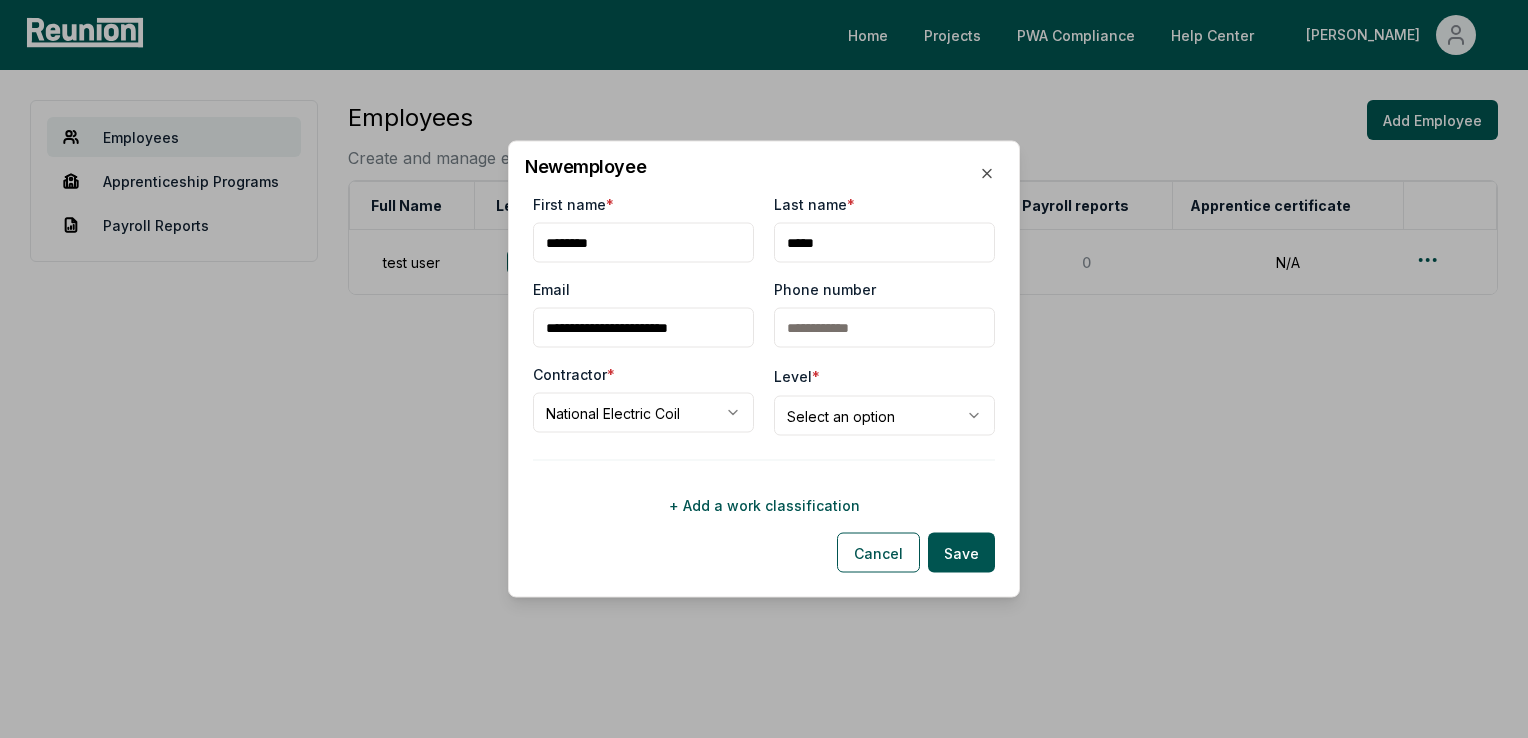 scroll, scrollTop: 0, scrollLeft: 0, axis: both 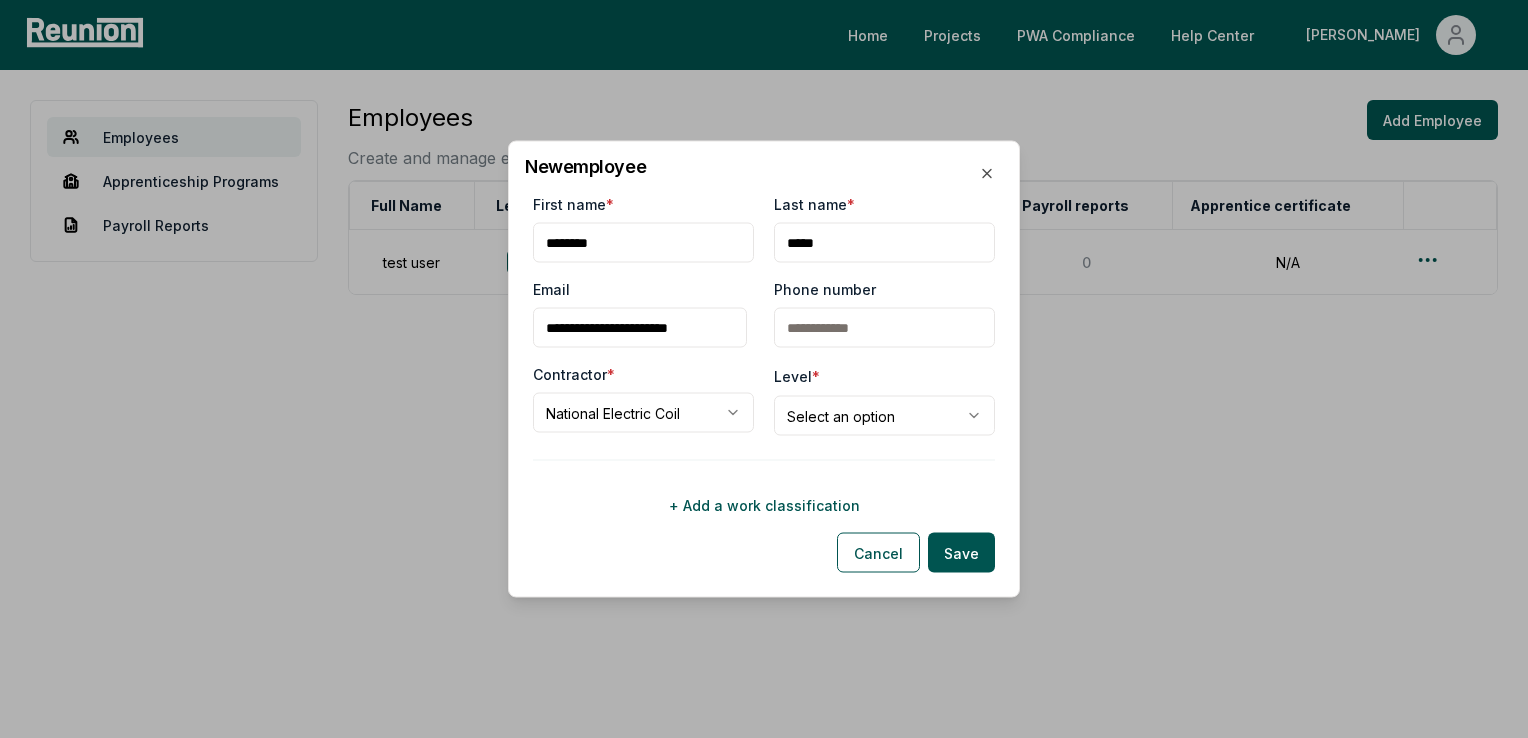 type on "**********" 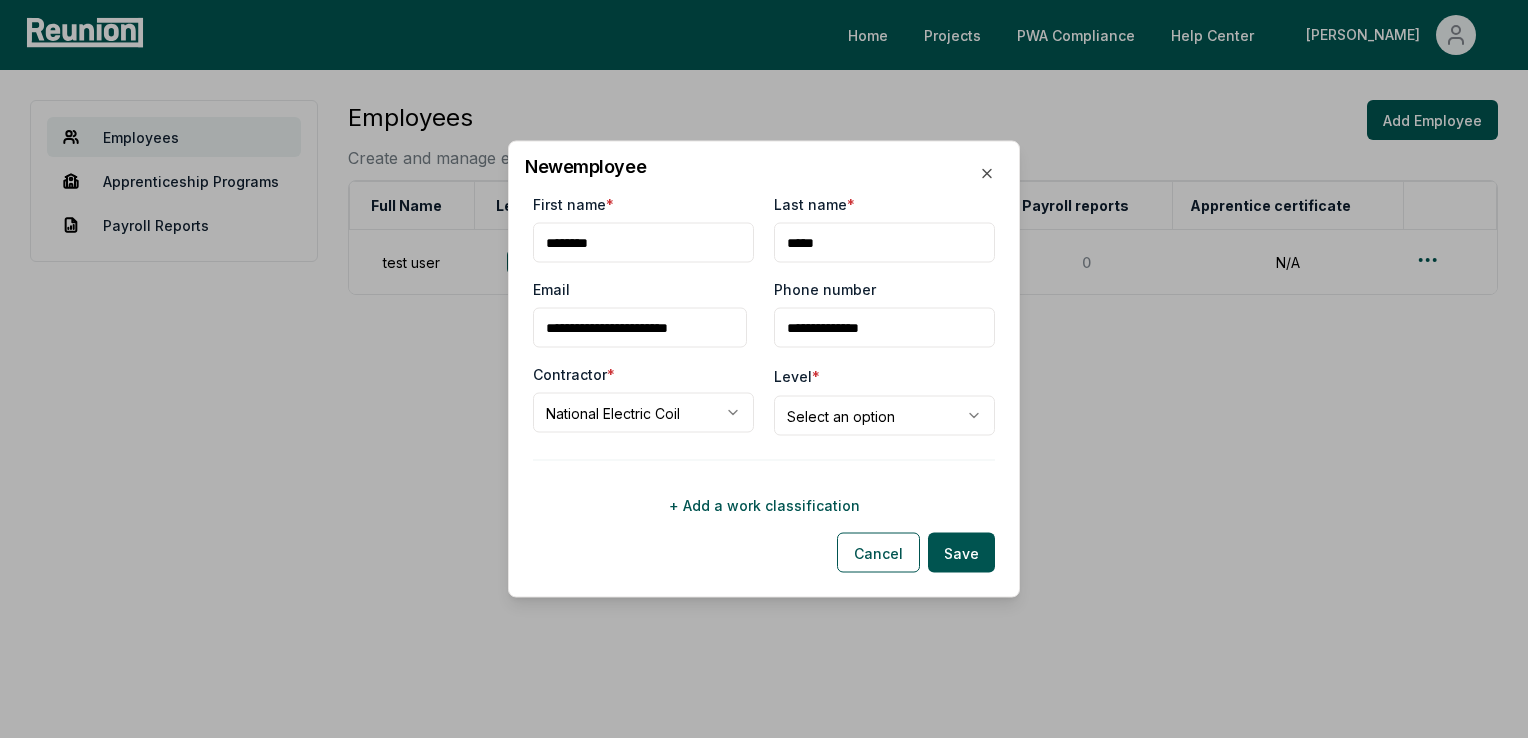 type on "**********" 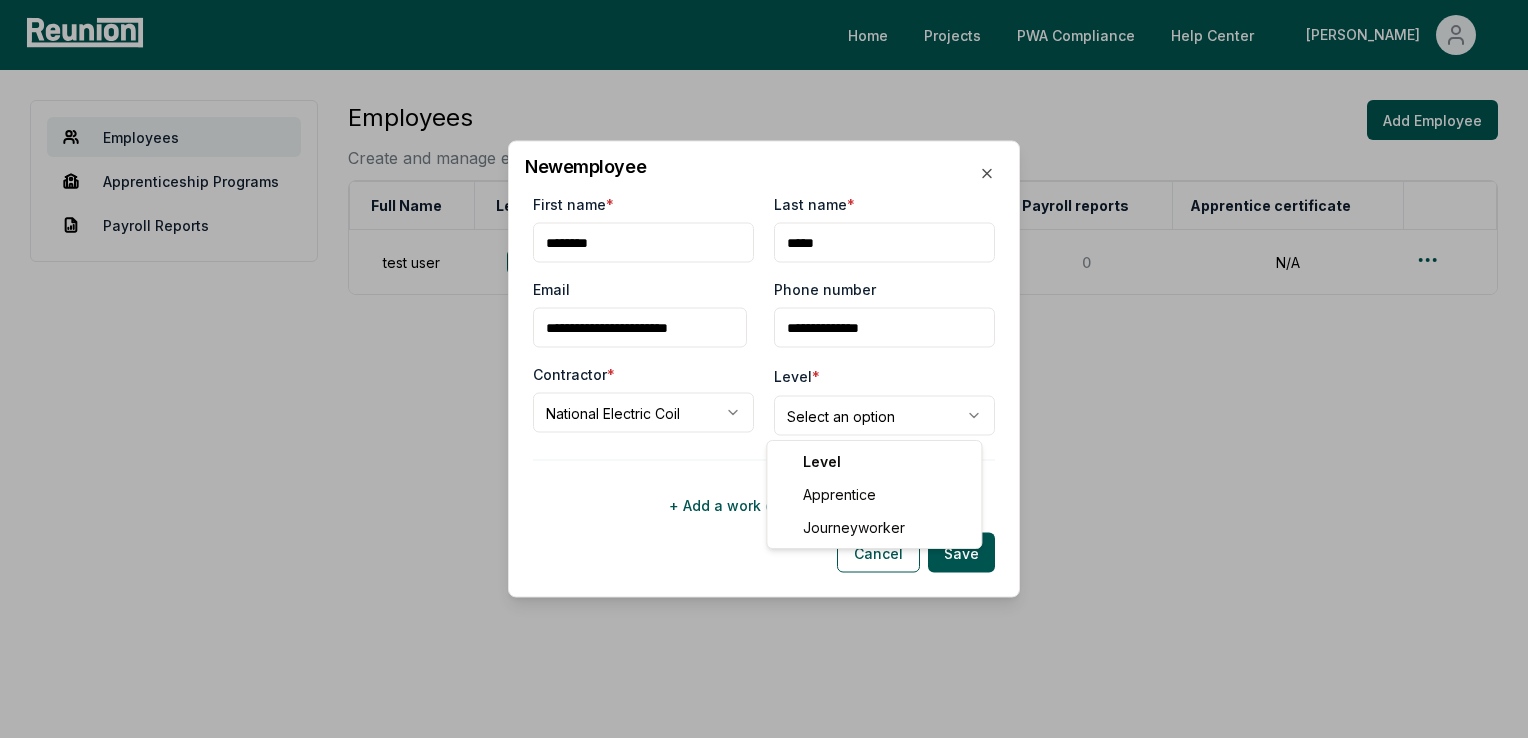 select on "**********" 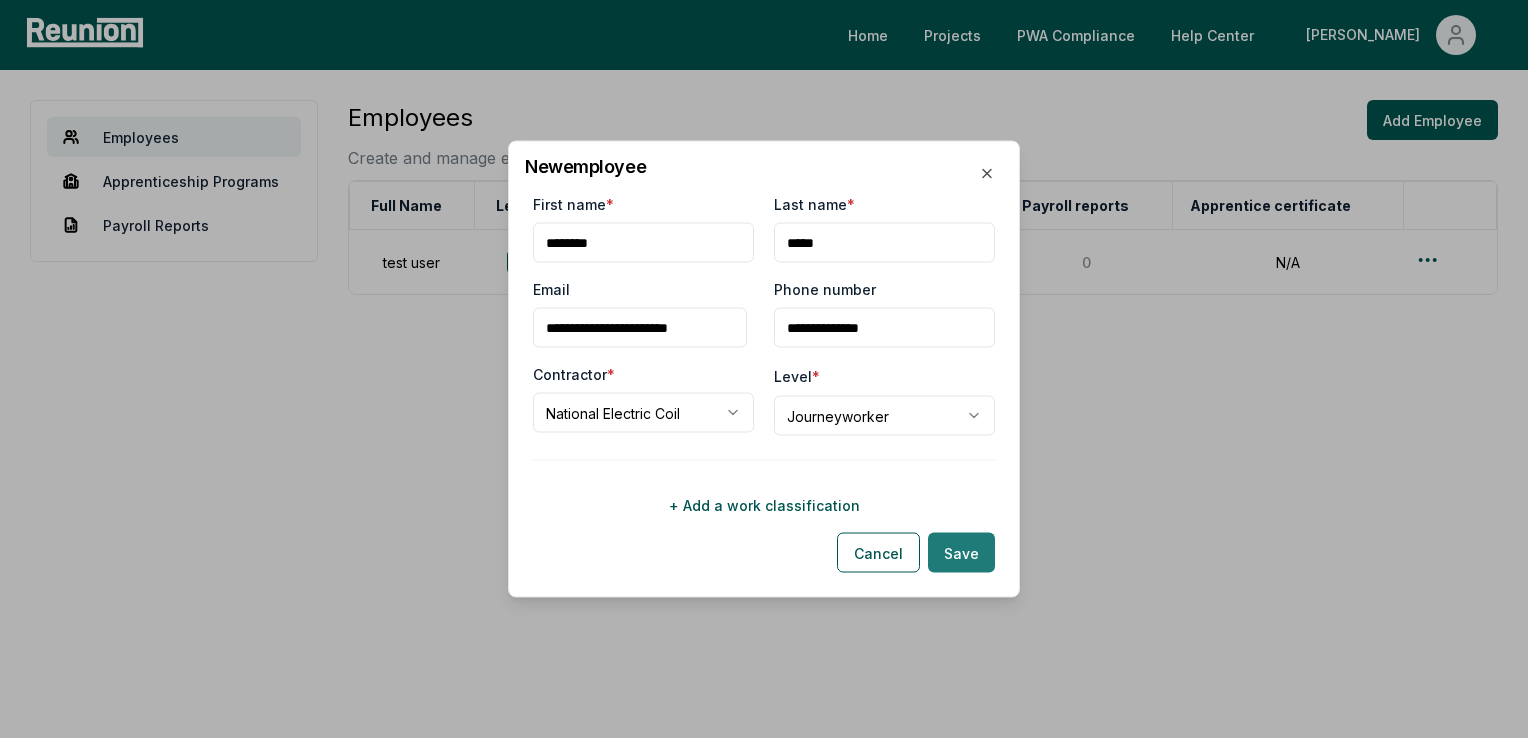 click on "Save" at bounding box center (961, 553) 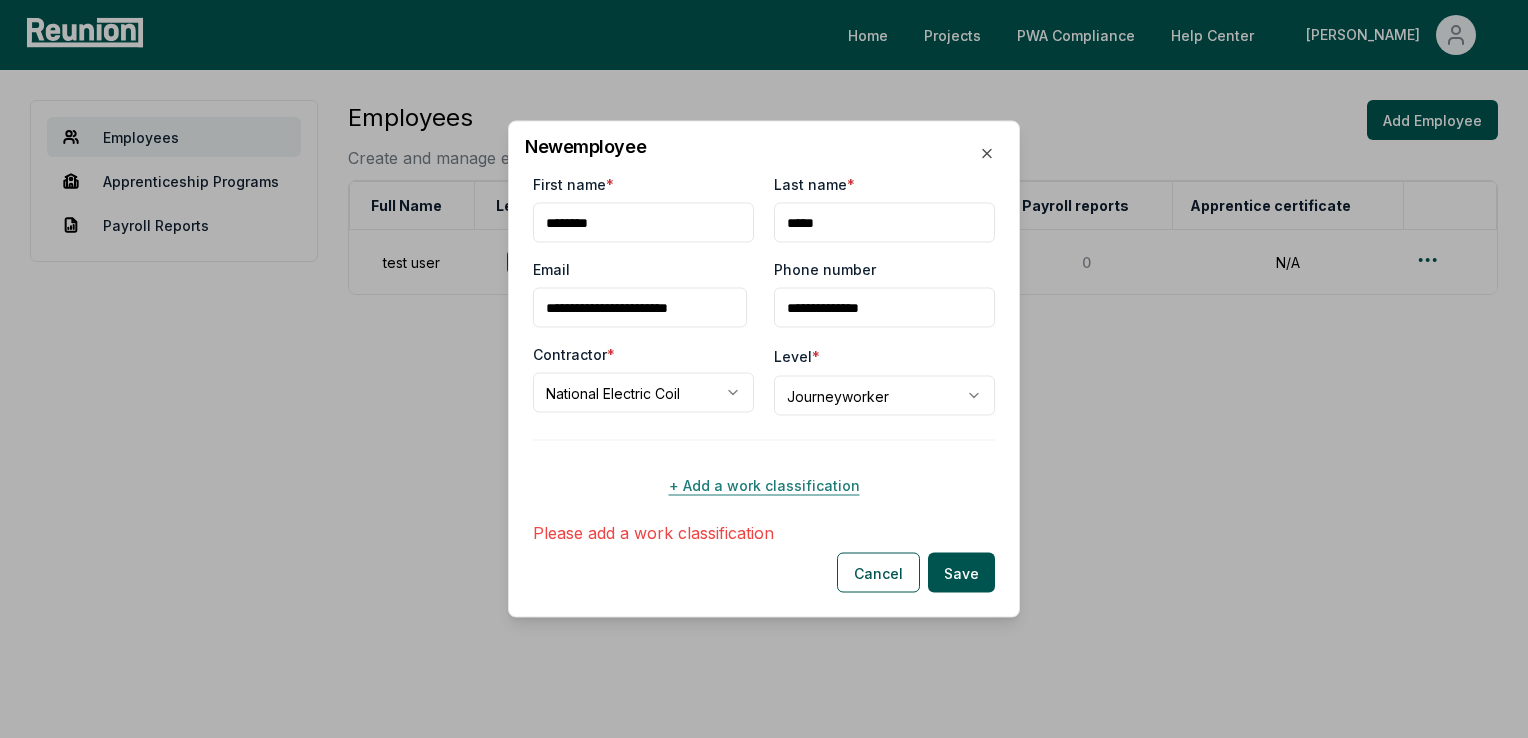 click on "+ Add a work classification" at bounding box center (764, 485) 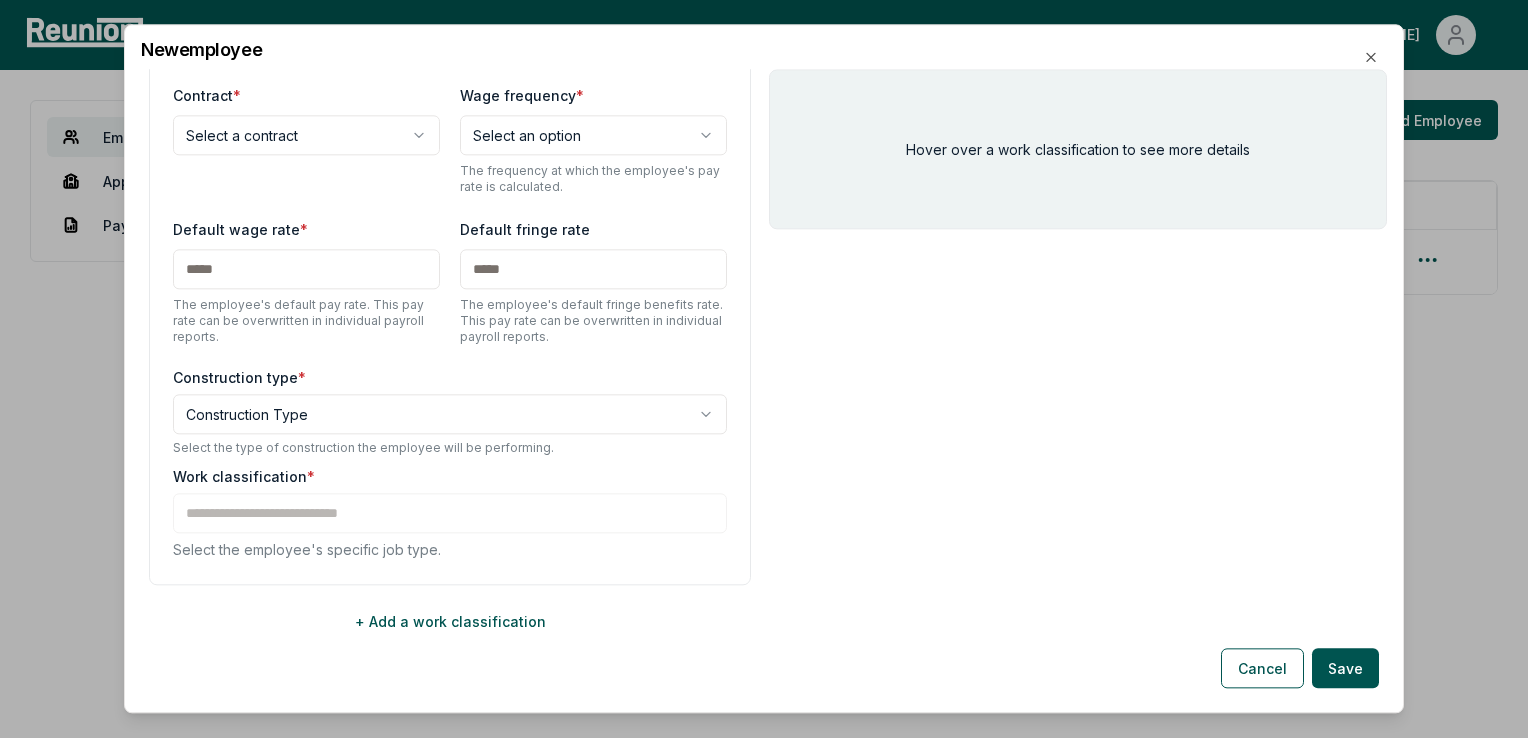 click on "**********" at bounding box center (764, 369) 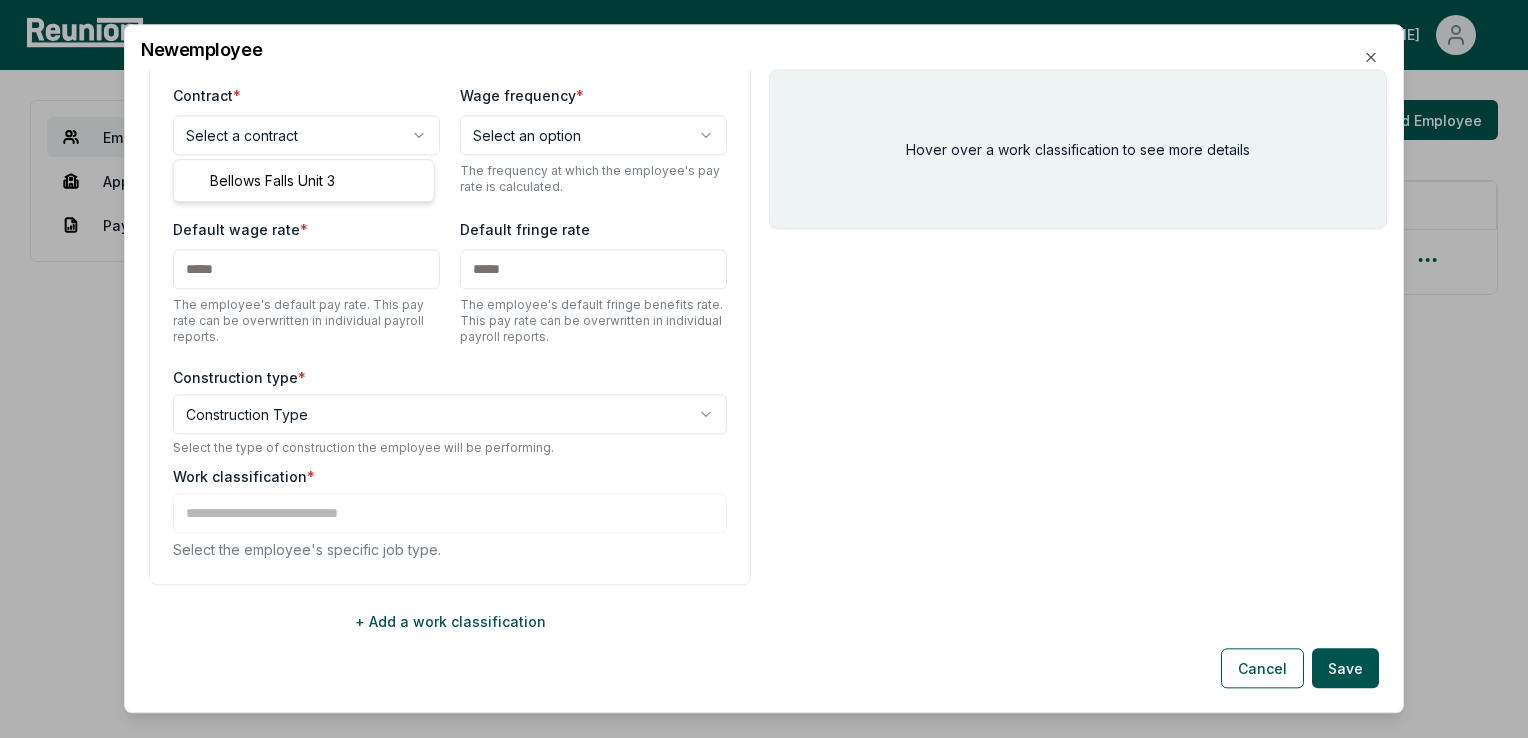 select on "**********" 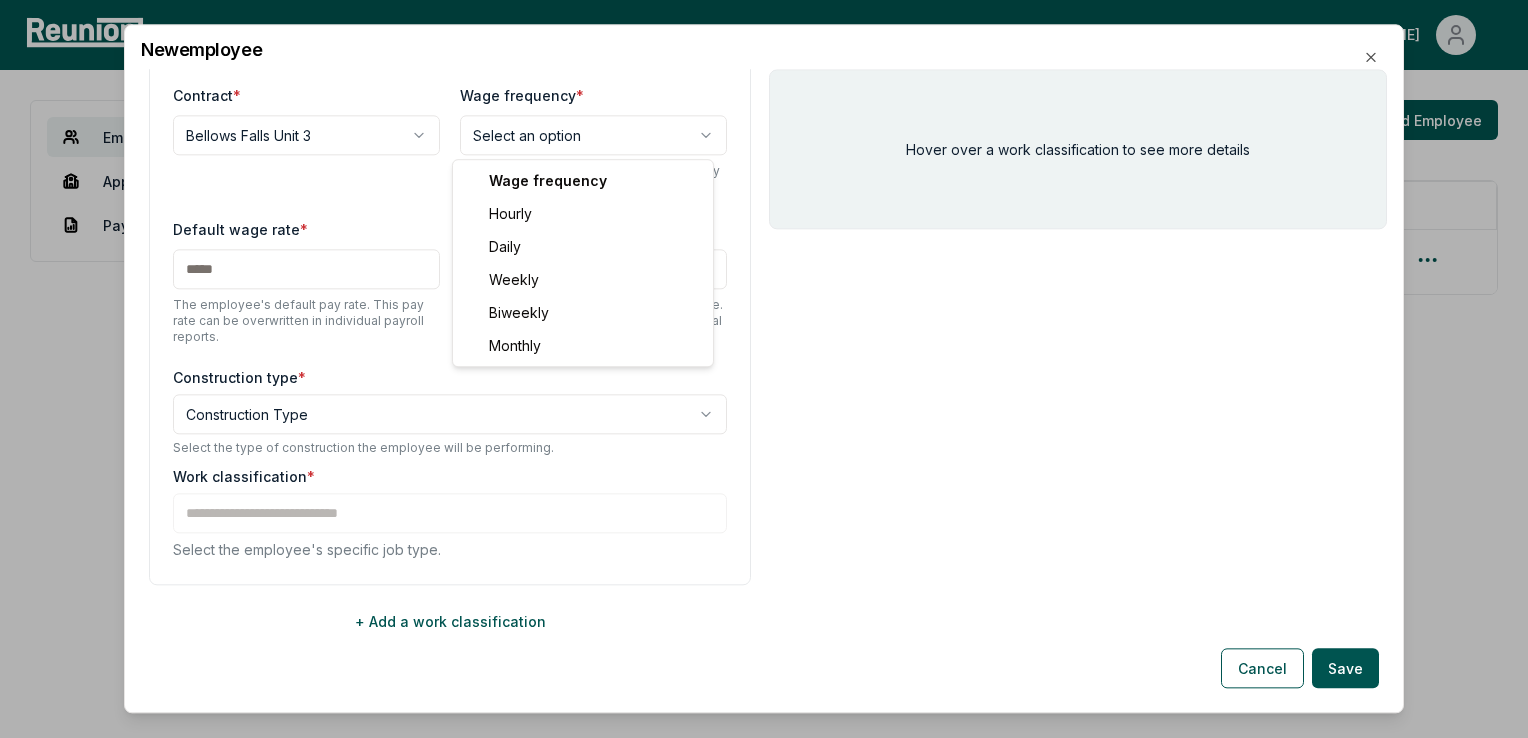click on "**********" at bounding box center [764, 369] 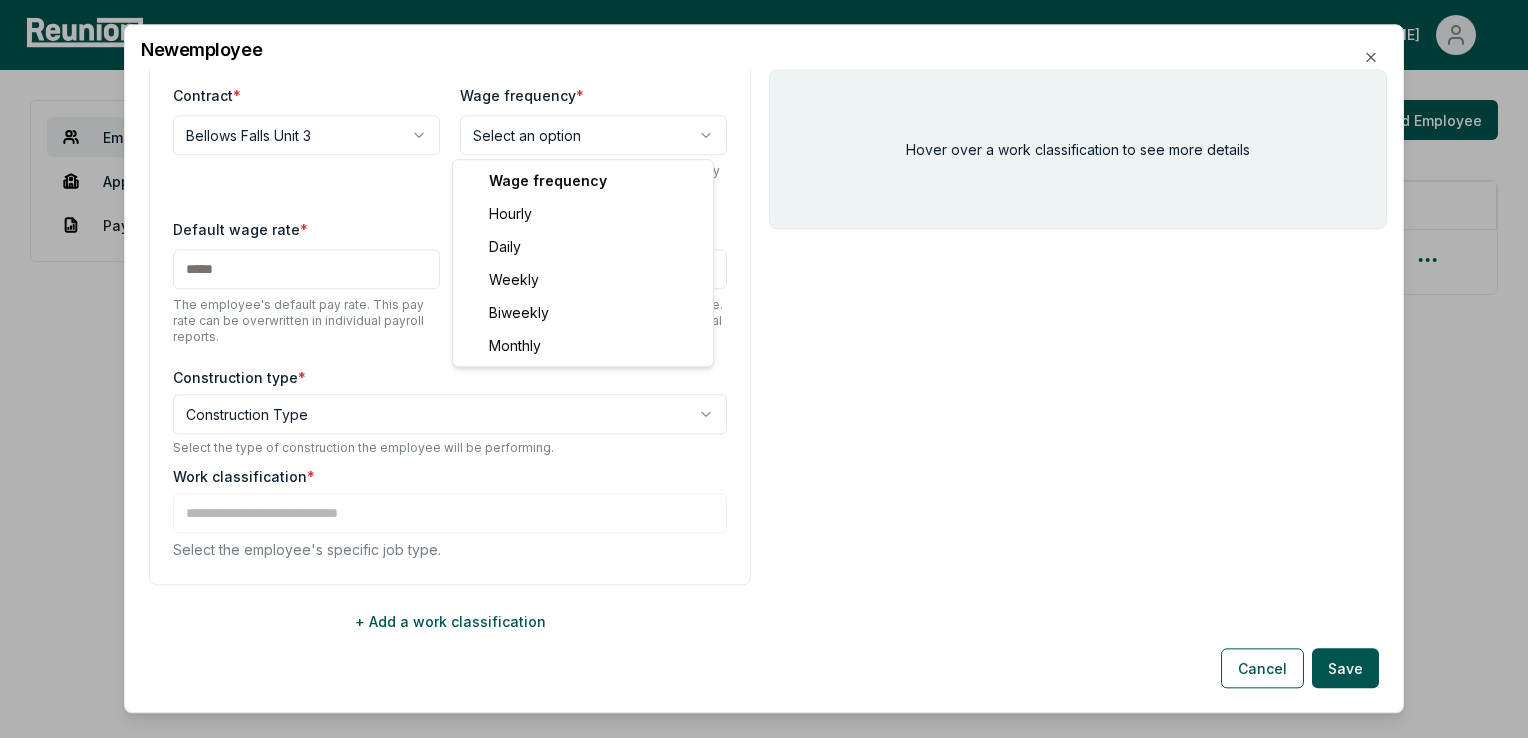 select on "******" 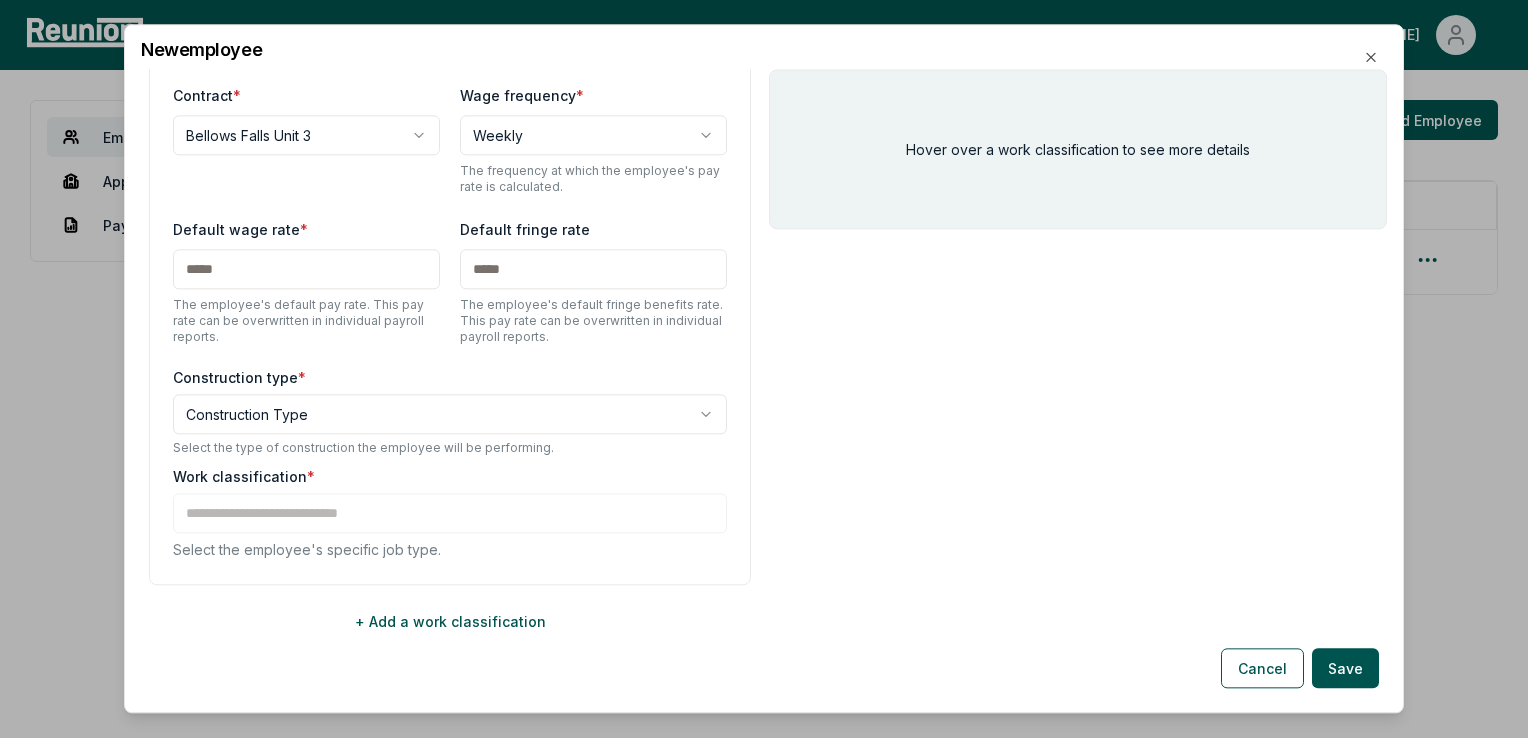 click at bounding box center (306, 269) 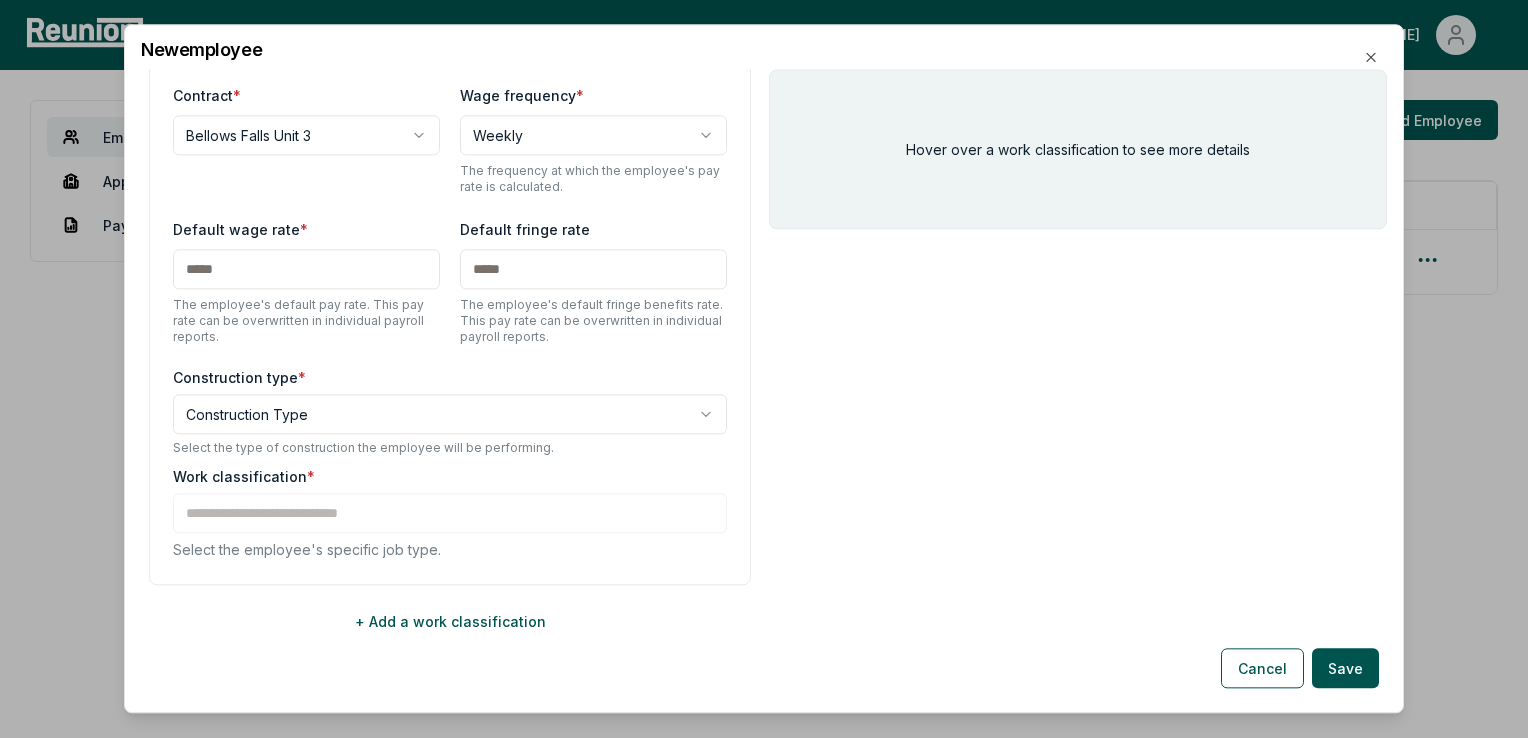 type on "******" 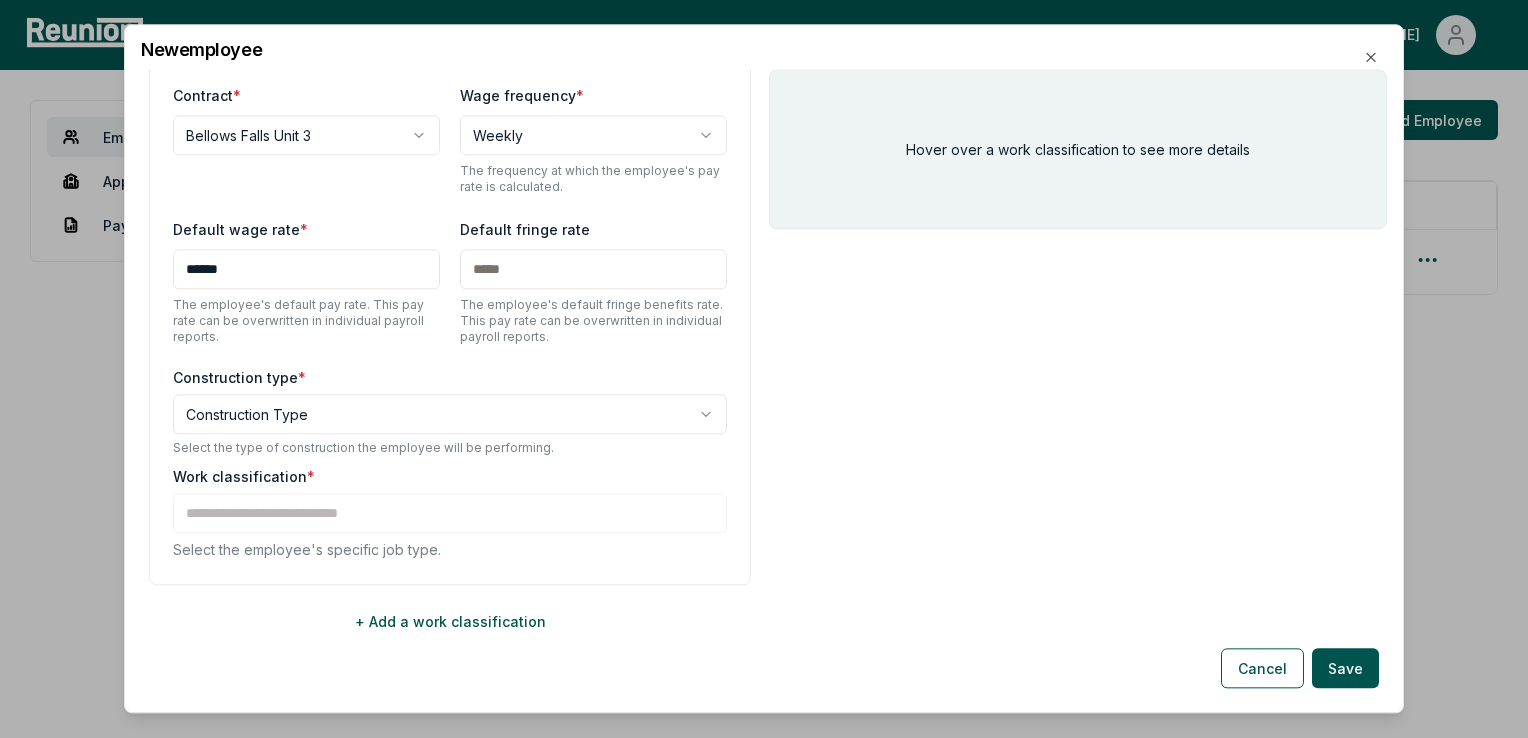click at bounding box center [593, 269] 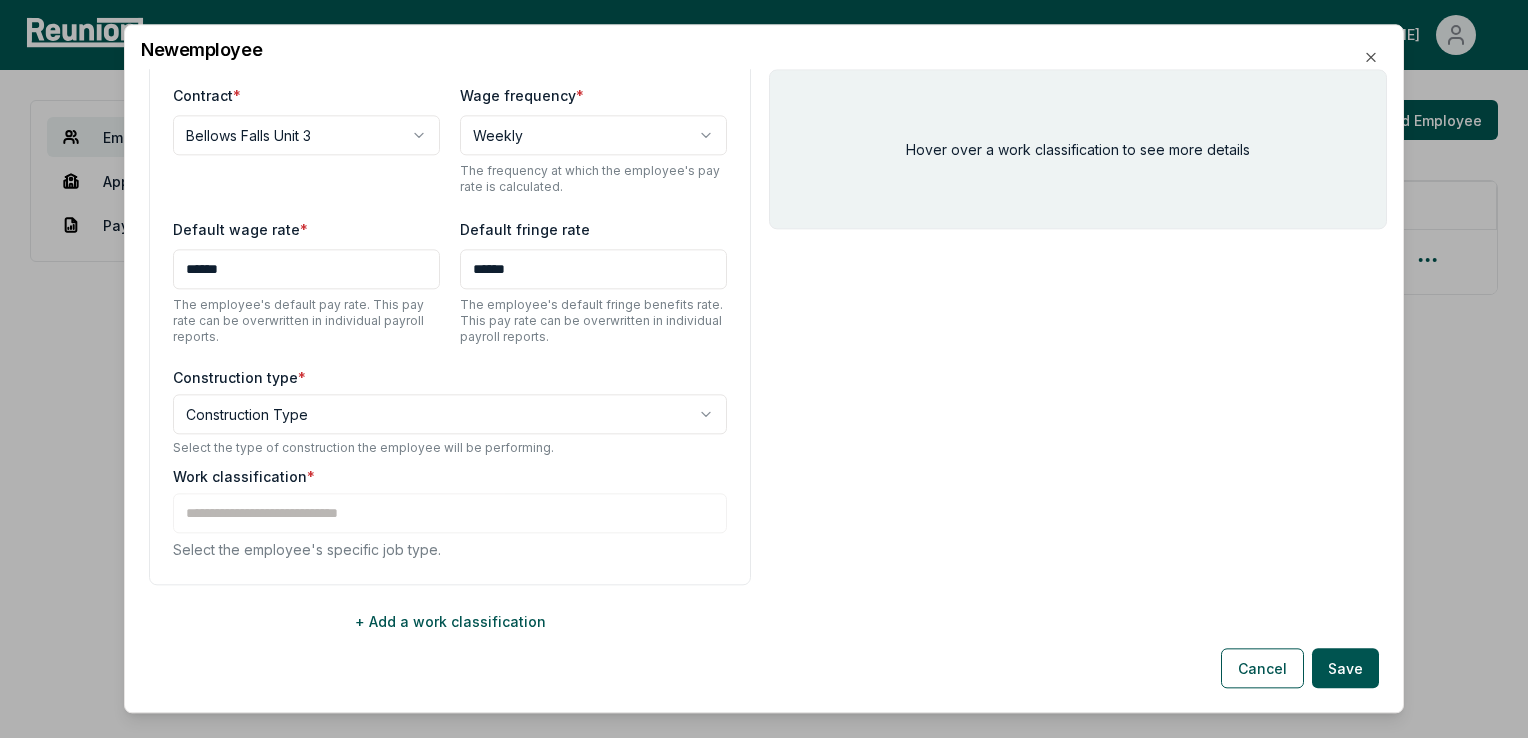 drag, startPoint x: 330, startPoint y: 469, endPoint x: 304, endPoint y: 469, distance: 26 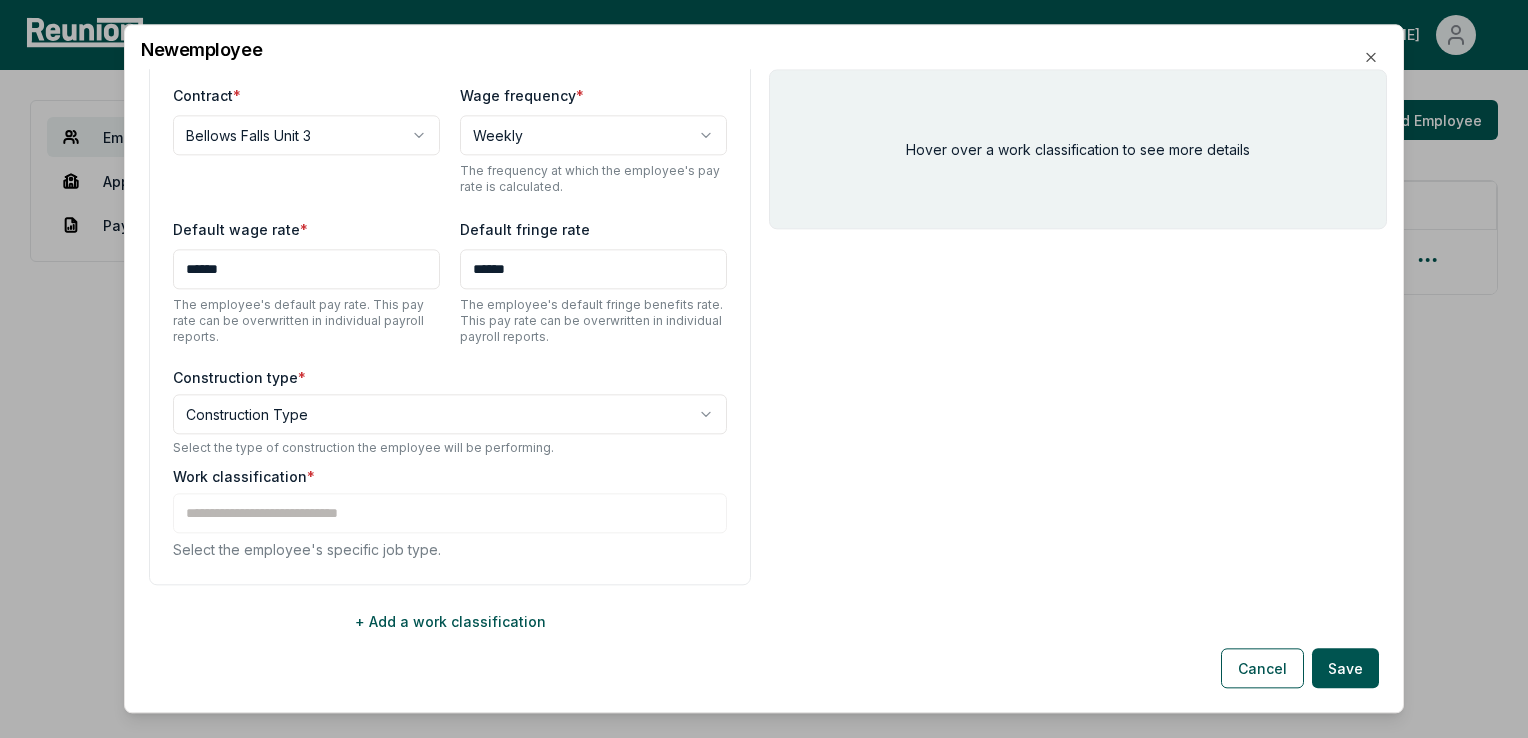 click on "**********" at bounding box center (764, 369) 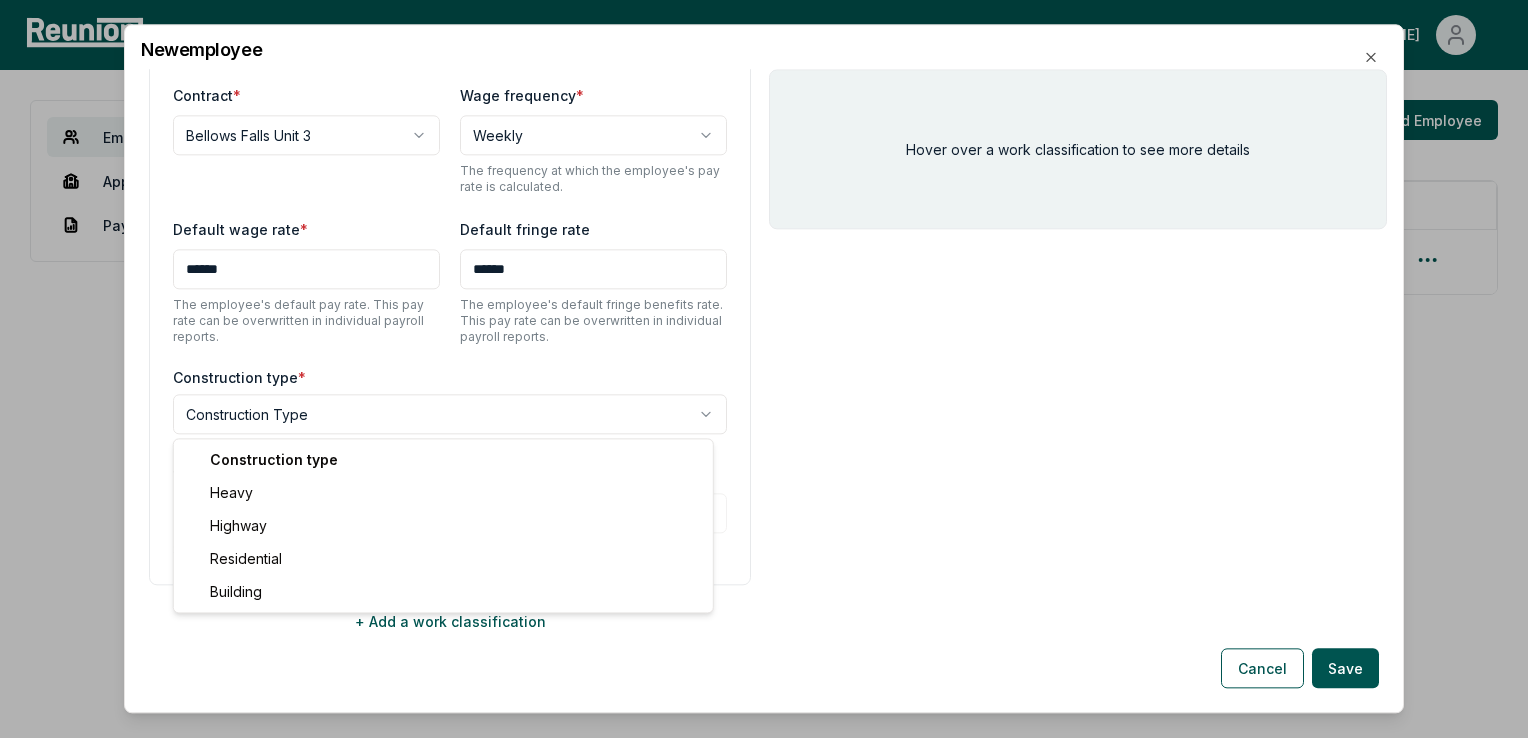 select on "*****" 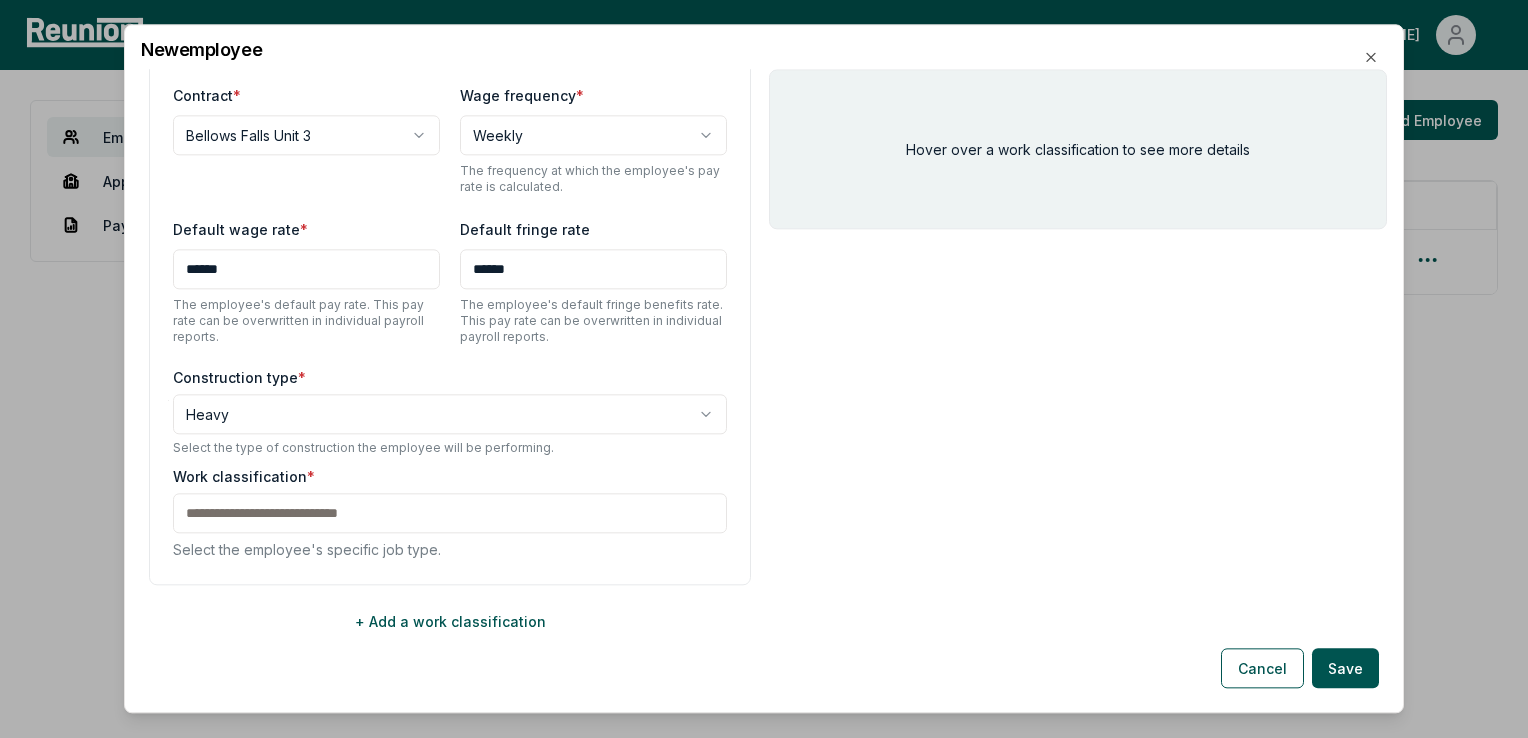 click at bounding box center [450, 513] 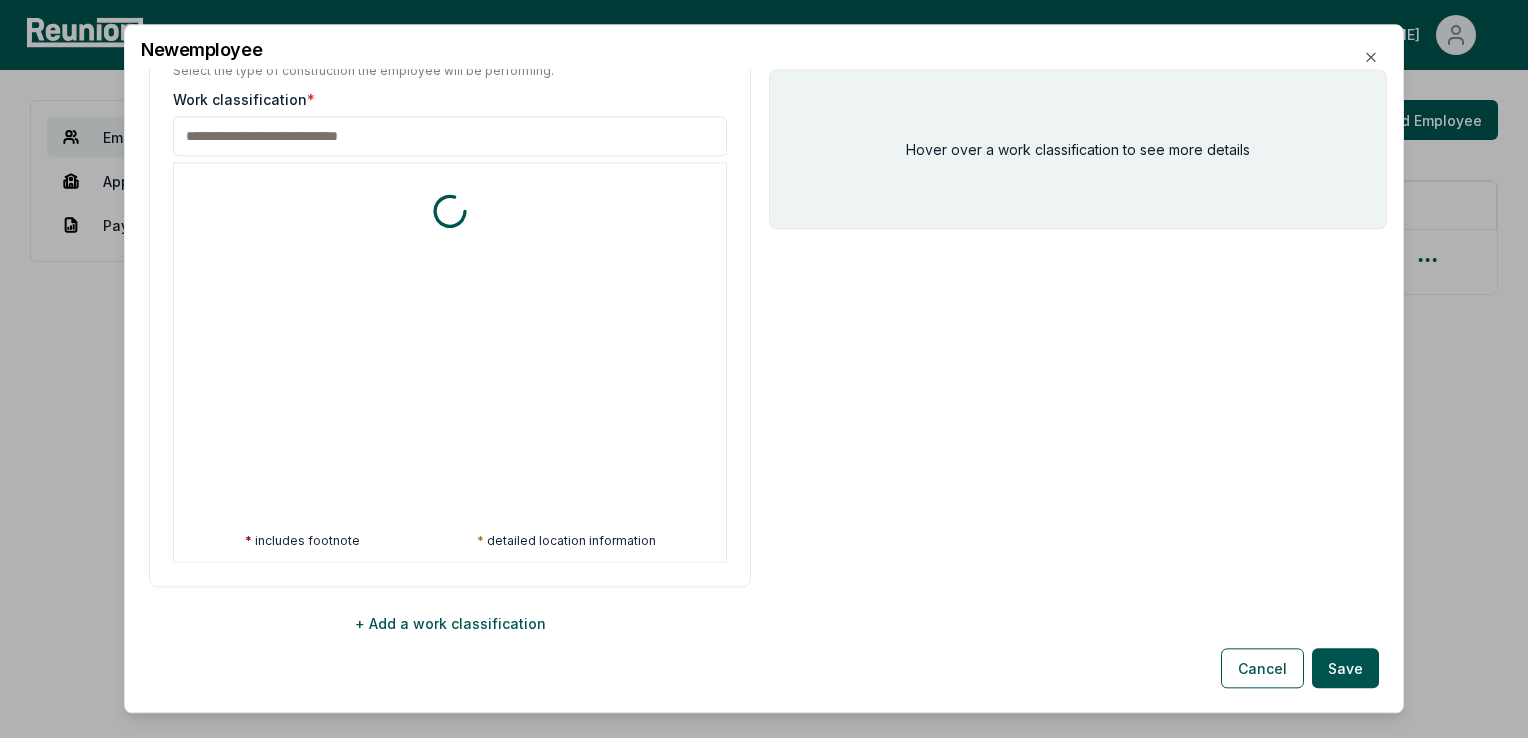 scroll, scrollTop: 742, scrollLeft: 0, axis: vertical 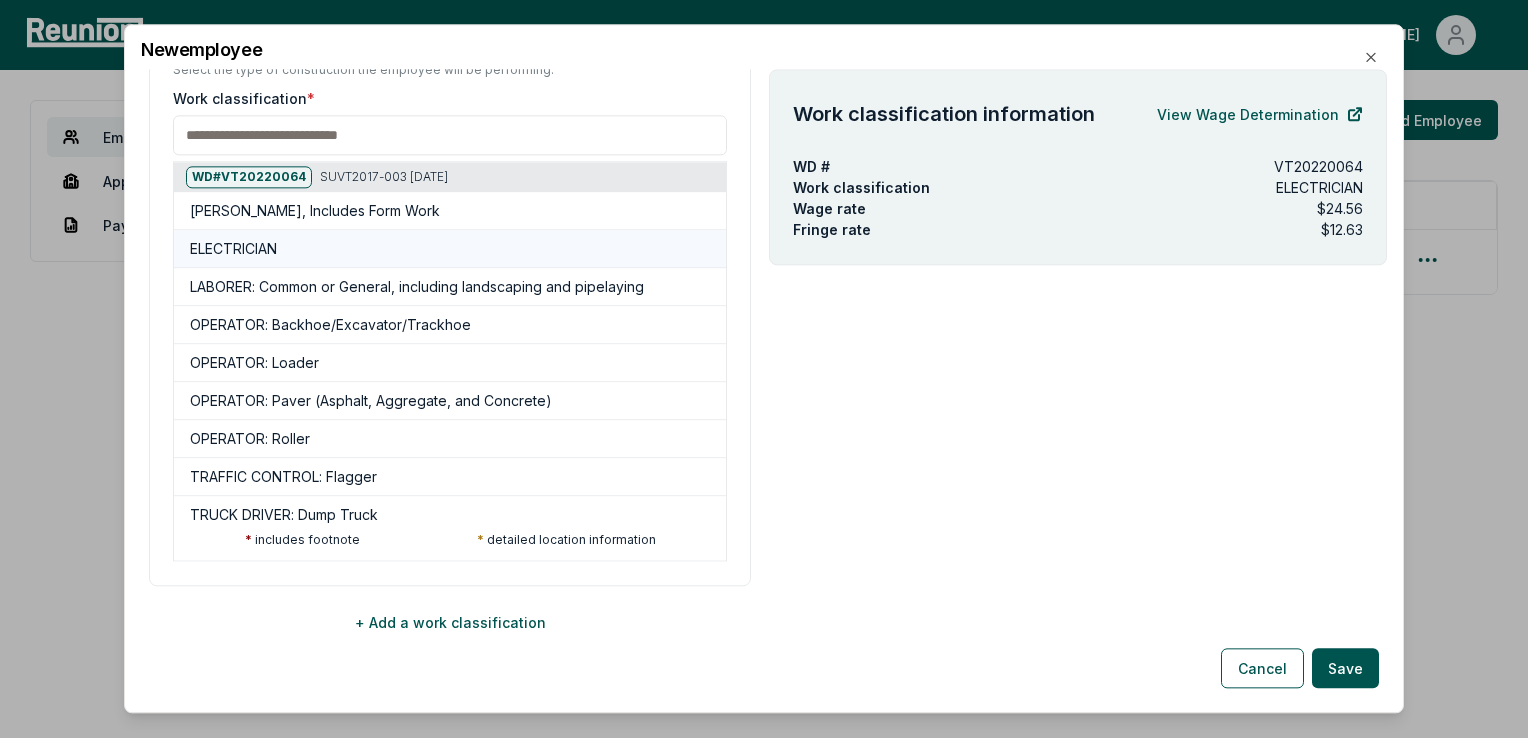 click on "ELECTRICIAN" at bounding box center (233, 249) 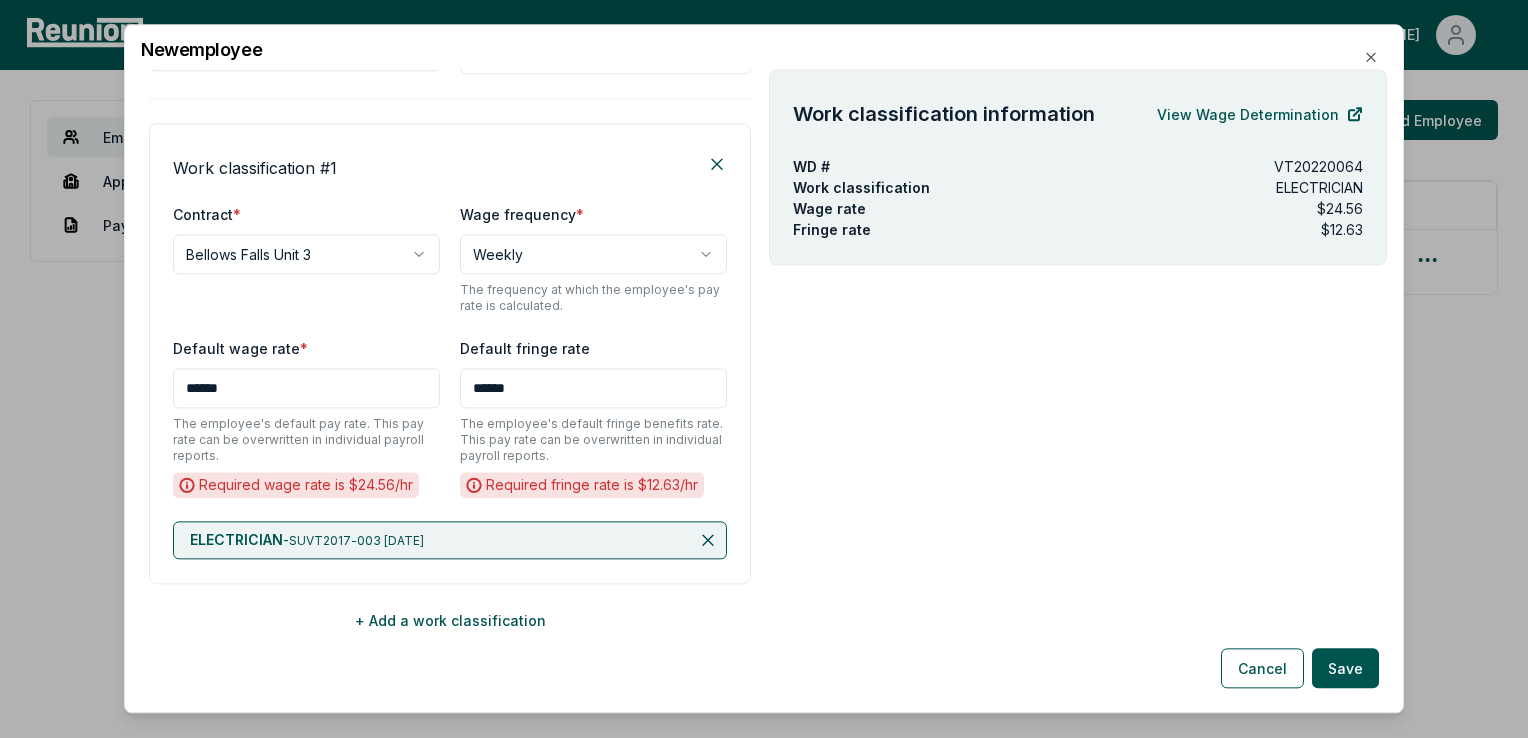 scroll, scrollTop: 243, scrollLeft: 0, axis: vertical 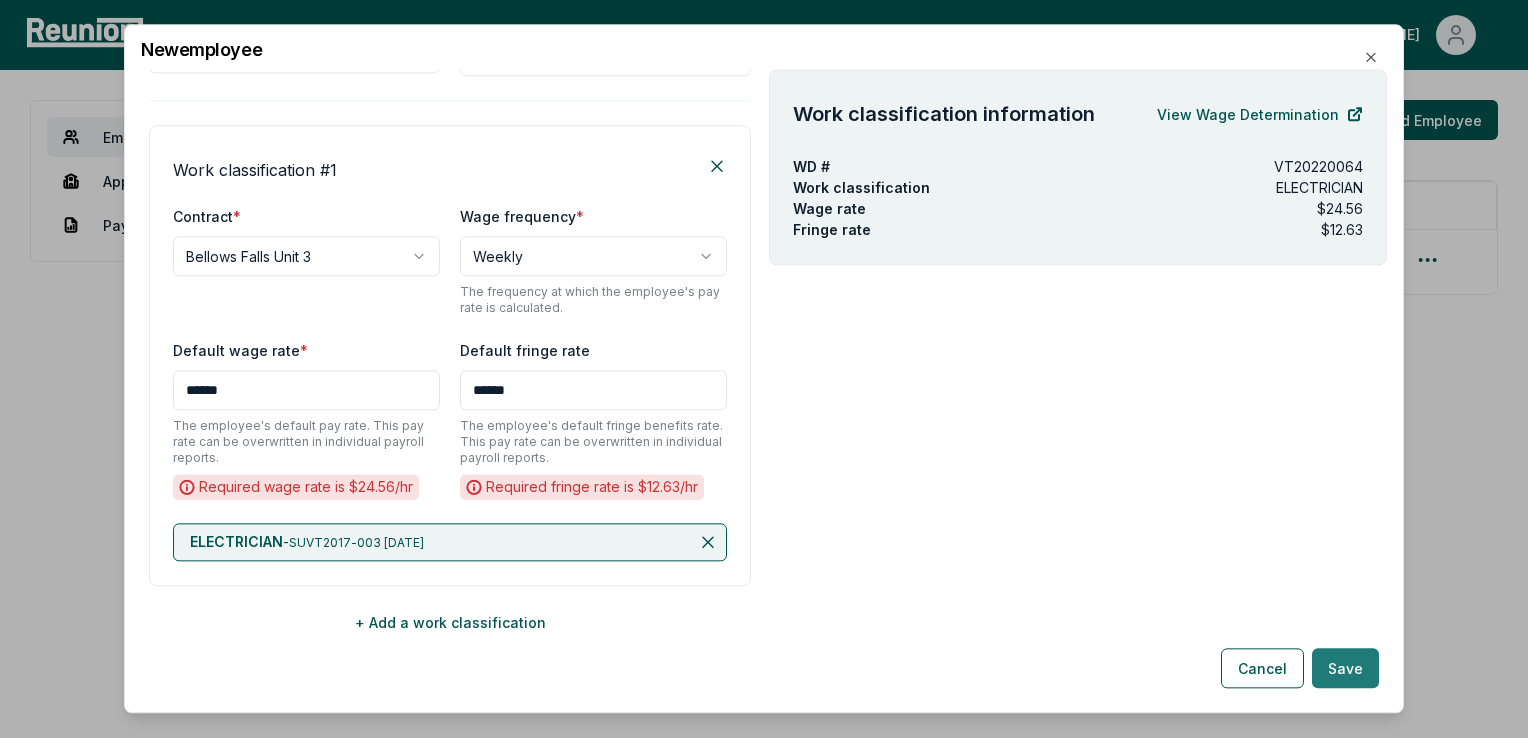 click on "Save" at bounding box center [1345, 669] 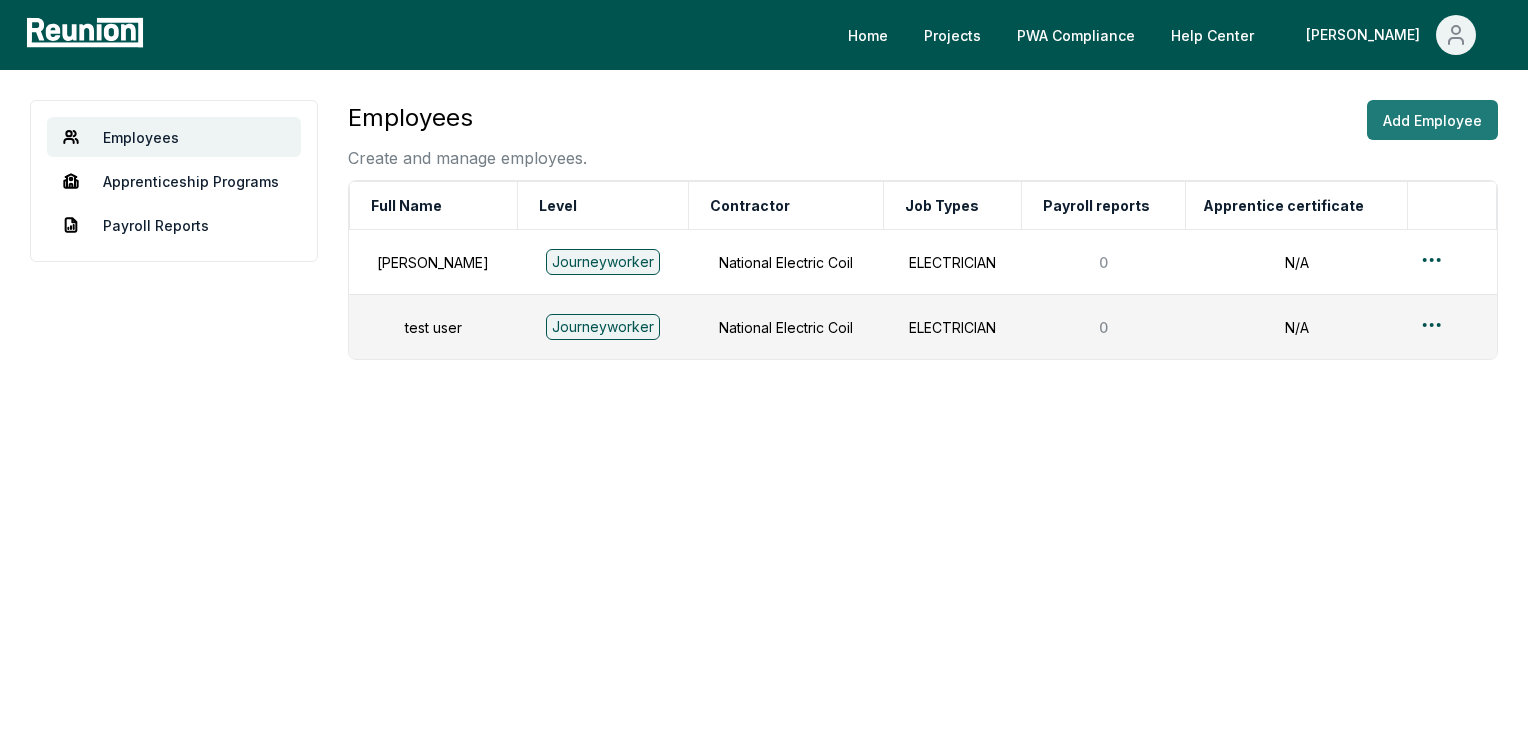 click on "Add Employee" at bounding box center [1432, 120] 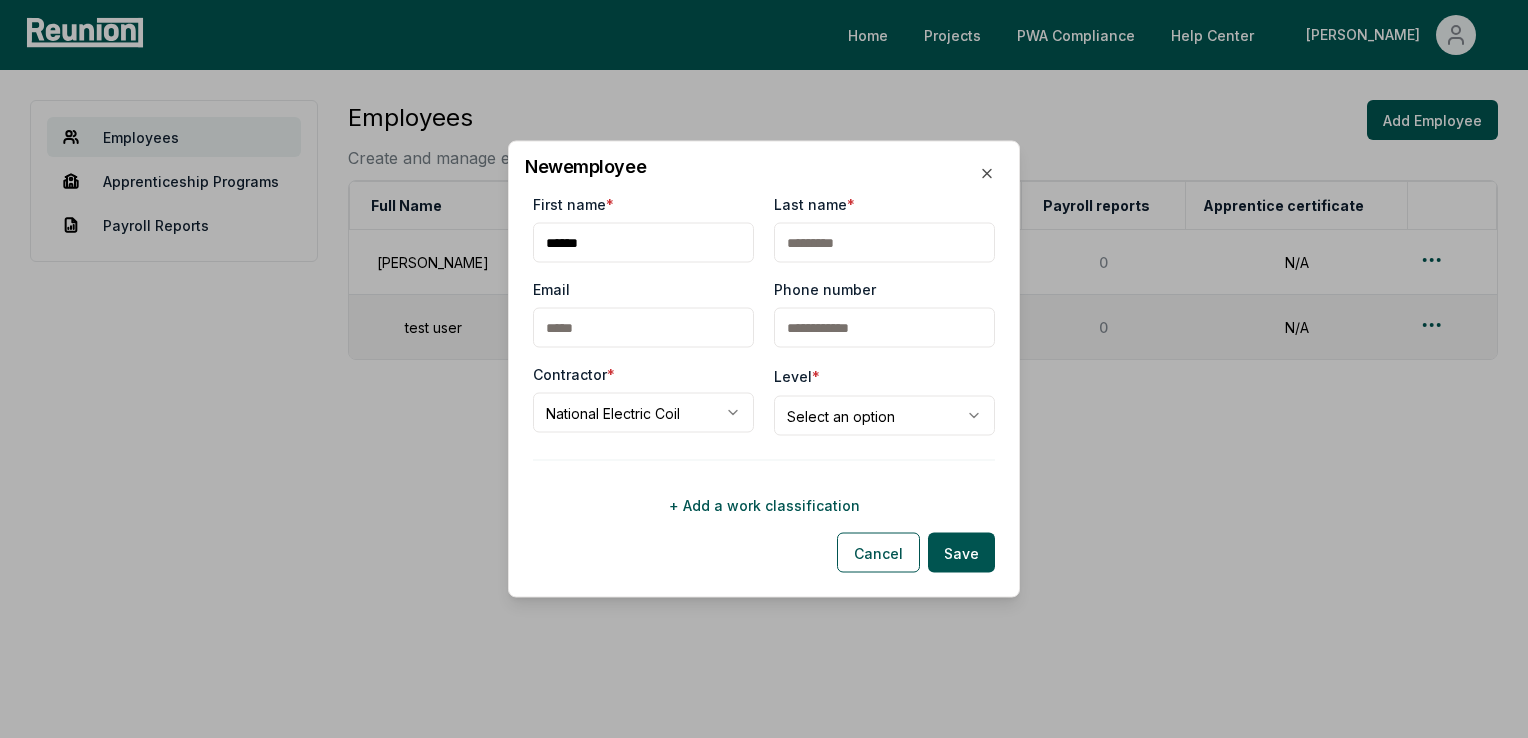 type on "******" 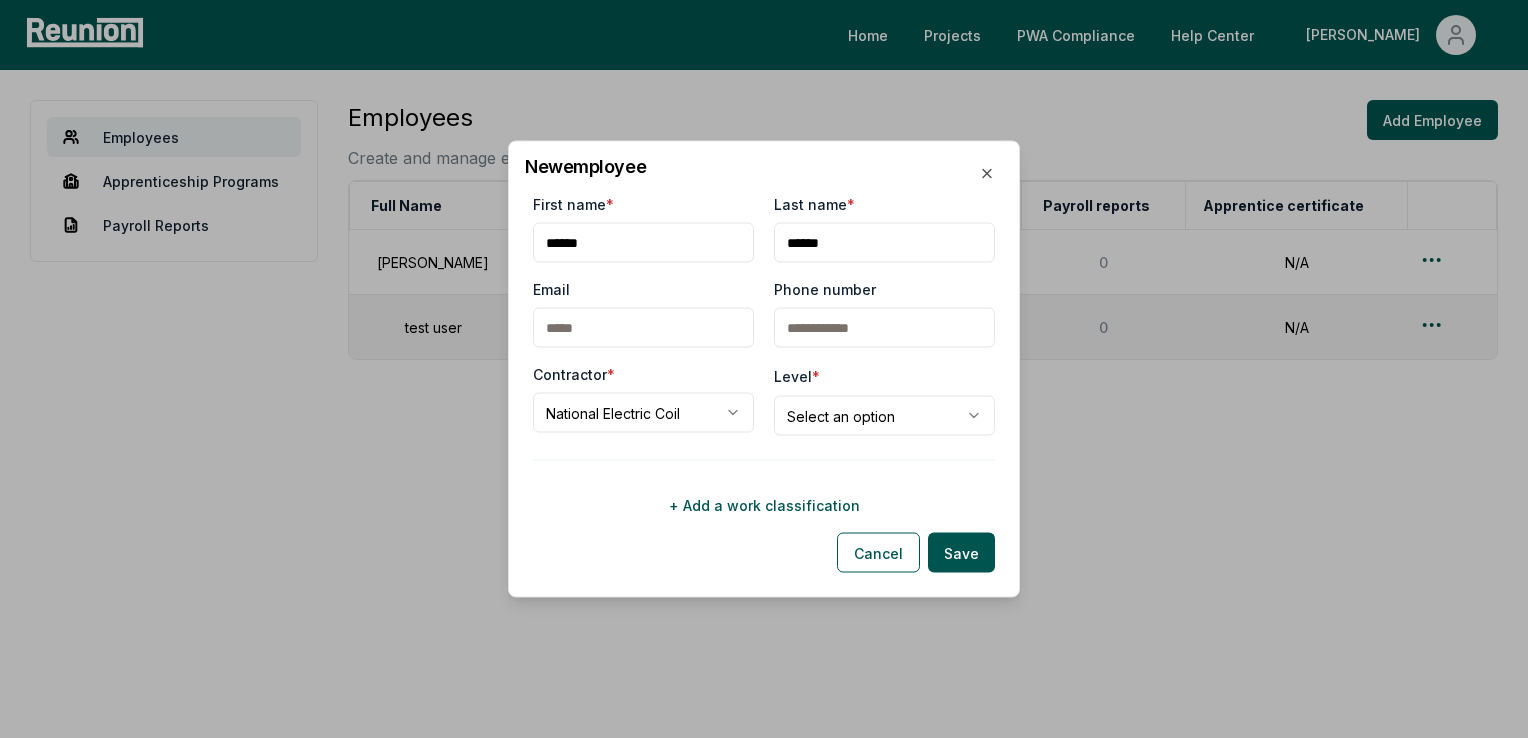 type on "******" 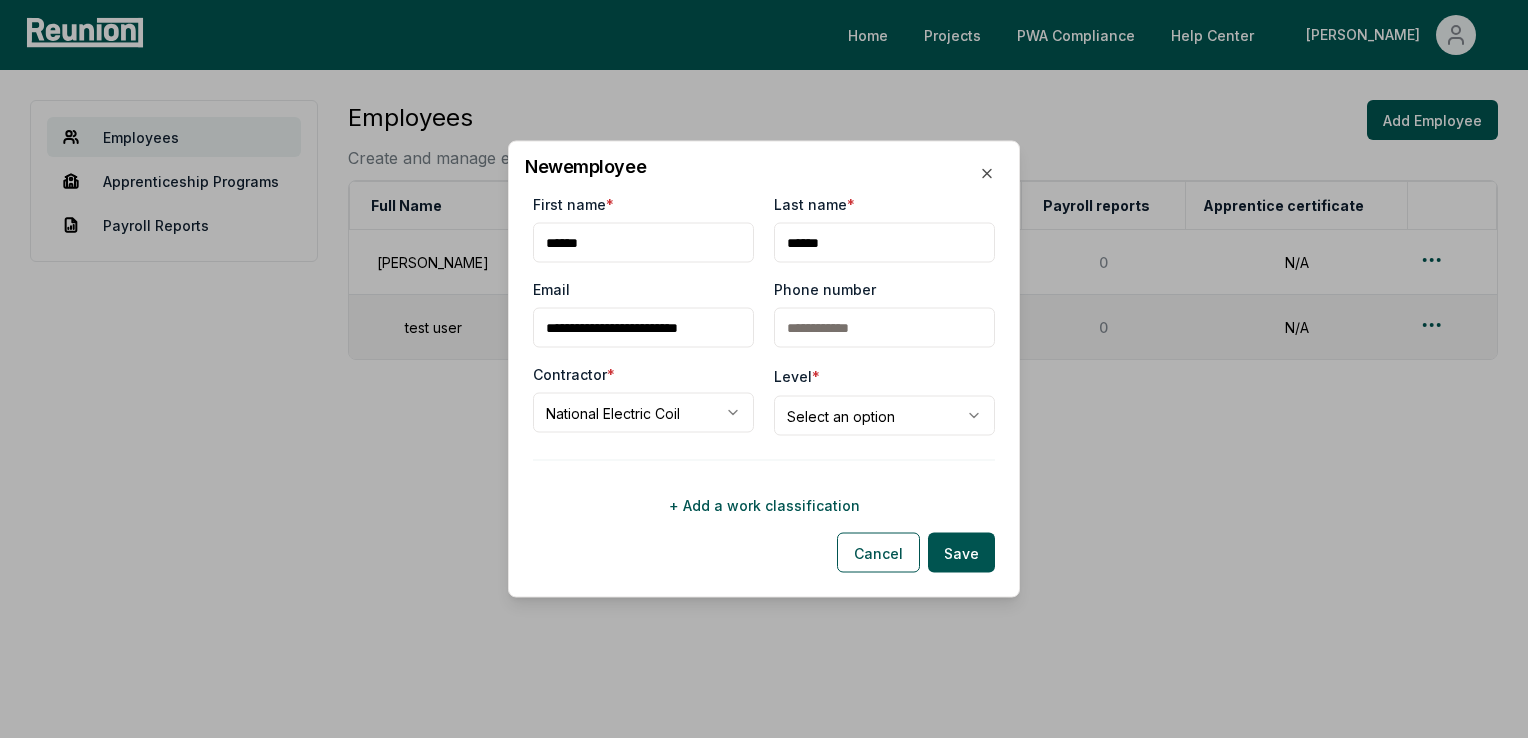 scroll, scrollTop: 0, scrollLeft: 10, axis: horizontal 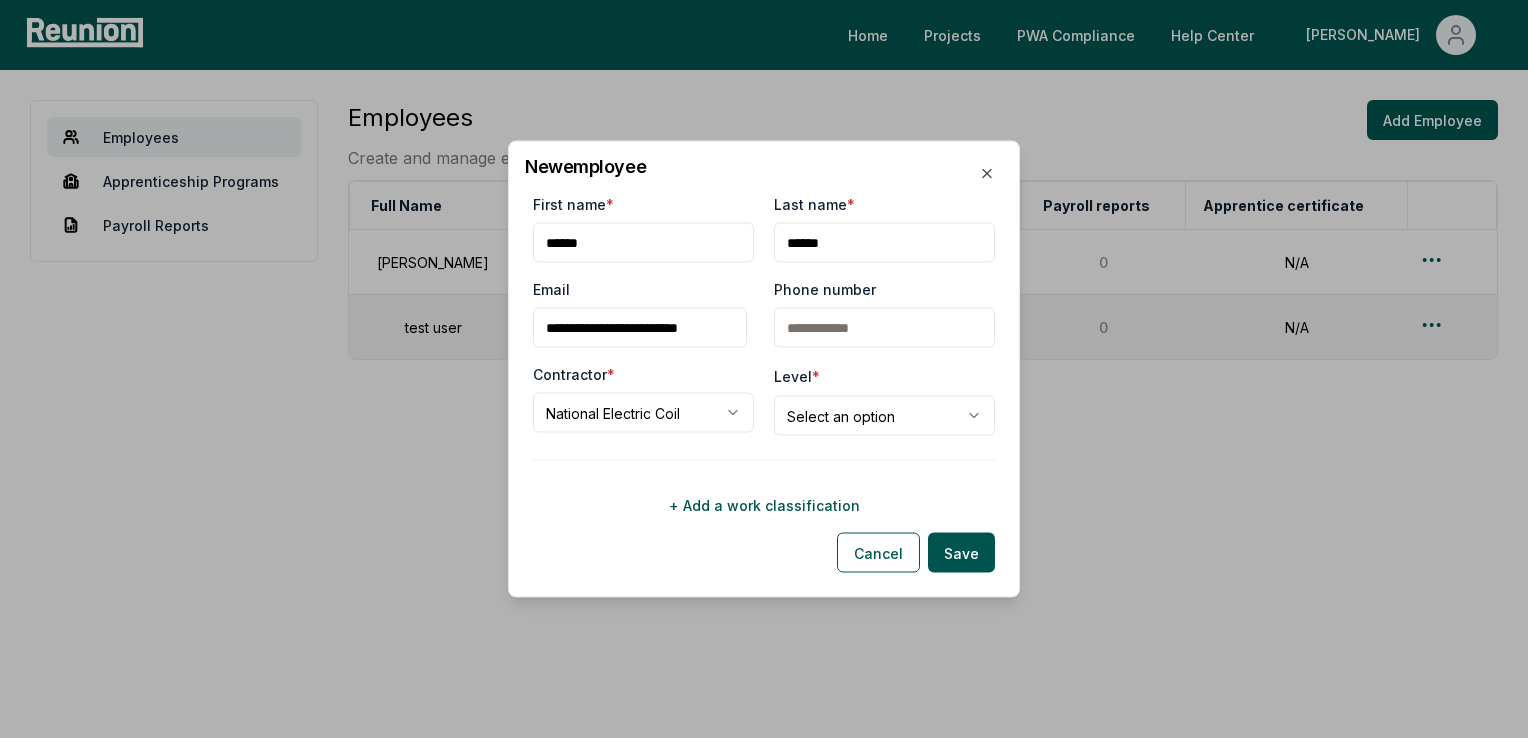 type on "**********" 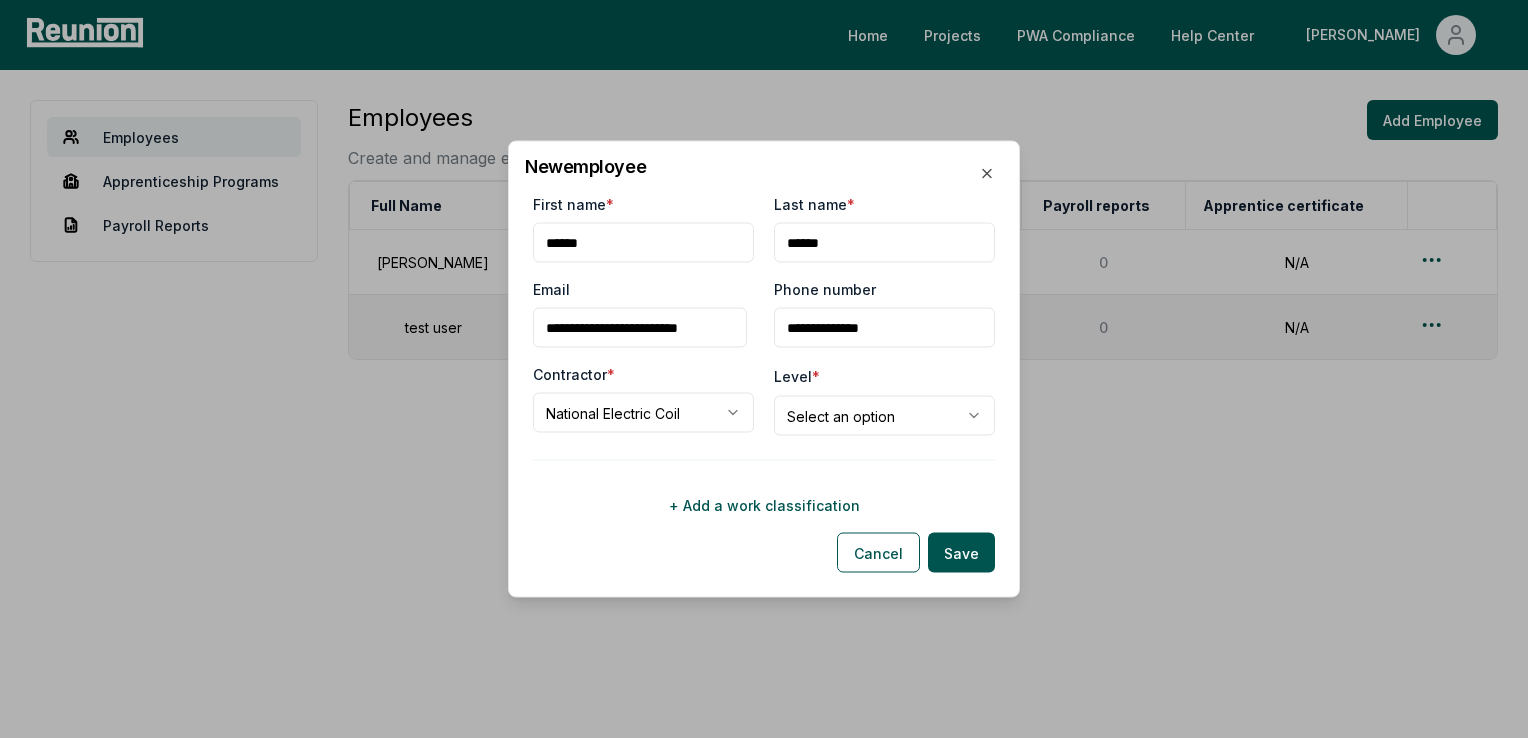 type on "**********" 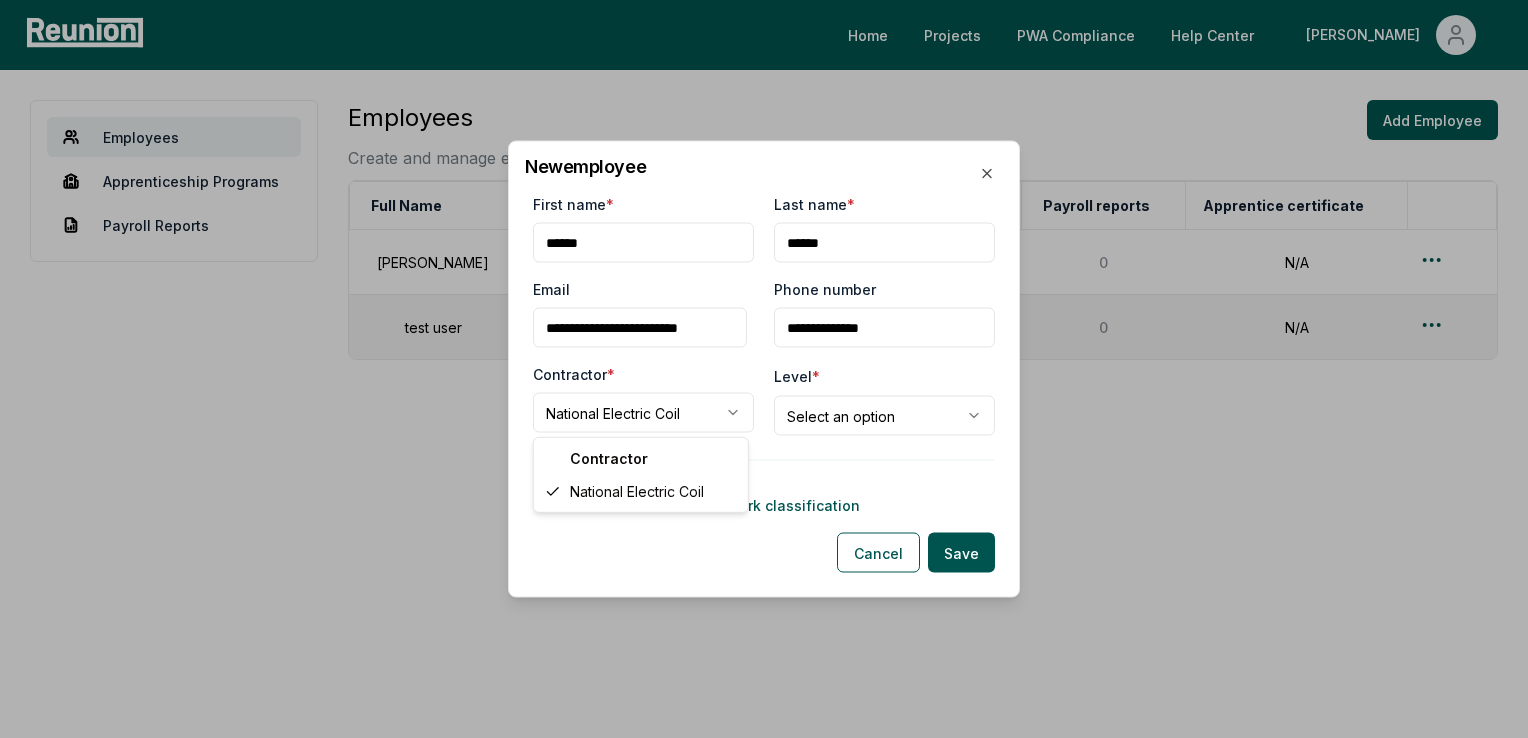 click on "**********" at bounding box center [764, 369] 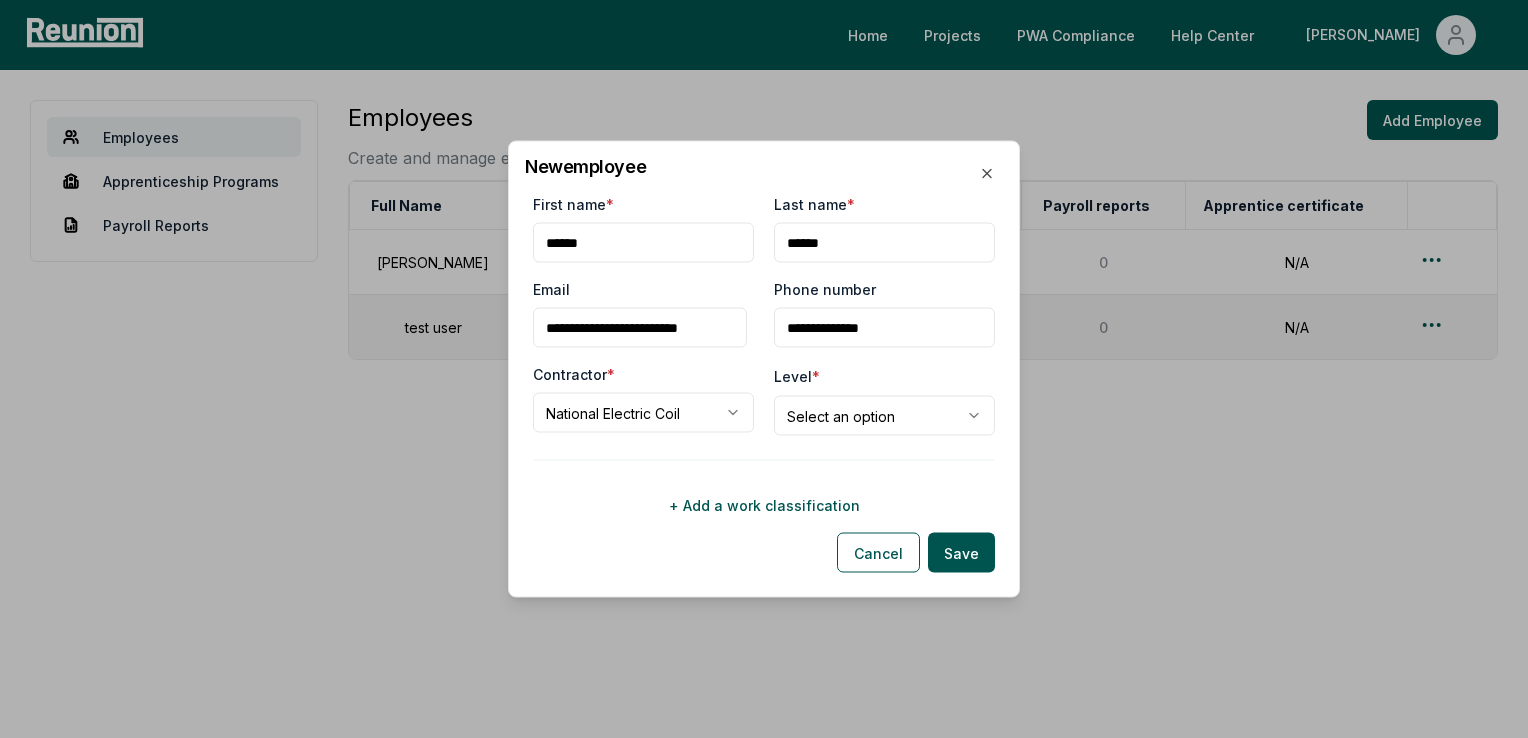 click on "**********" at bounding box center (764, 369) 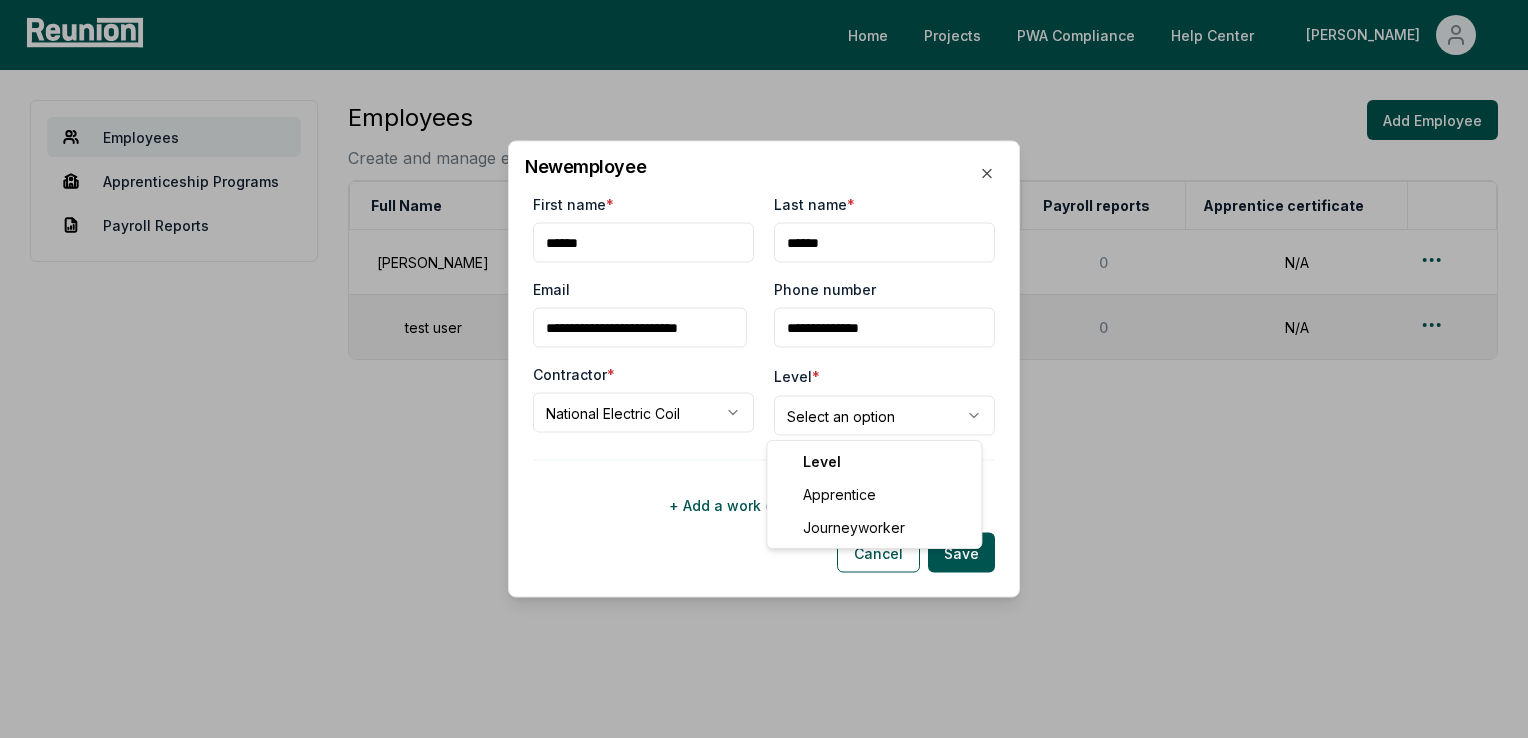 select on "**********" 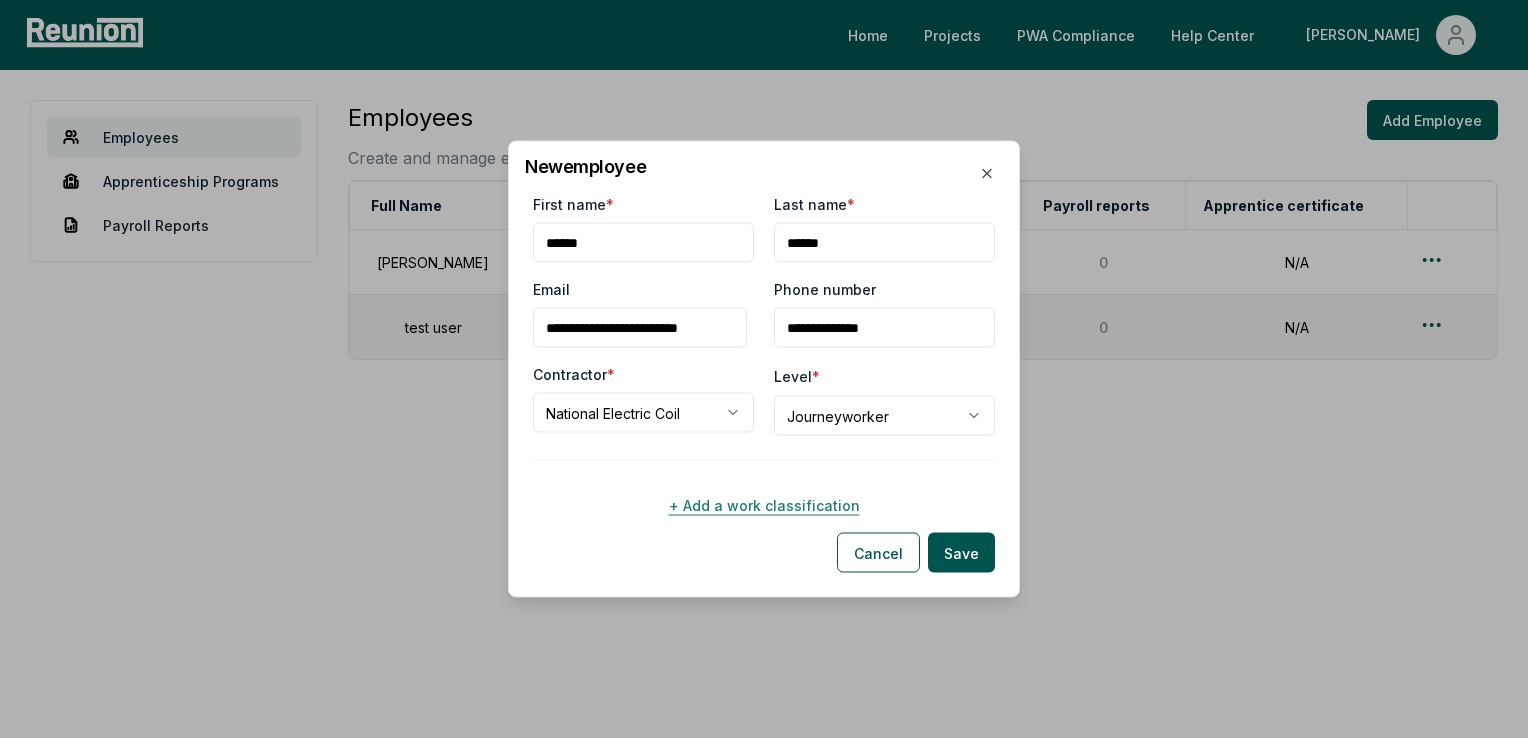 click on "+ Add a work classification" at bounding box center [764, 505] 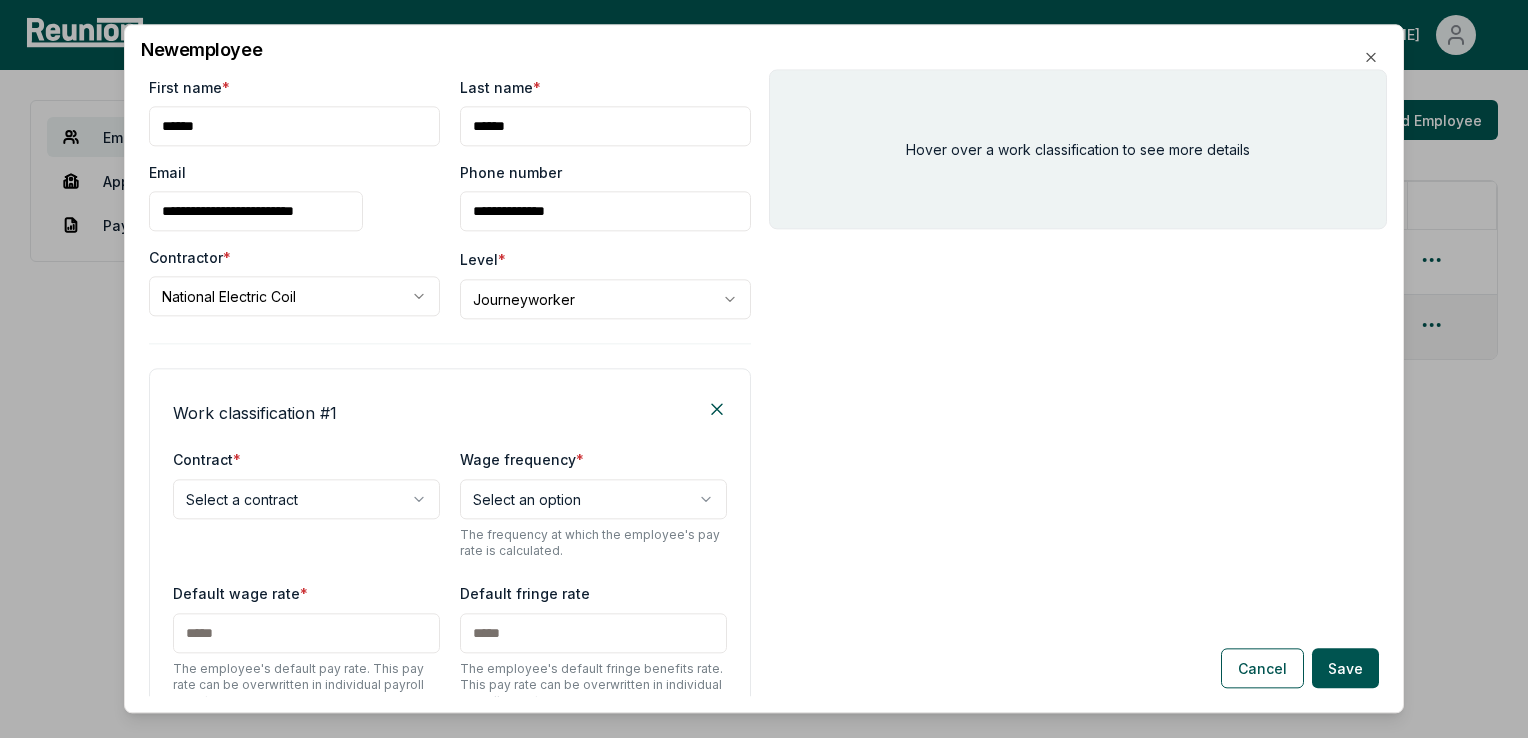scroll, scrollTop: 364, scrollLeft: 0, axis: vertical 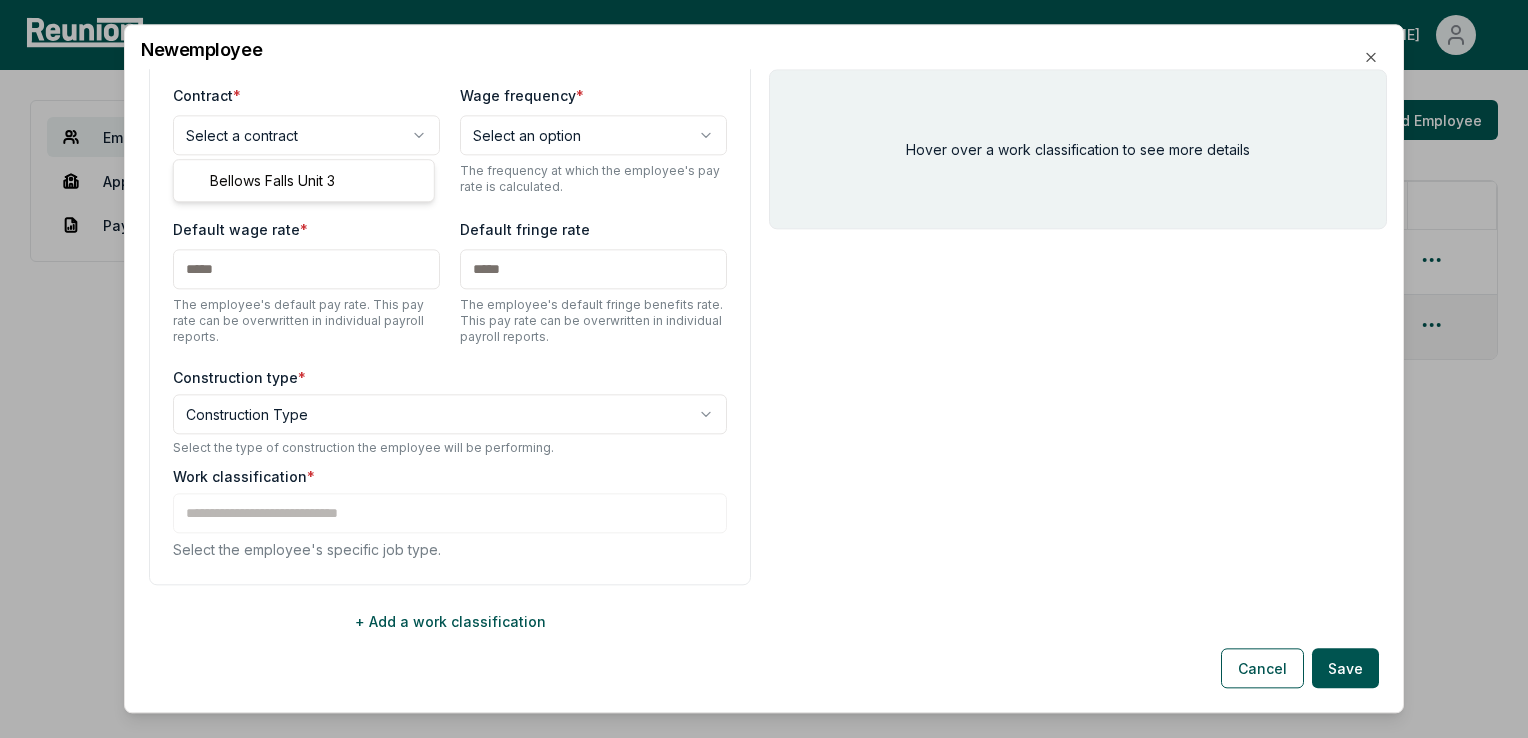 click on "**********" at bounding box center [764, 369] 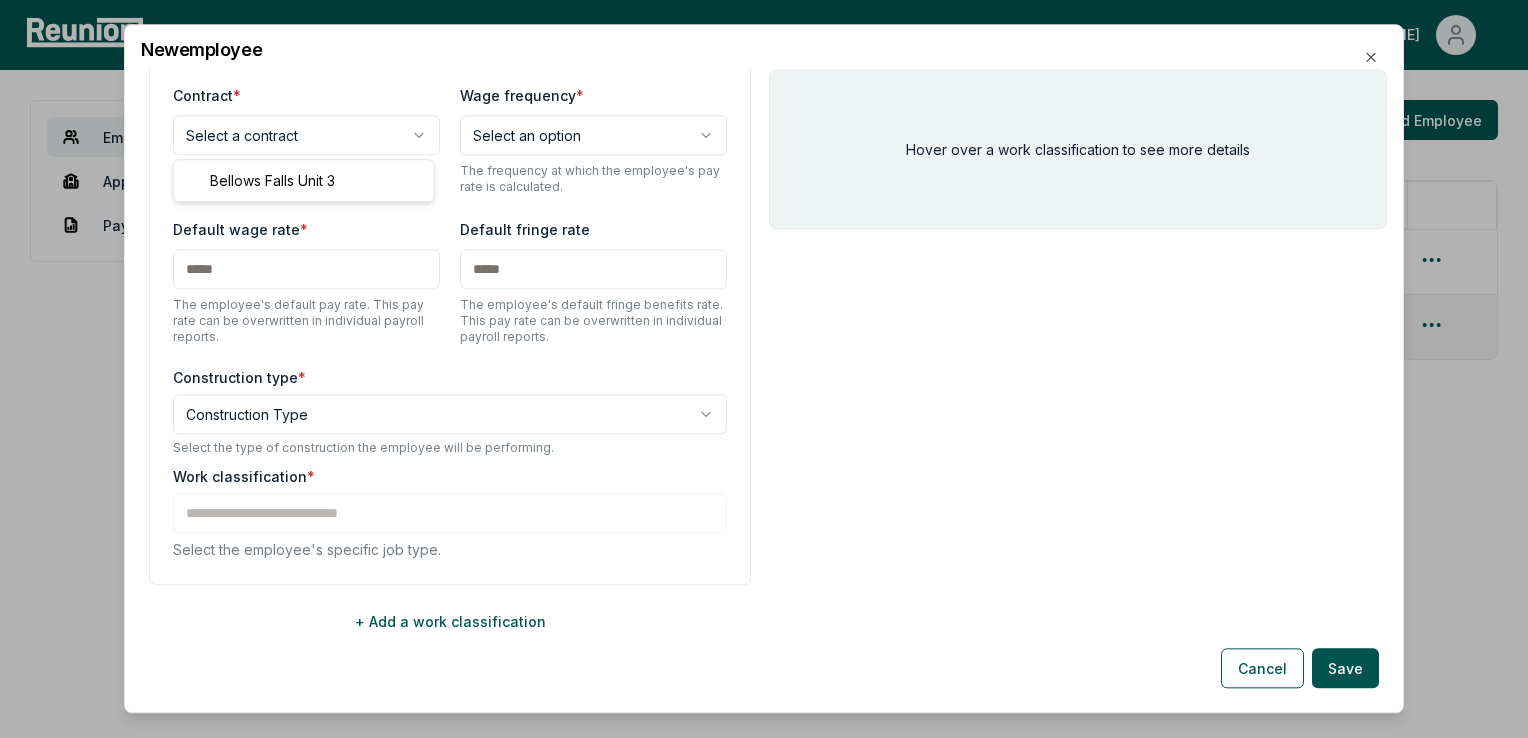 select on "**********" 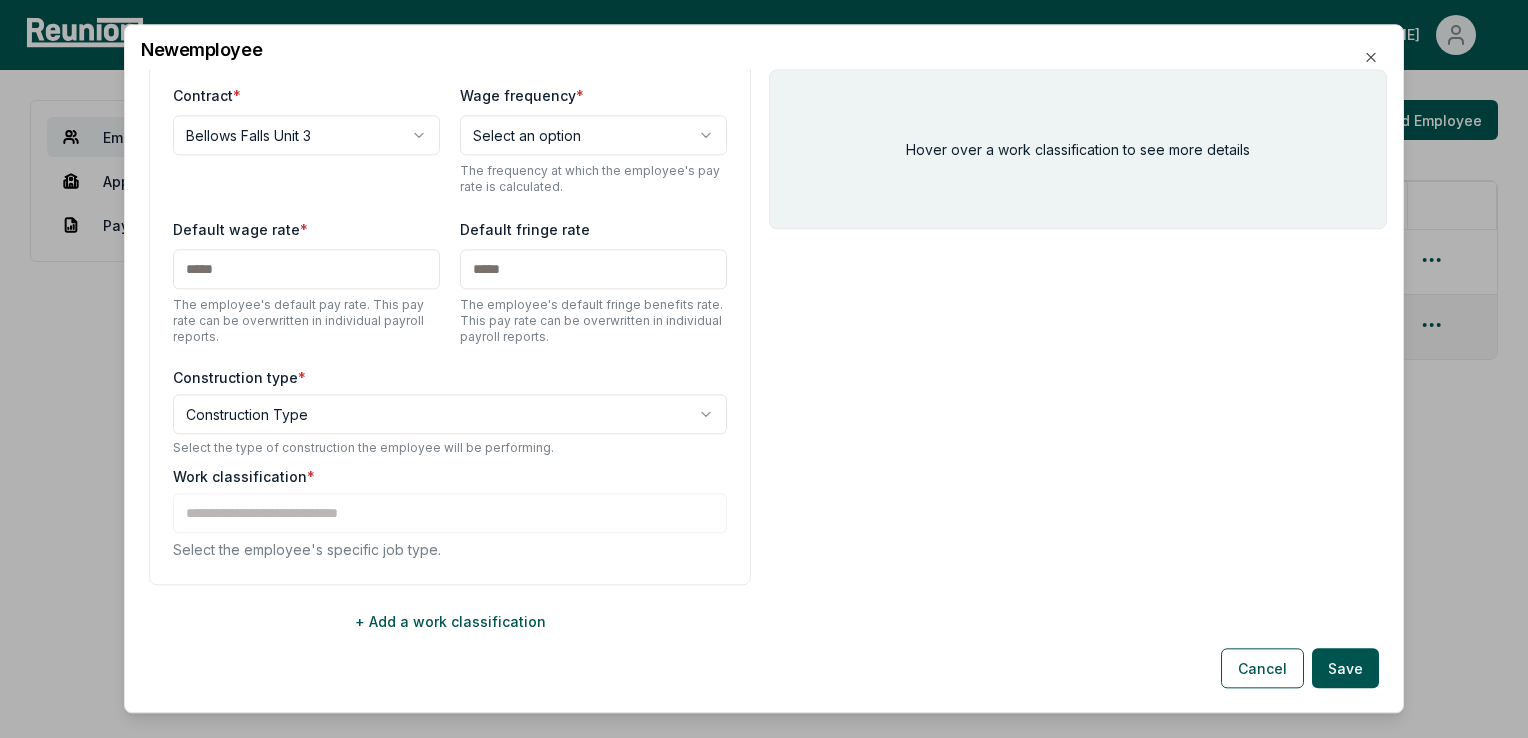 click on "**********" at bounding box center [764, 369] 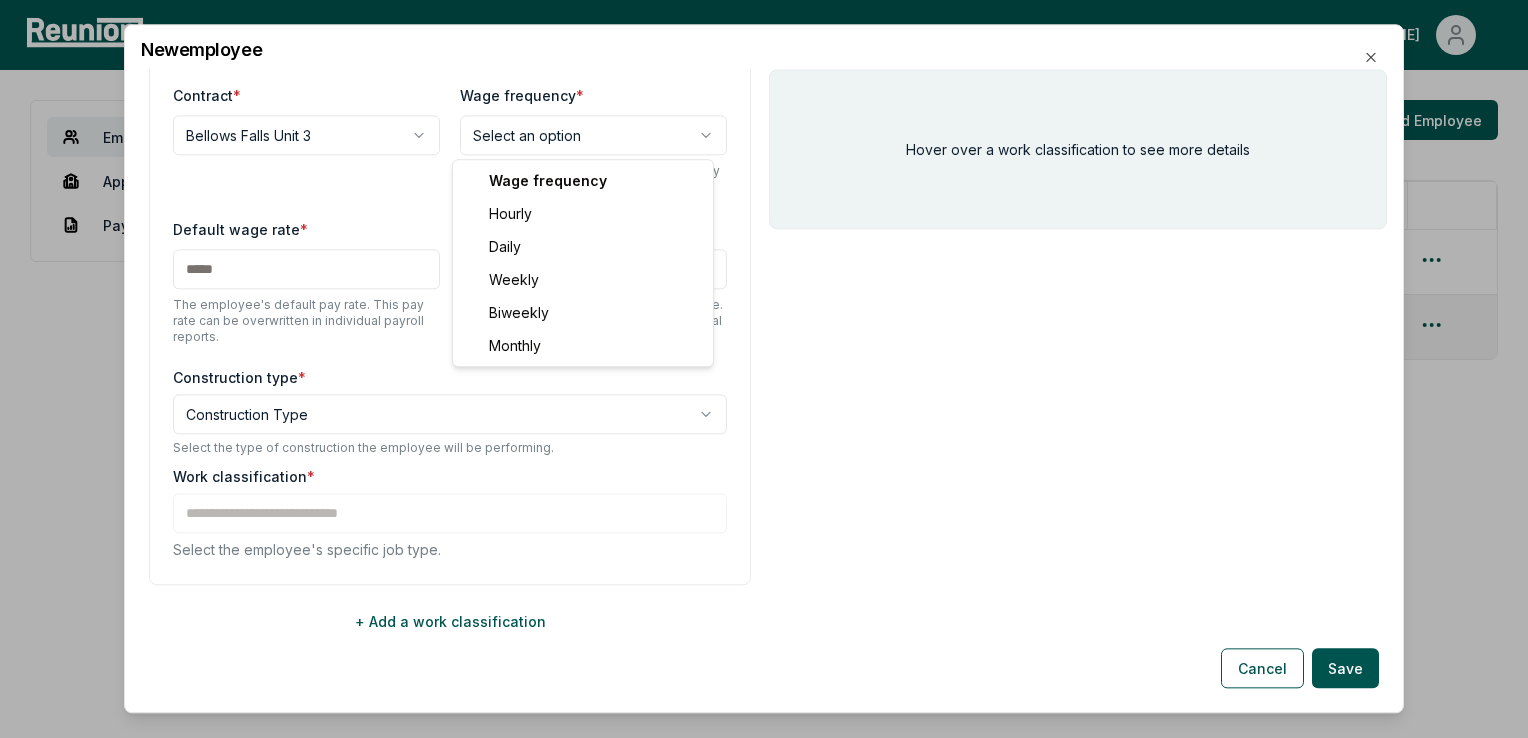 select on "******" 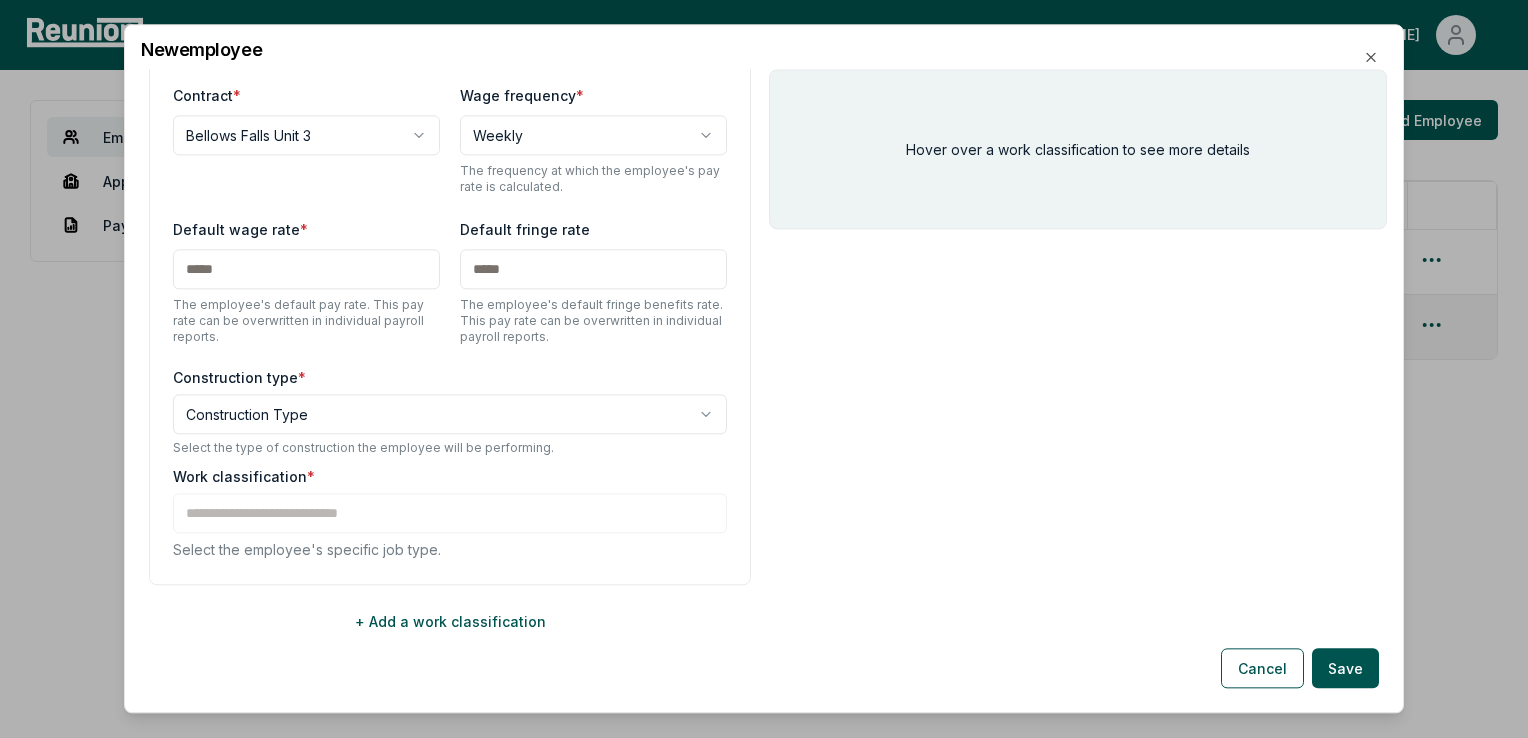 click at bounding box center [306, 269] 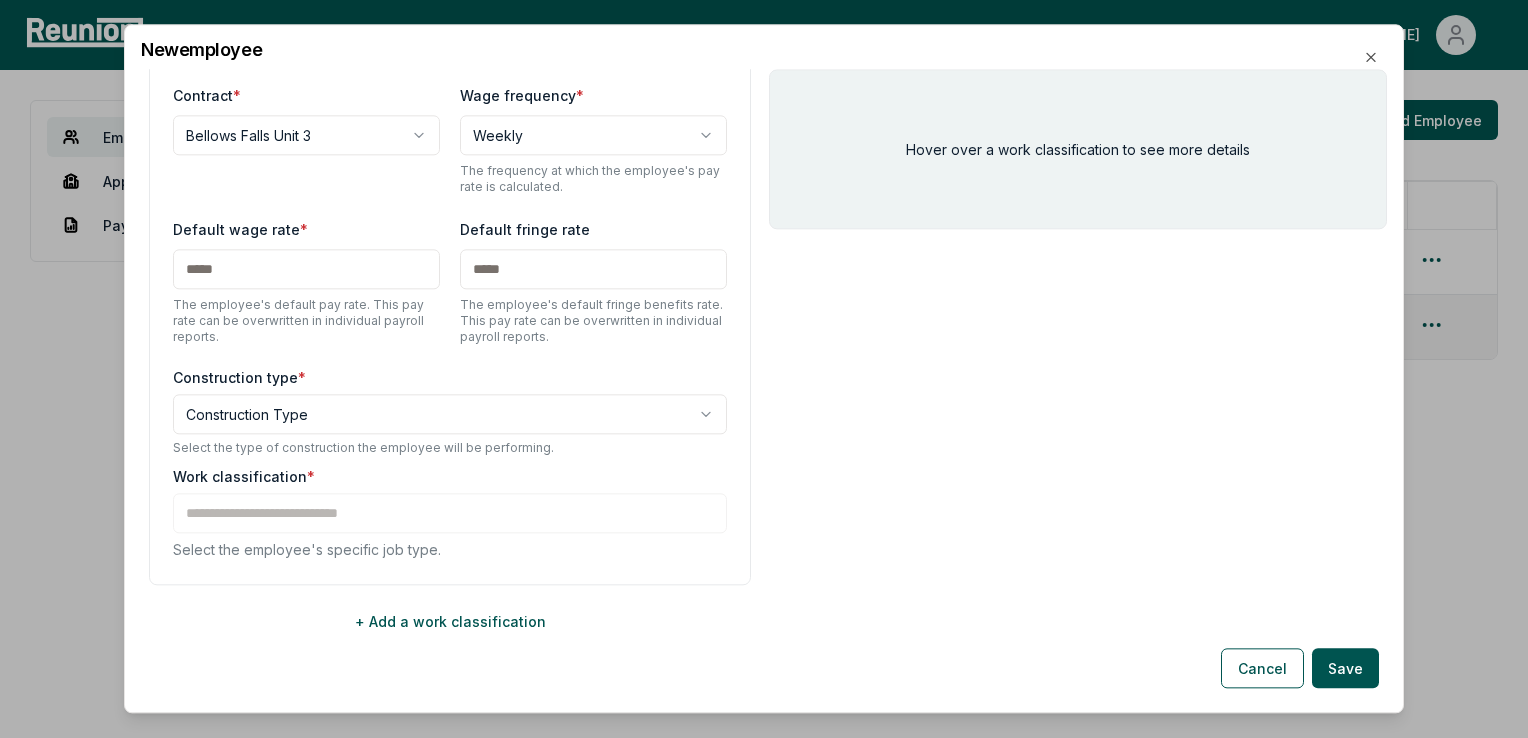 type on "******" 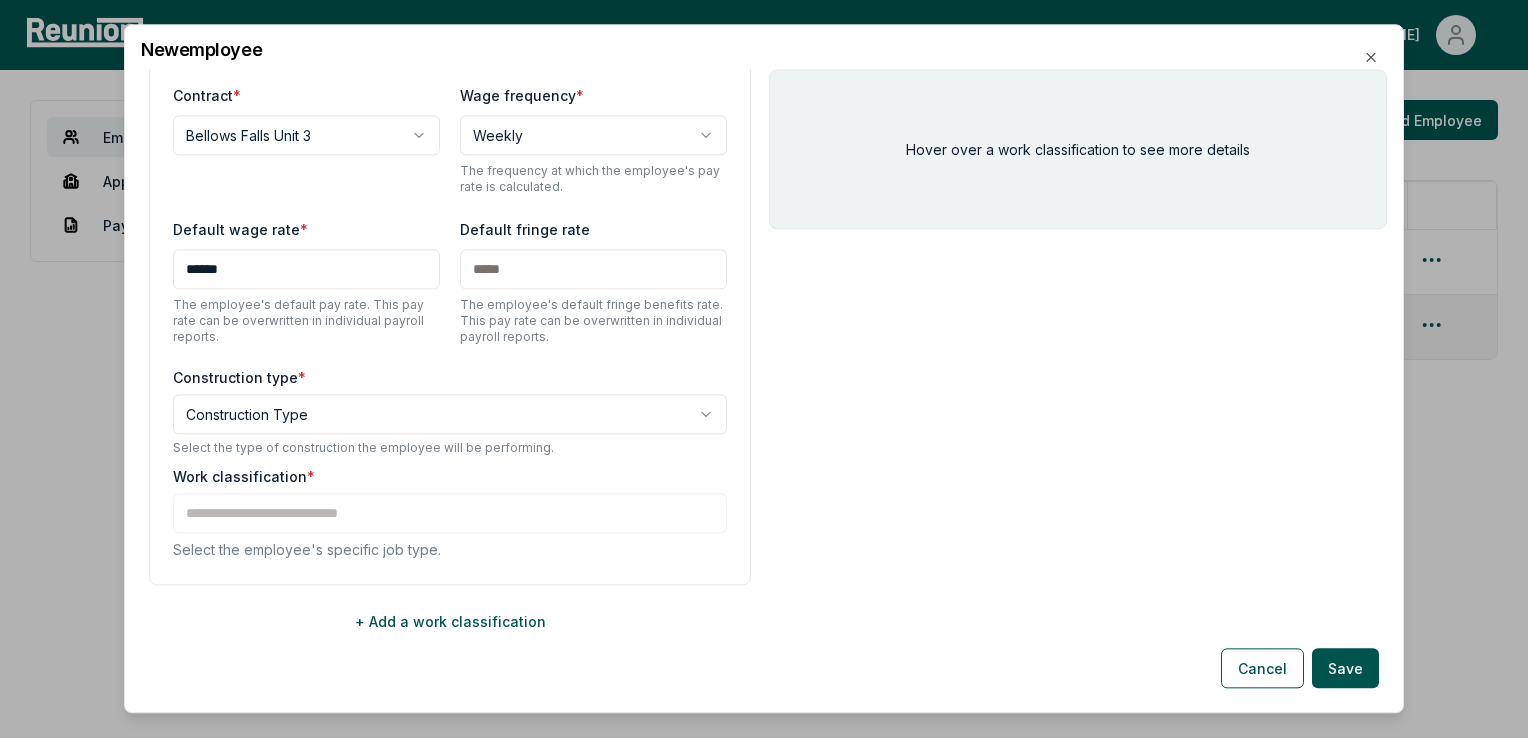 type on "******" 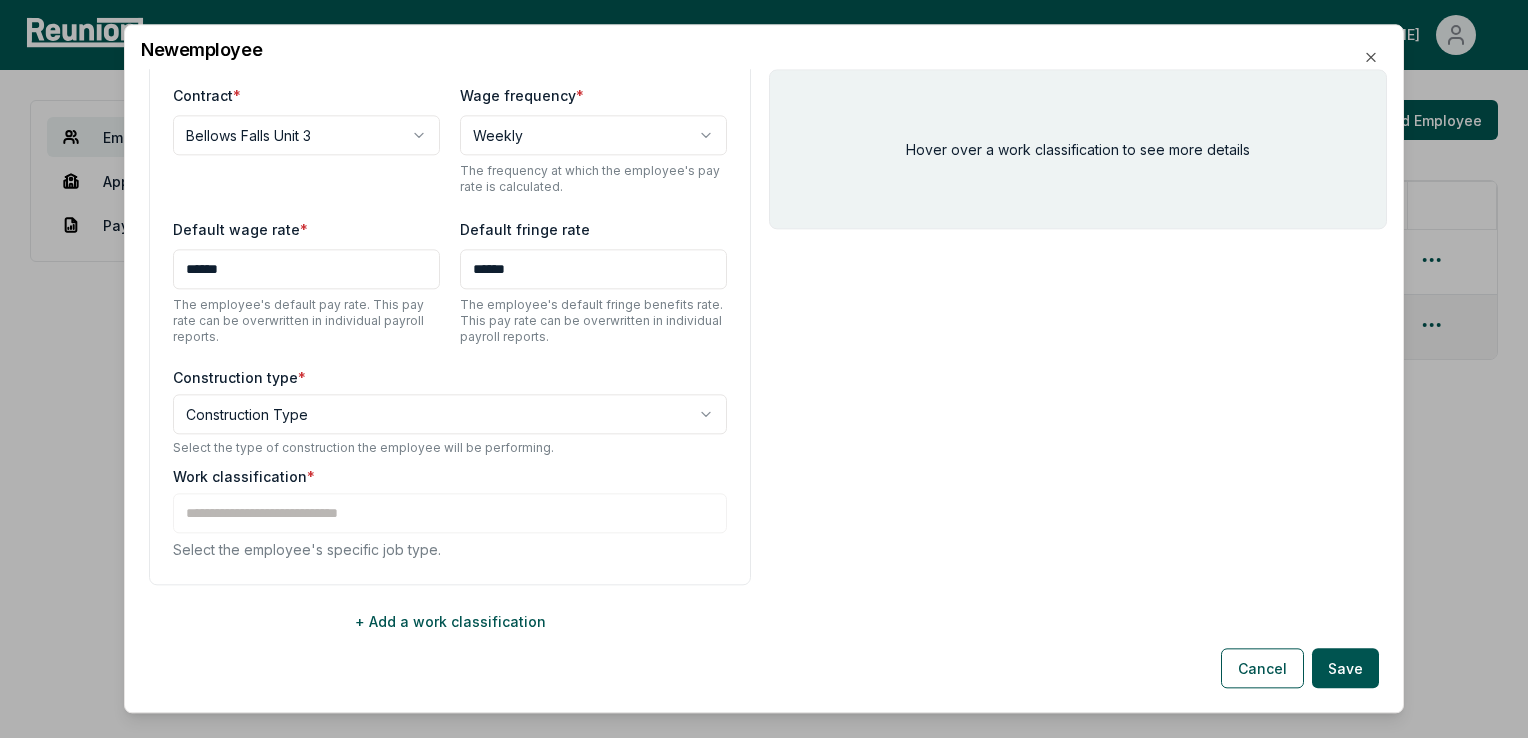 click on "**********" at bounding box center (764, 369) 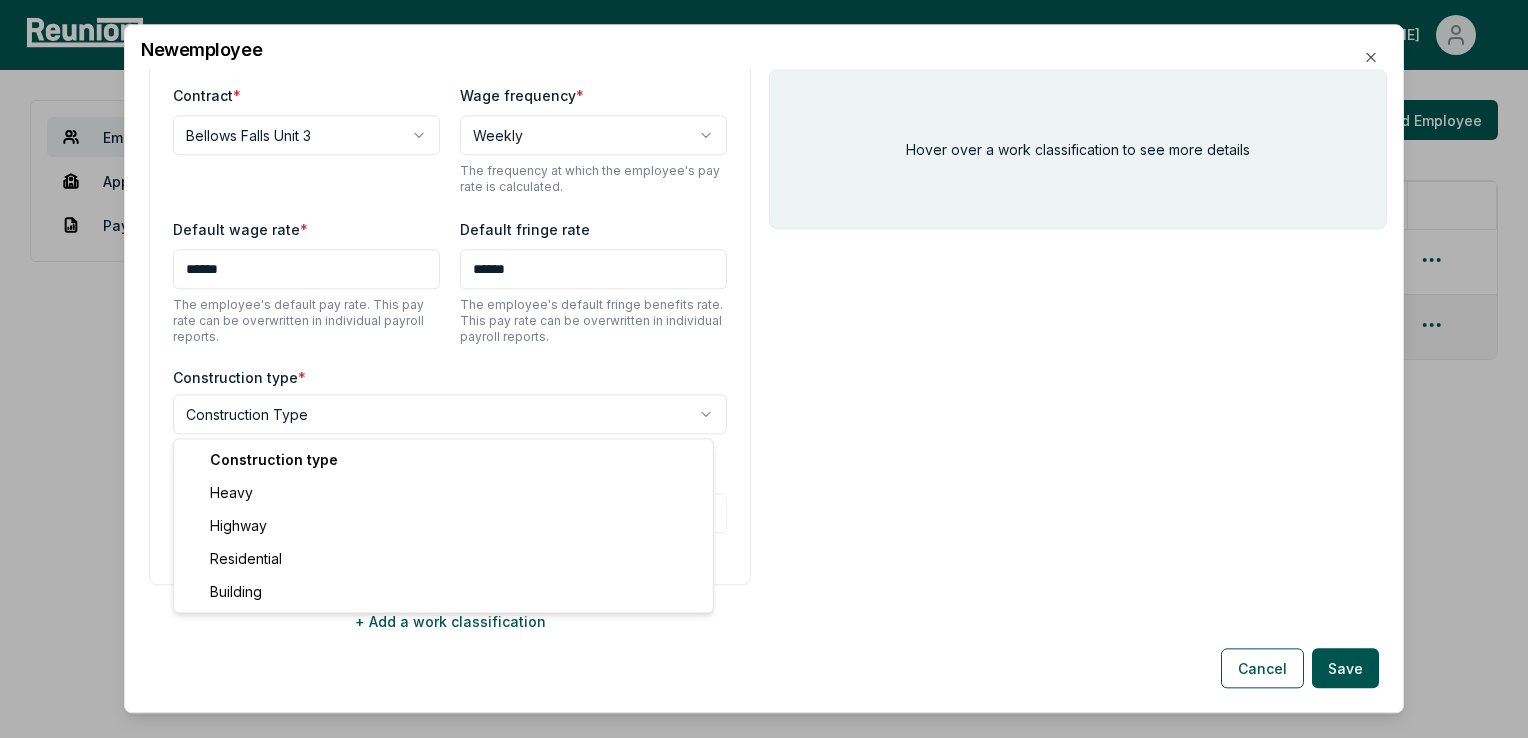 select on "*****" 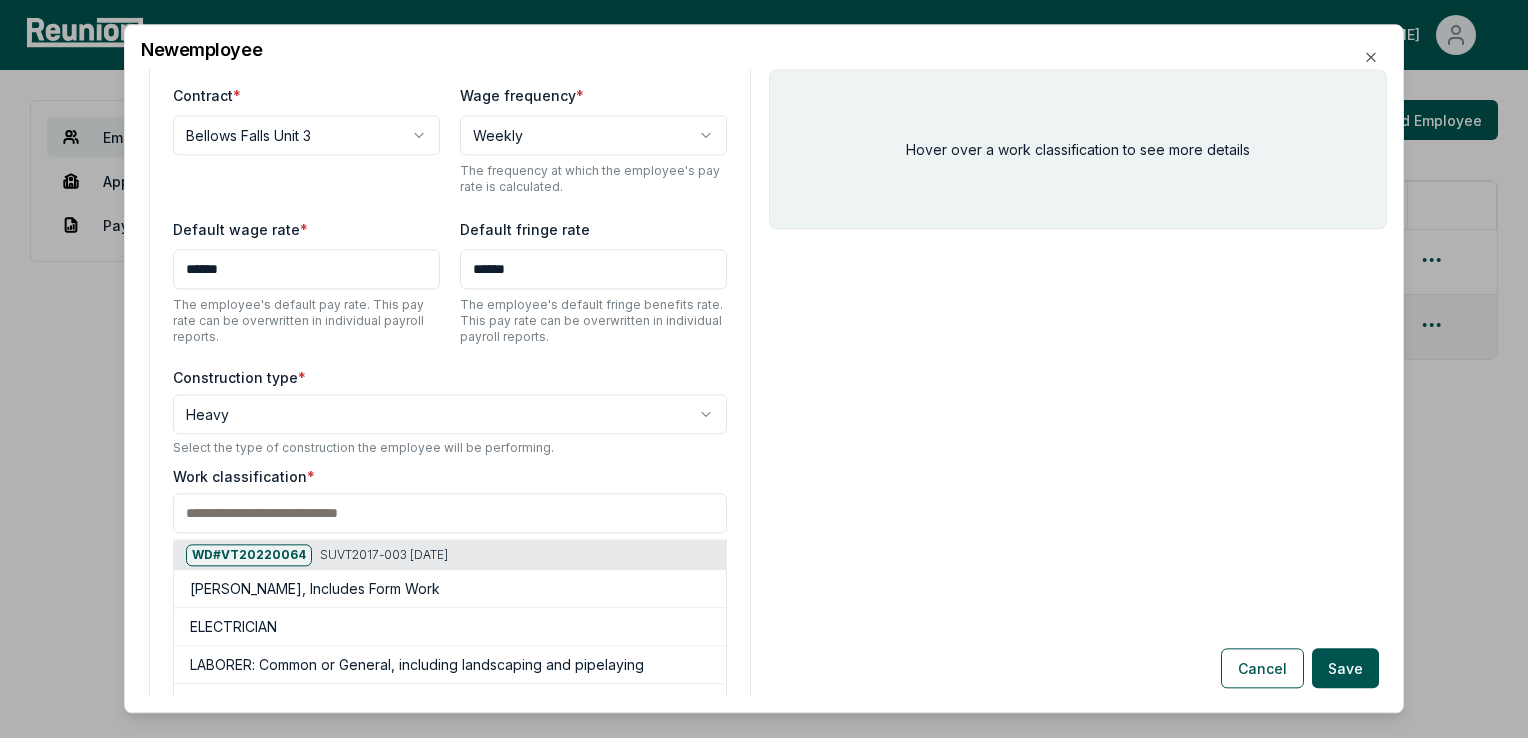 click at bounding box center (450, 513) 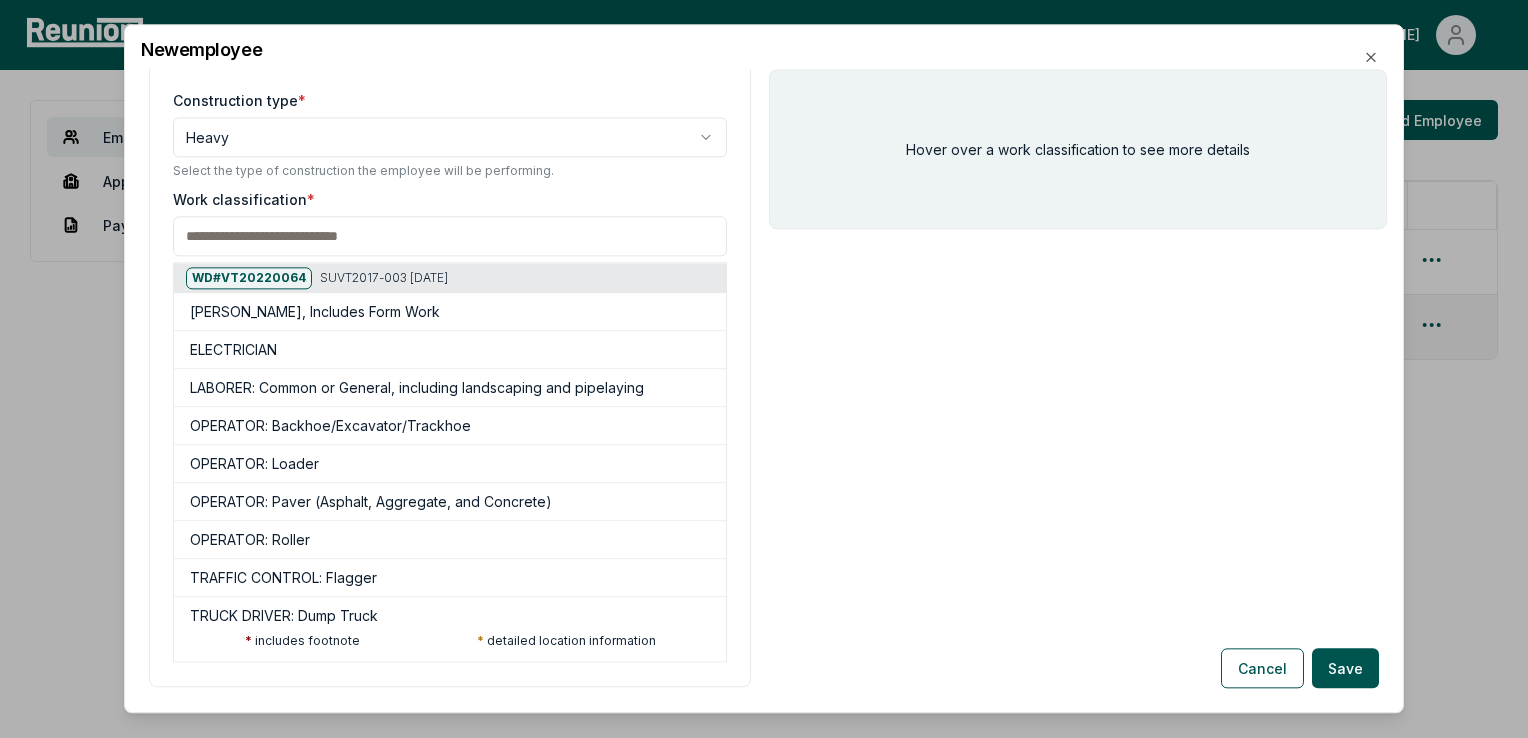 scroll, scrollTop: 742, scrollLeft: 0, axis: vertical 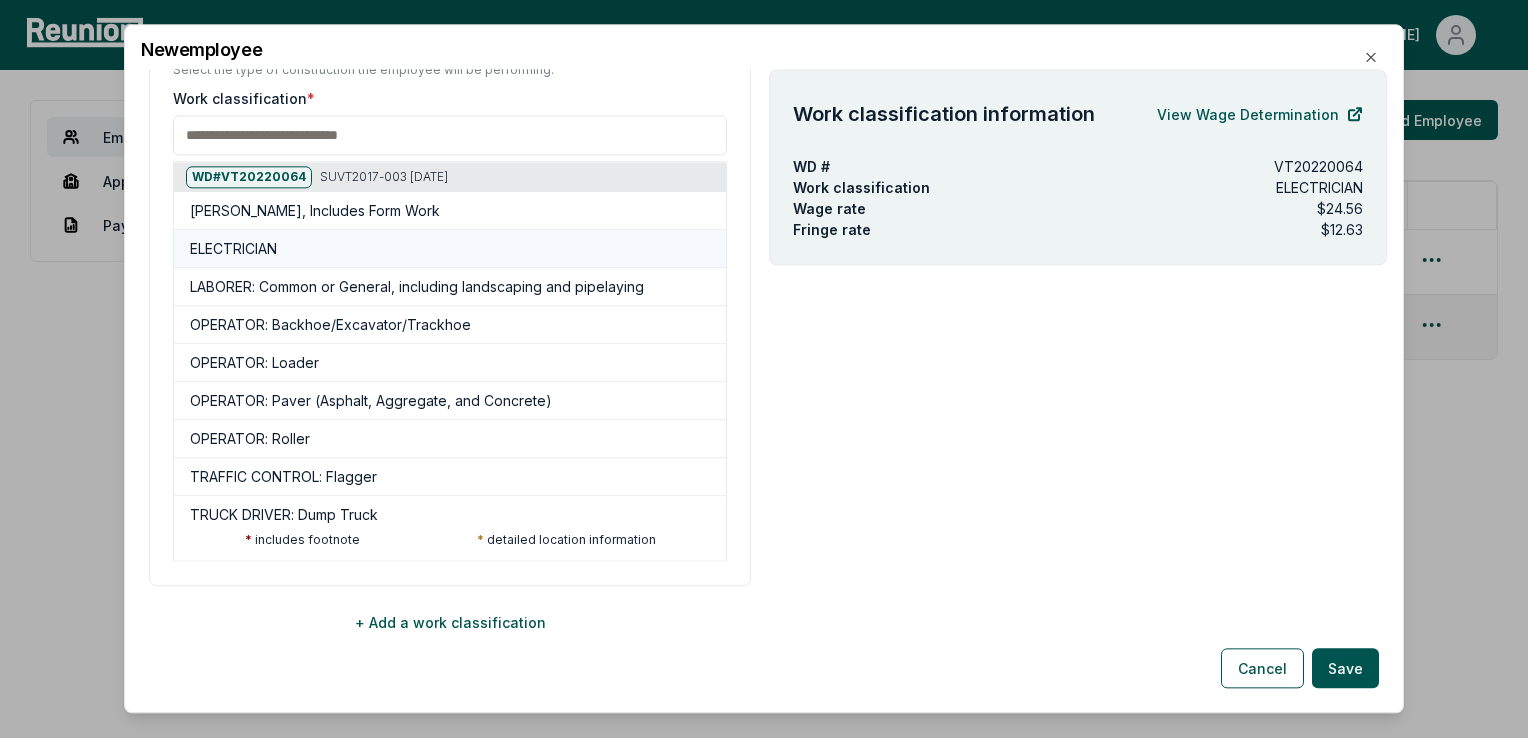 click on "ELECTRICIAN" at bounding box center (233, 249) 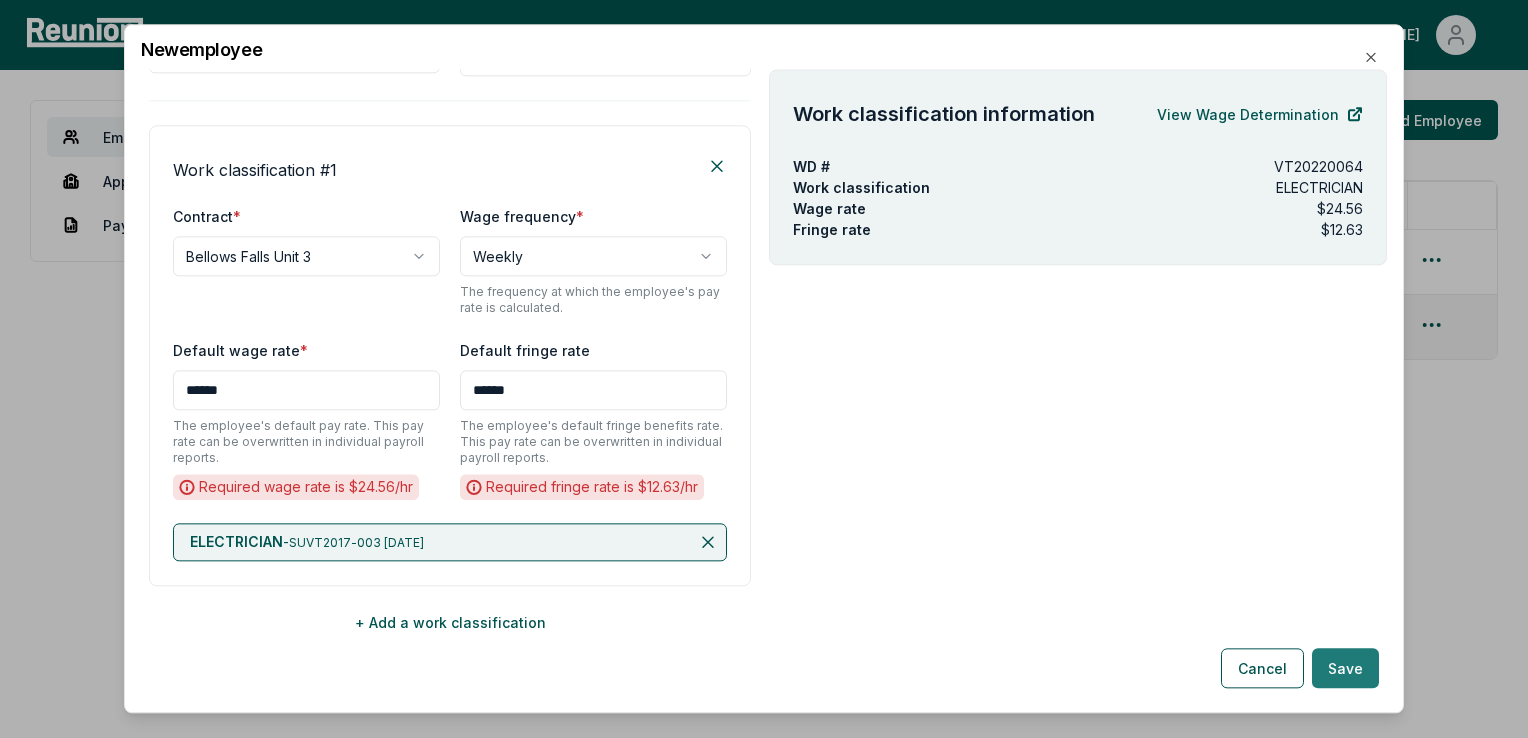 click on "Save" at bounding box center (1345, 669) 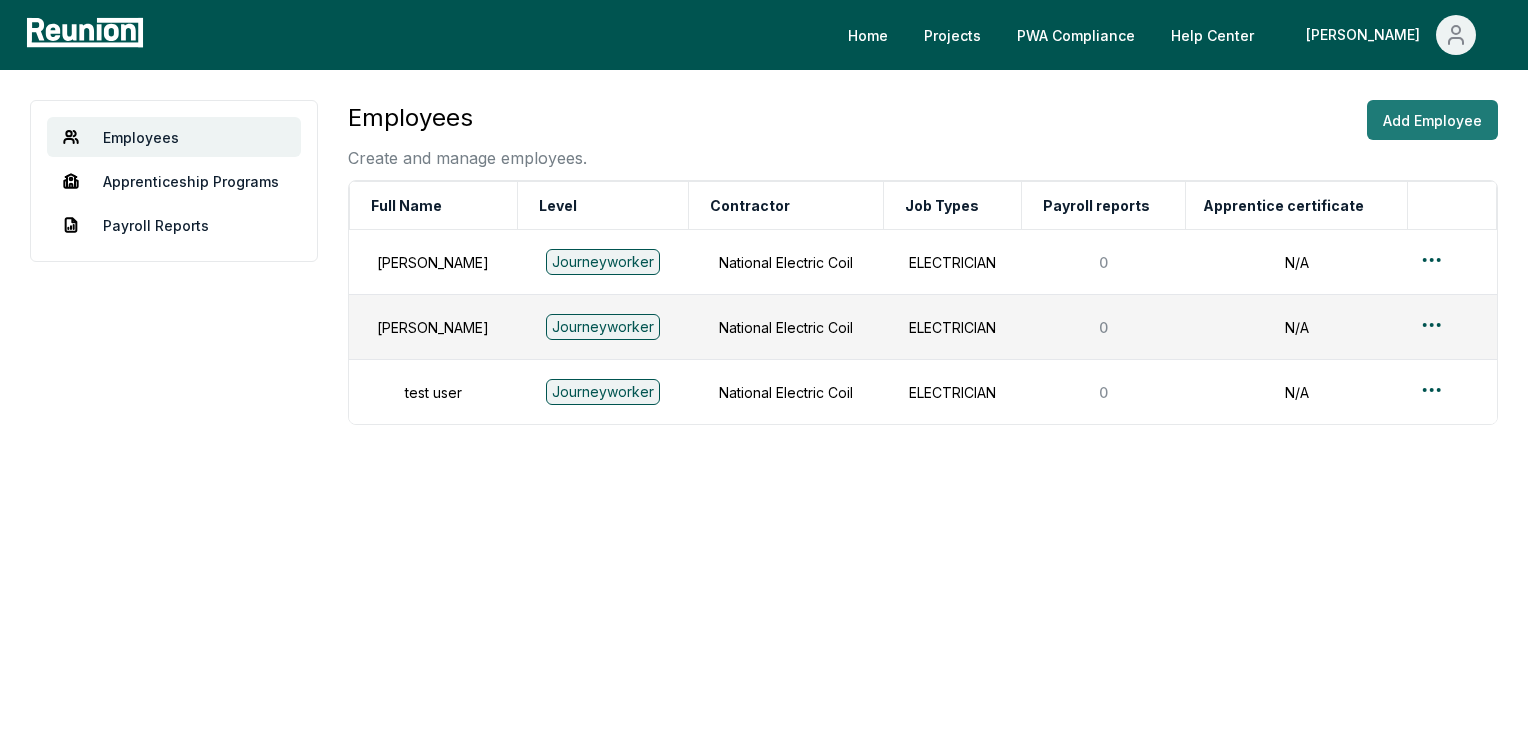 click on "Add Employee" at bounding box center (1432, 120) 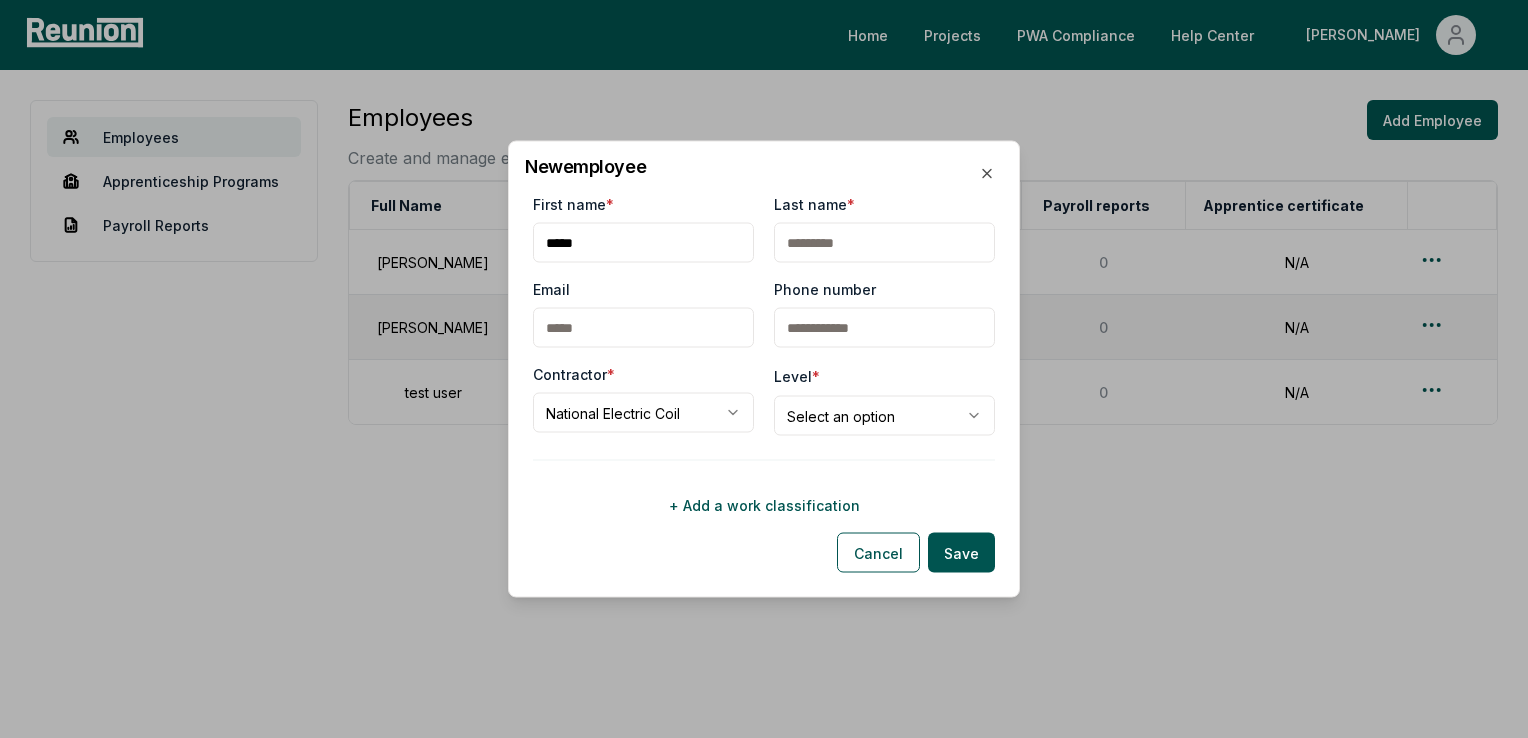 type on "*****" 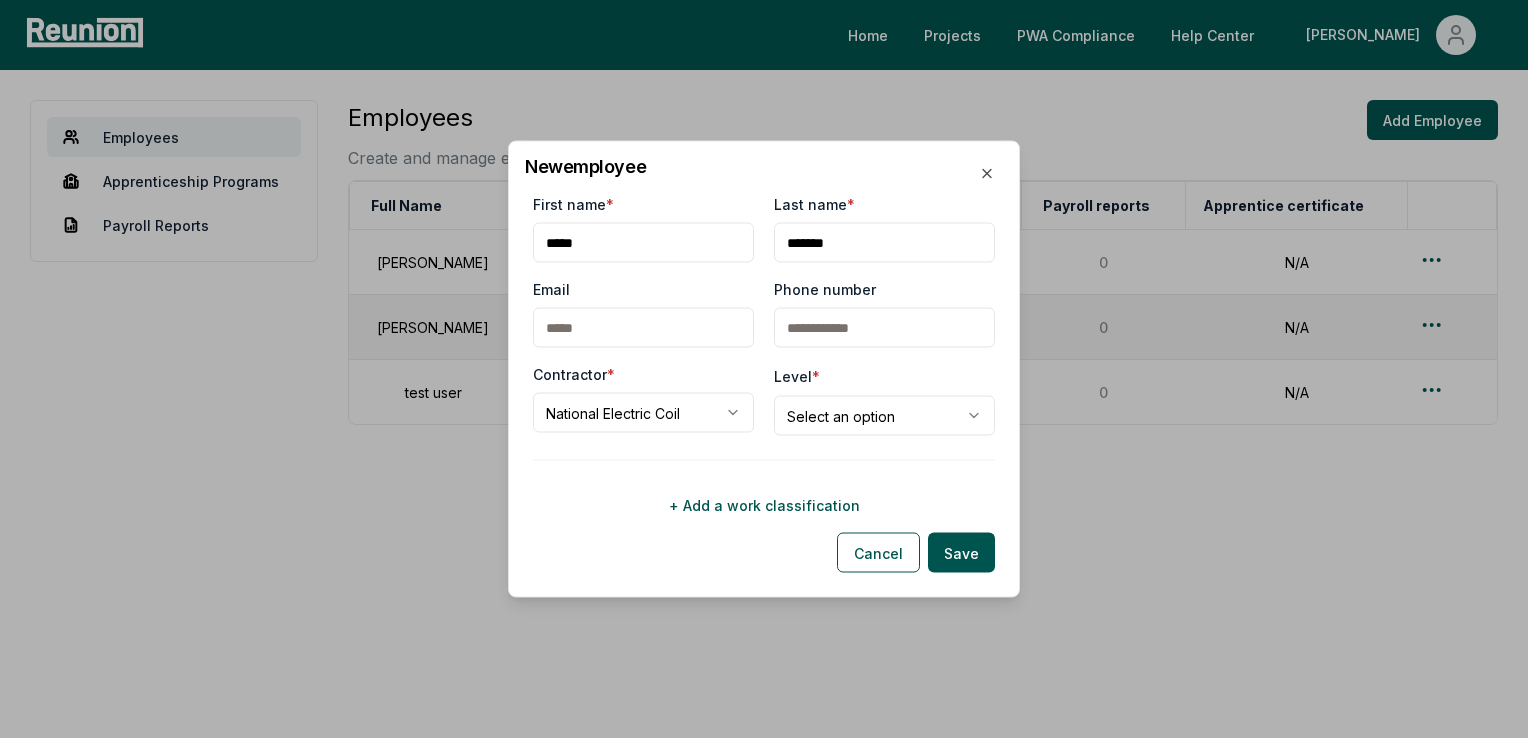 type on "*******" 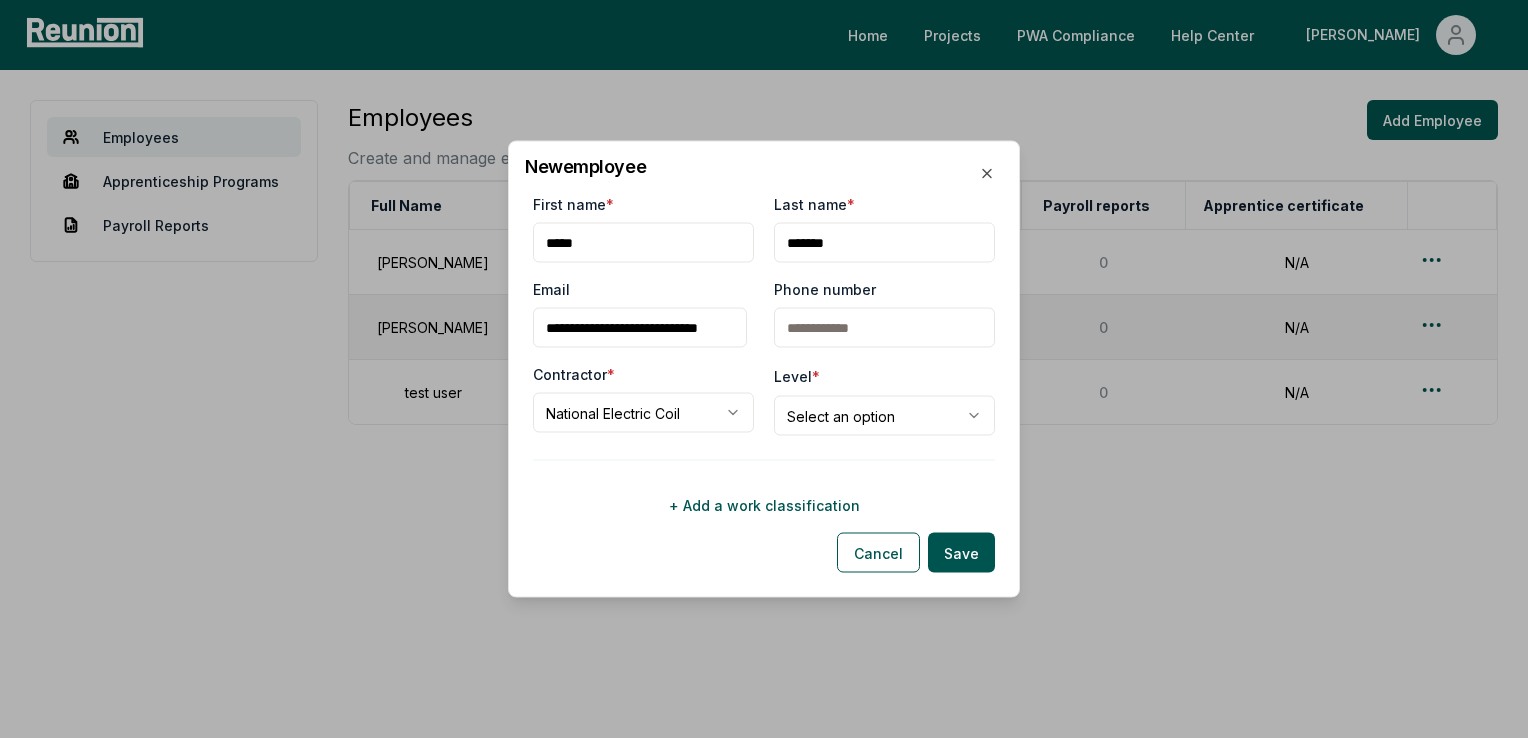 scroll, scrollTop: 0, scrollLeft: 39, axis: horizontal 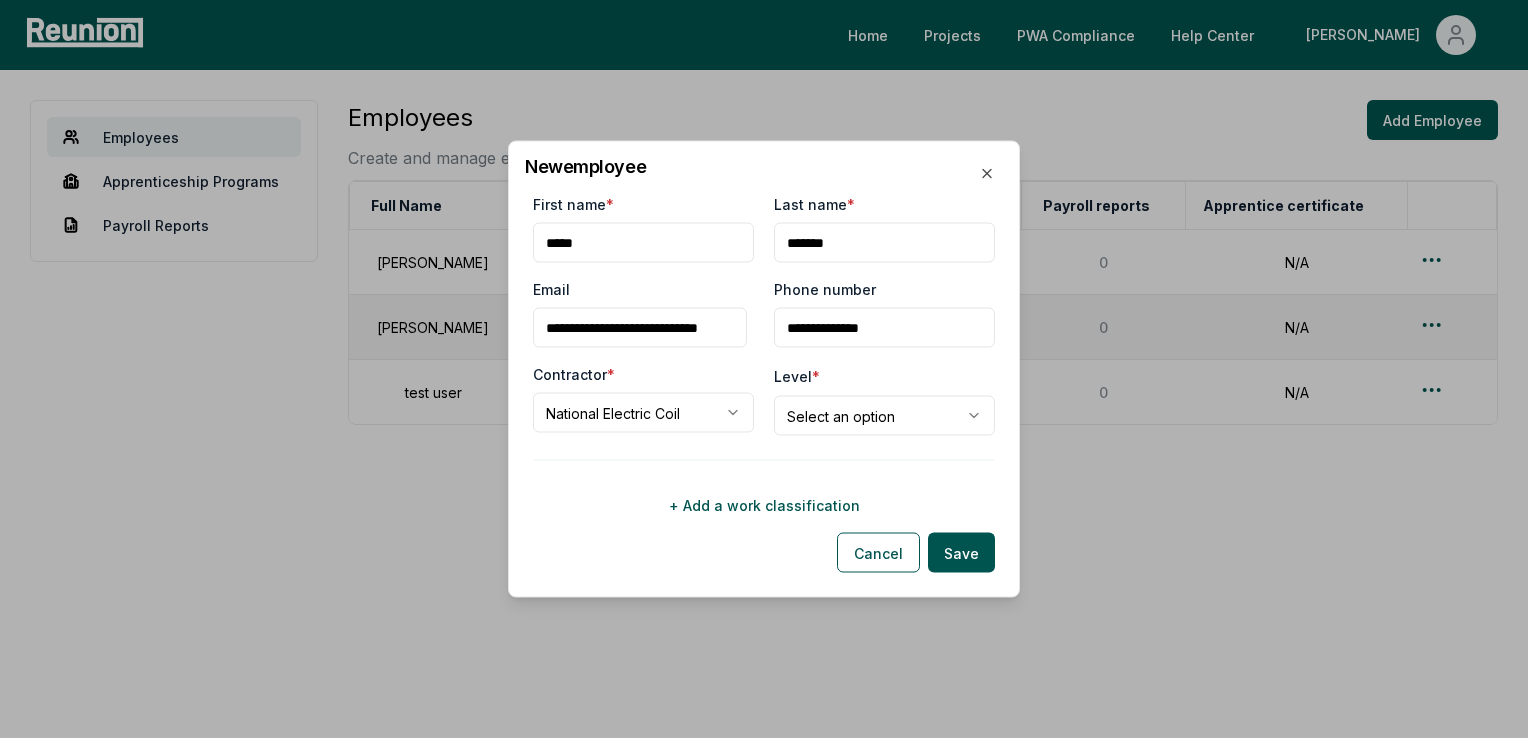 type on "**********" 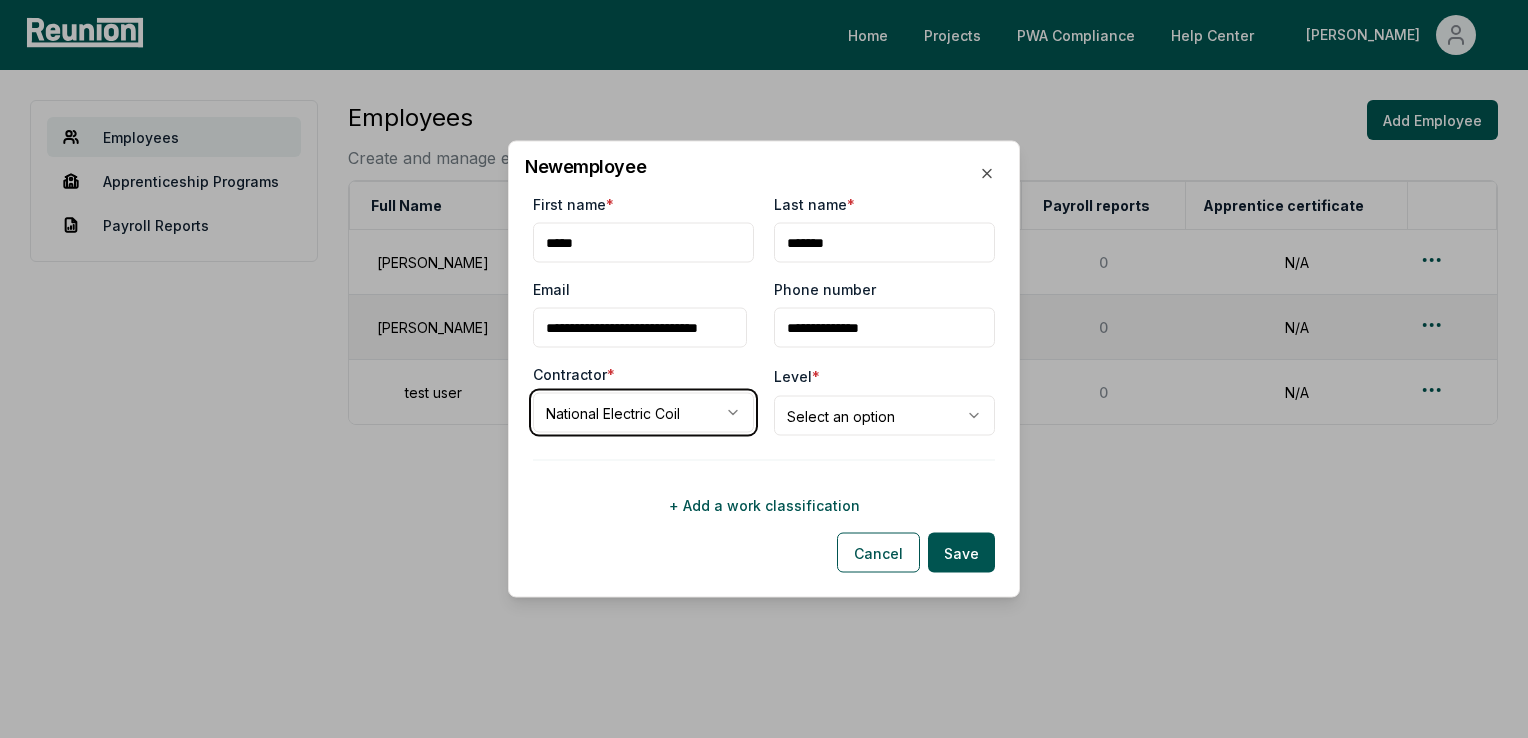 type 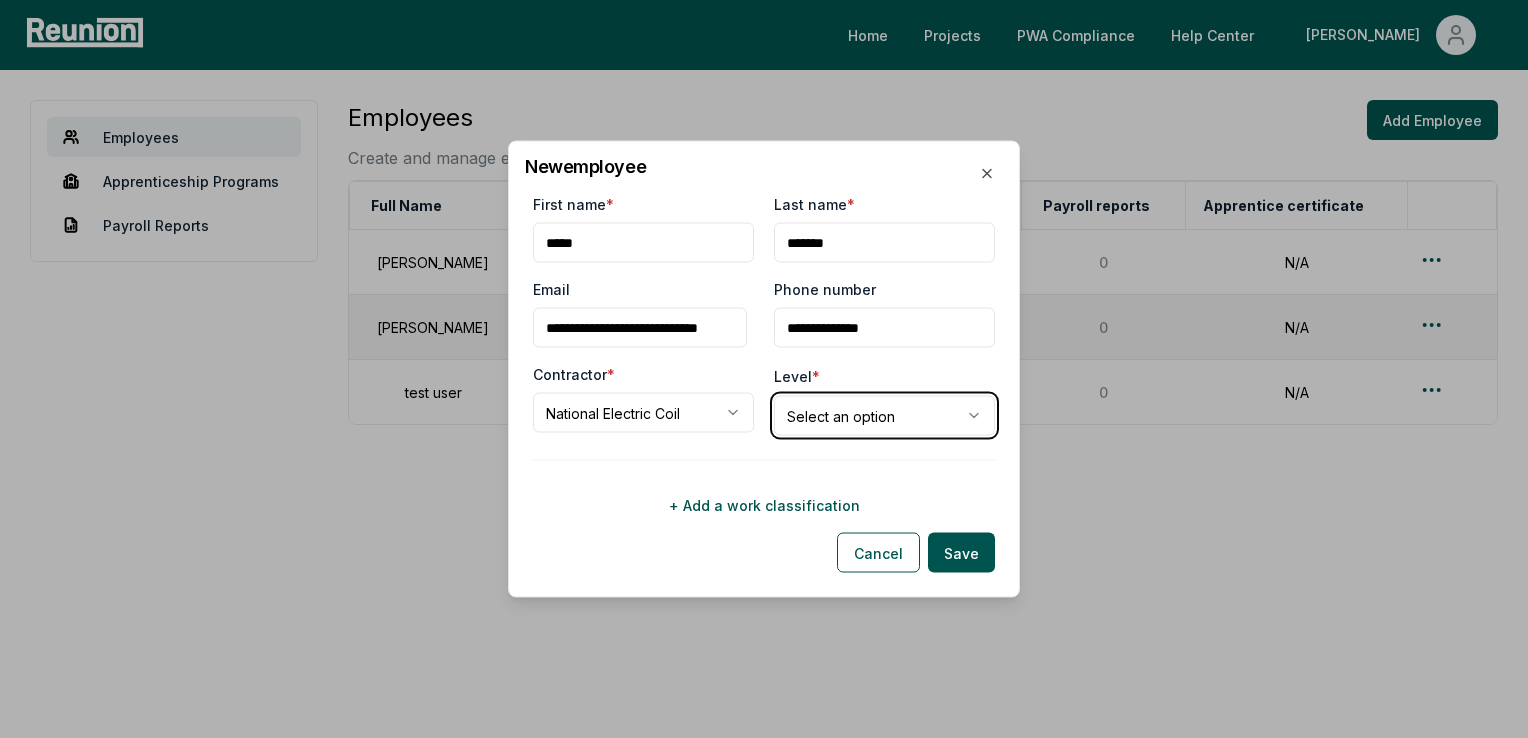 type 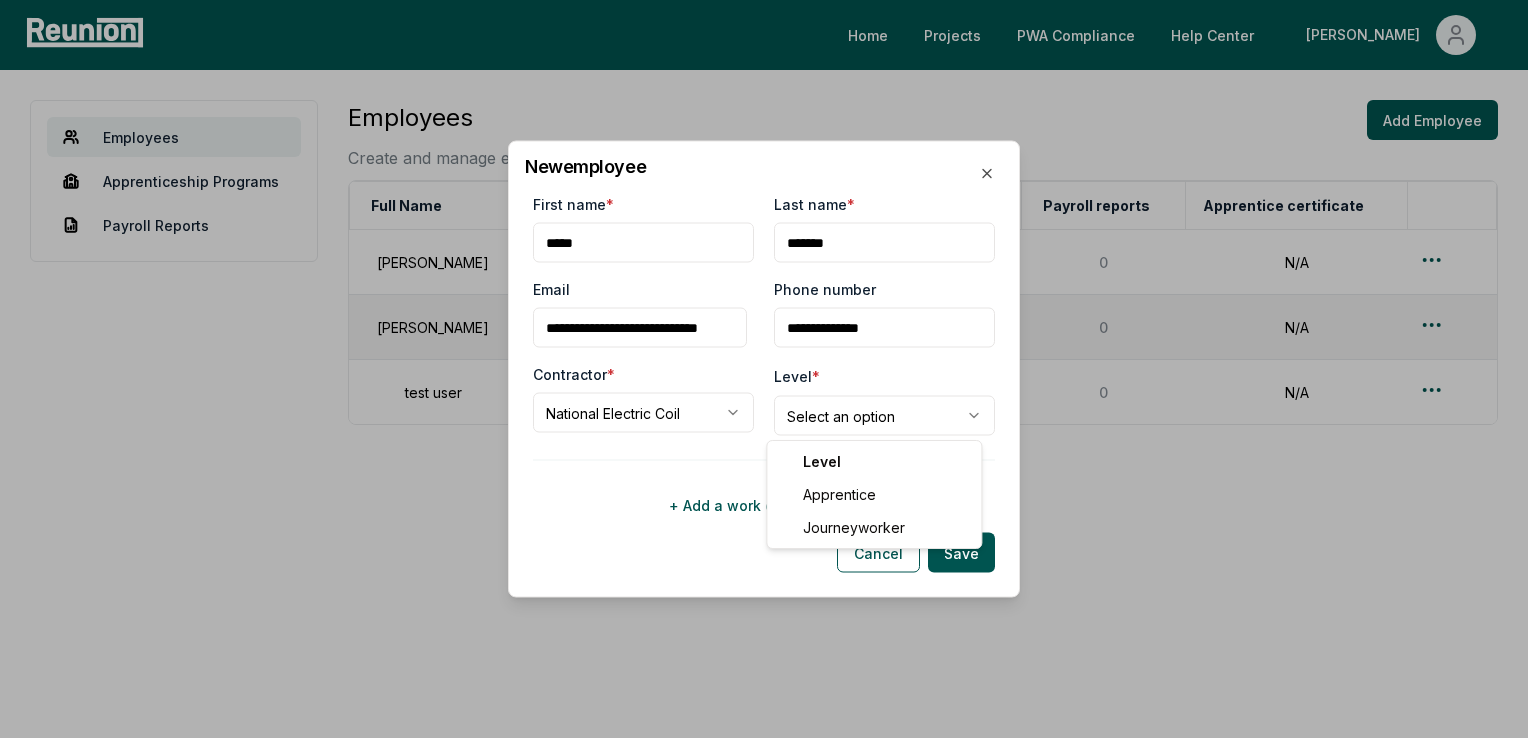 click on "**********" at bounding box center (764, 369) 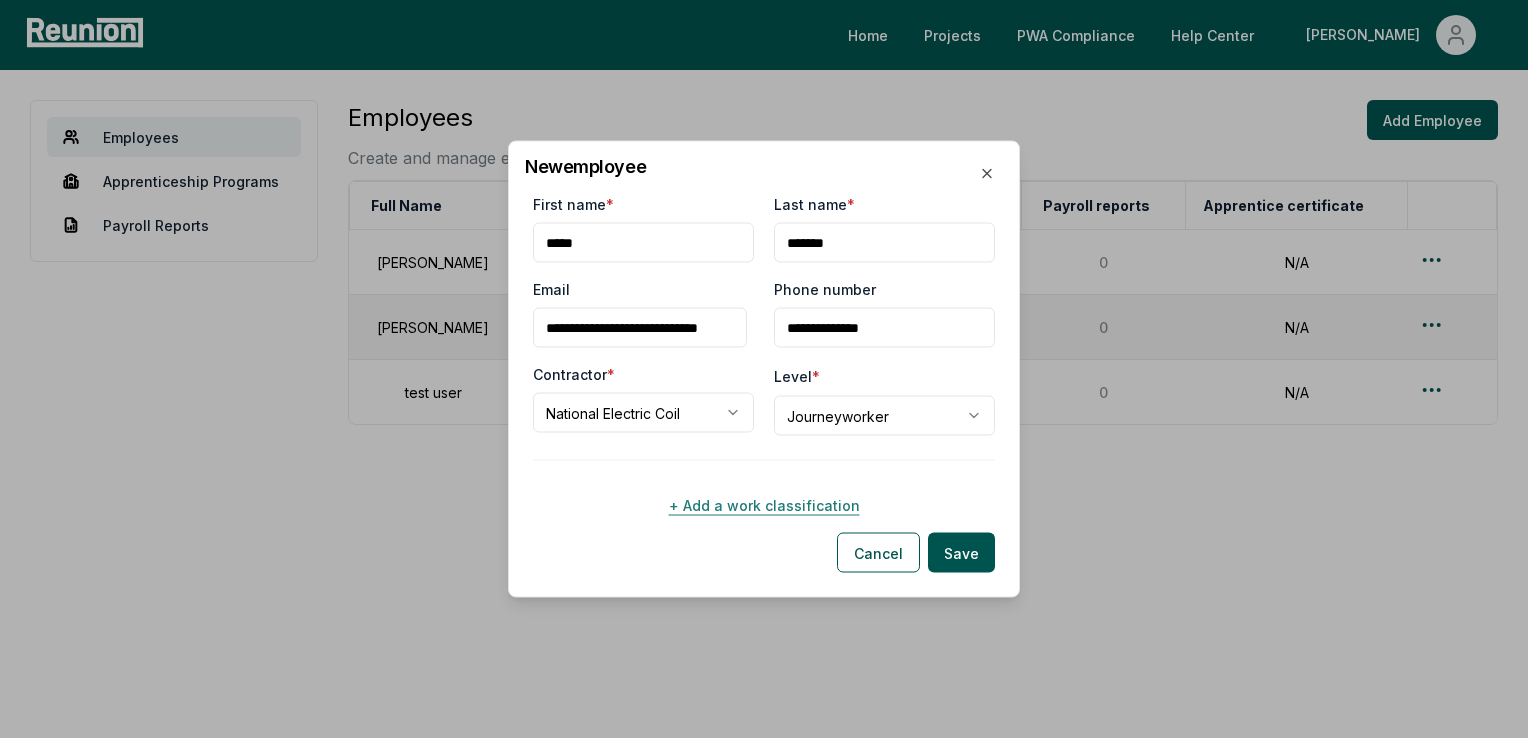 click on "+ Add a work classification" at bounding box center [764, 505] 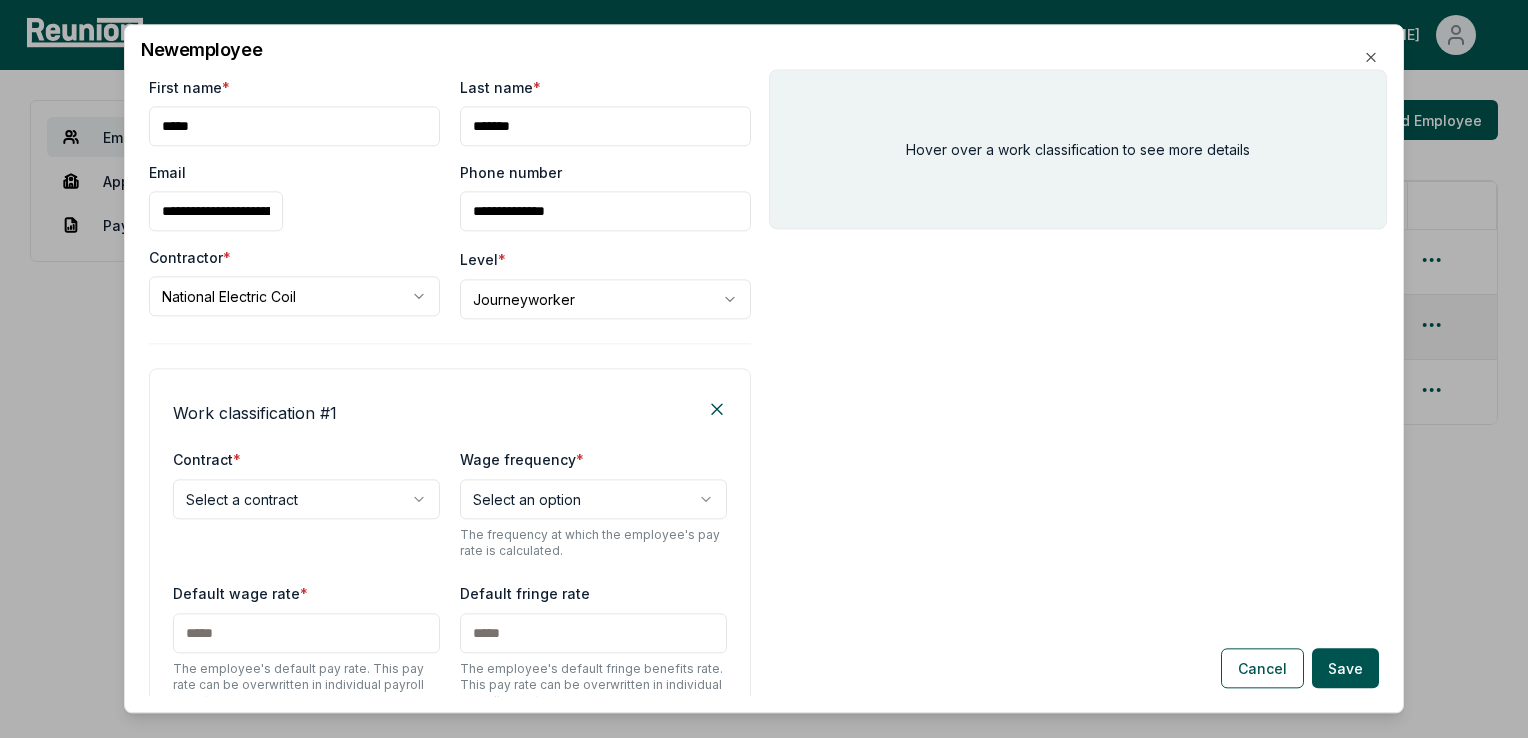 scroll, scrollTop: 364, scrollLeft: 0, axis: vertical 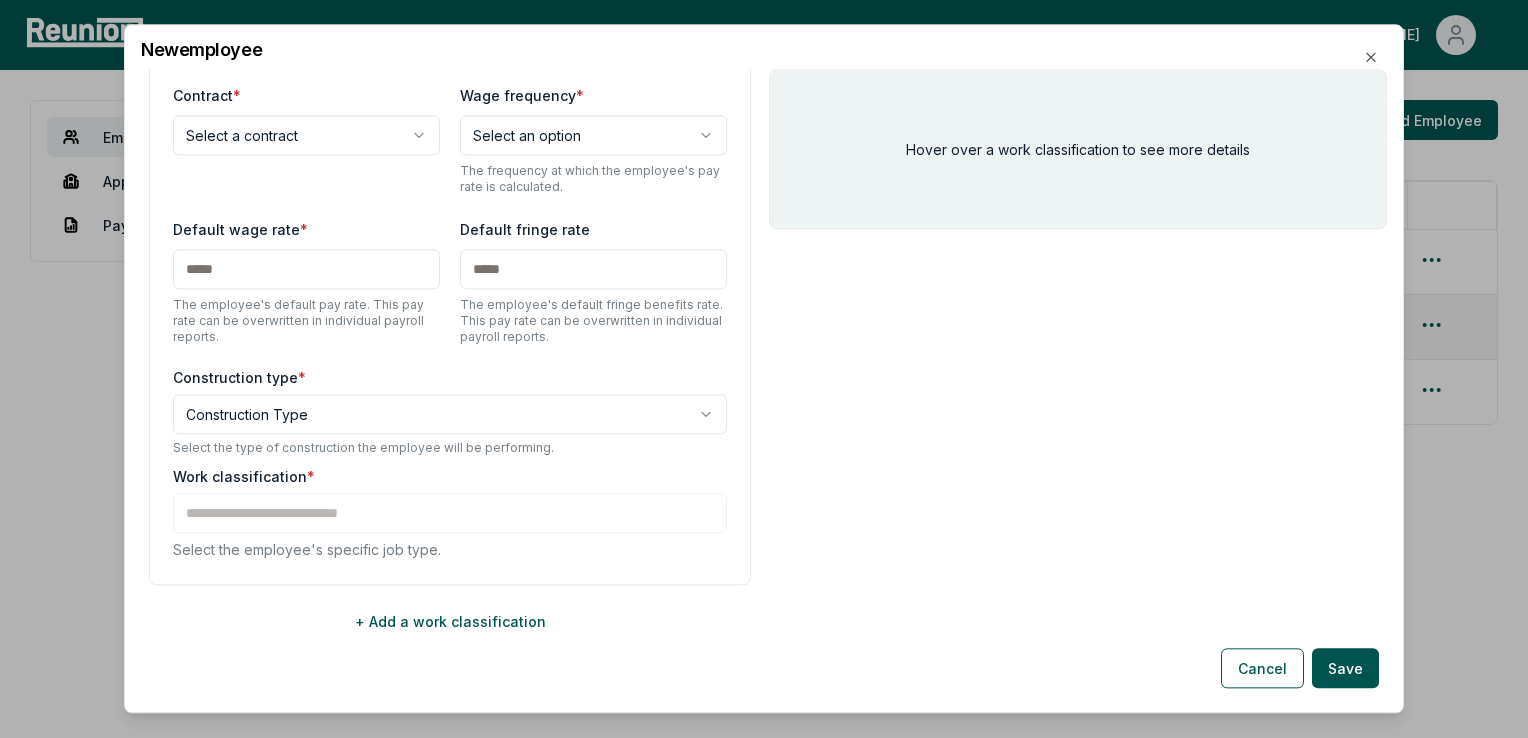 click on "**********" at bounding box center (764, 369) 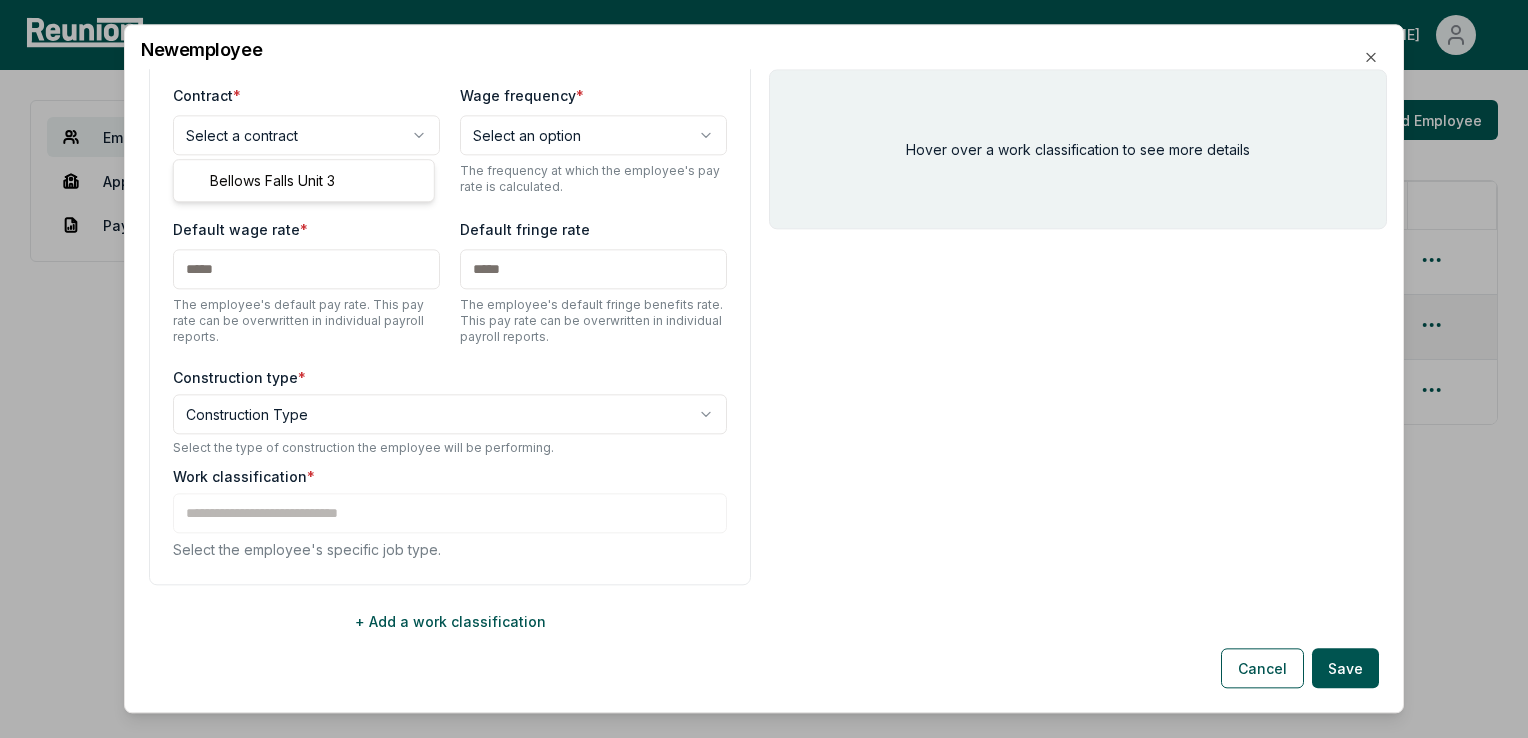 select on "**********" 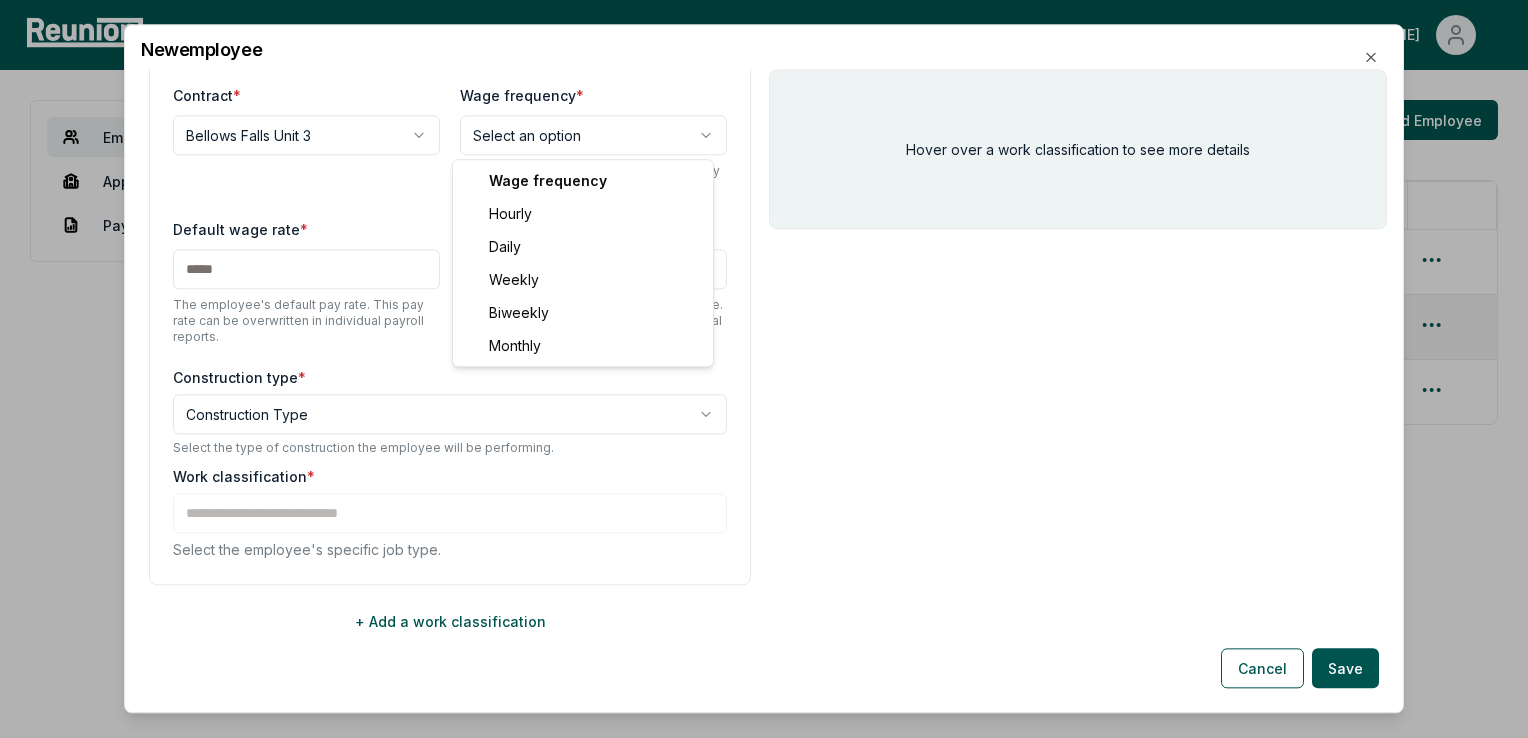 click on "**********" at bounding box center (764, 369) 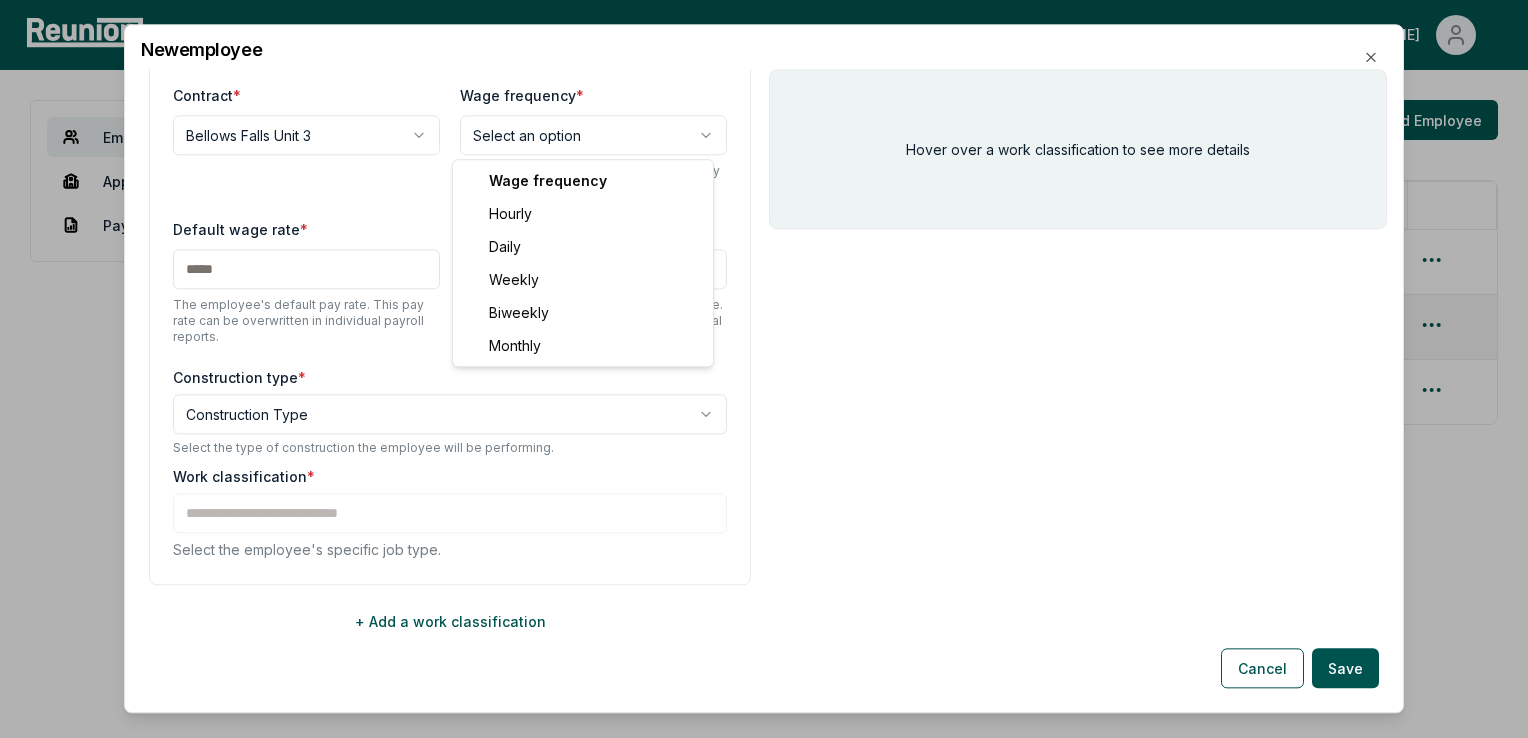 select on "******" 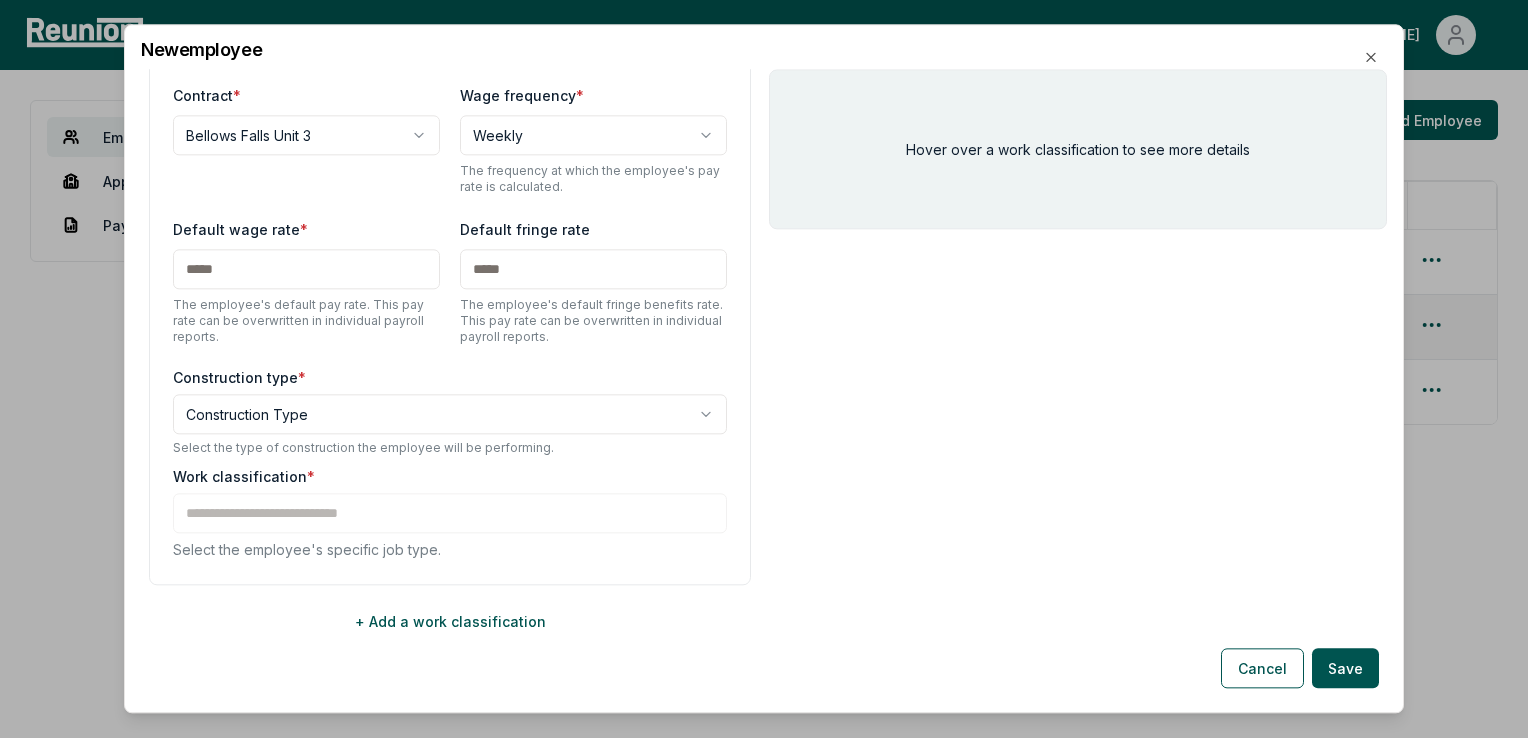 click at bounding box center [306, 269] 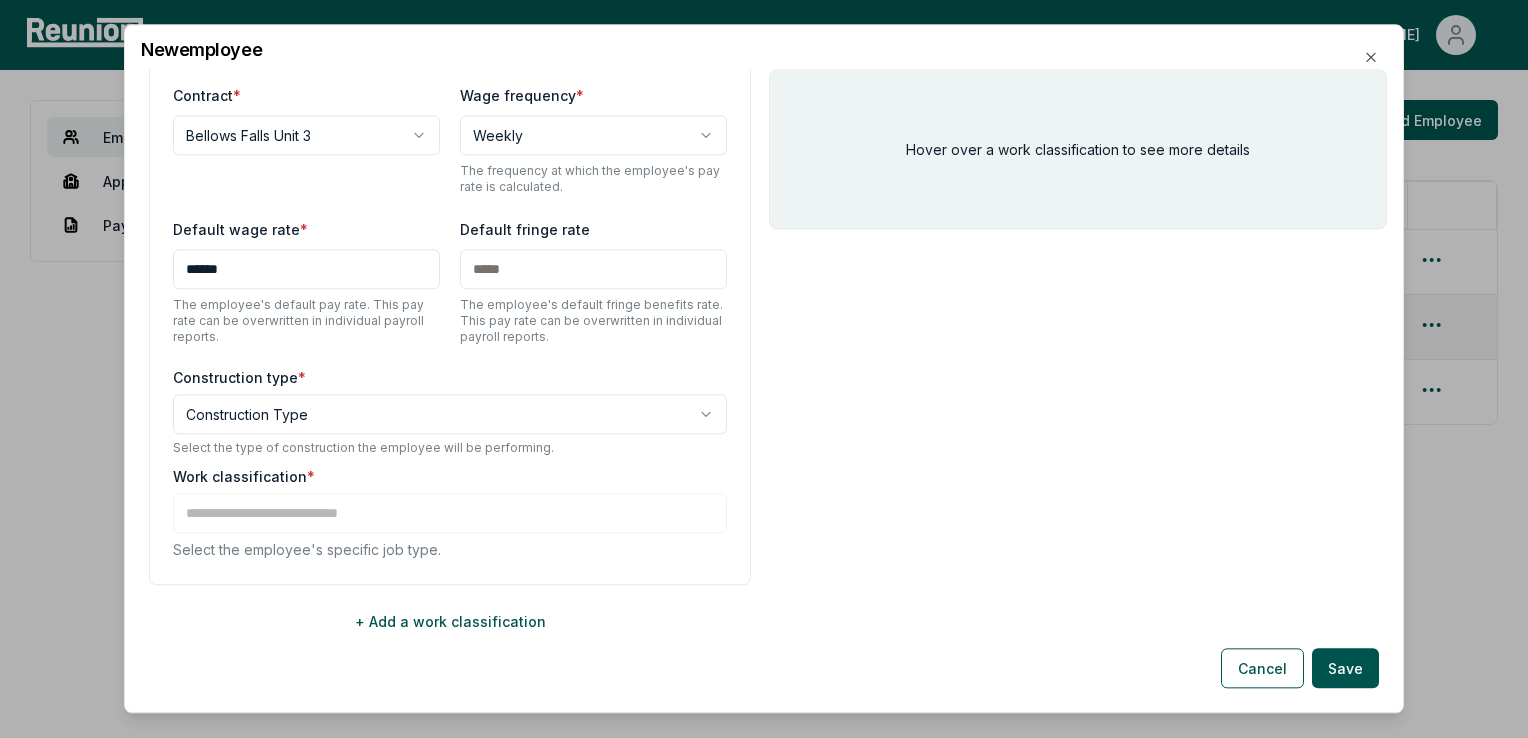 type on "******" 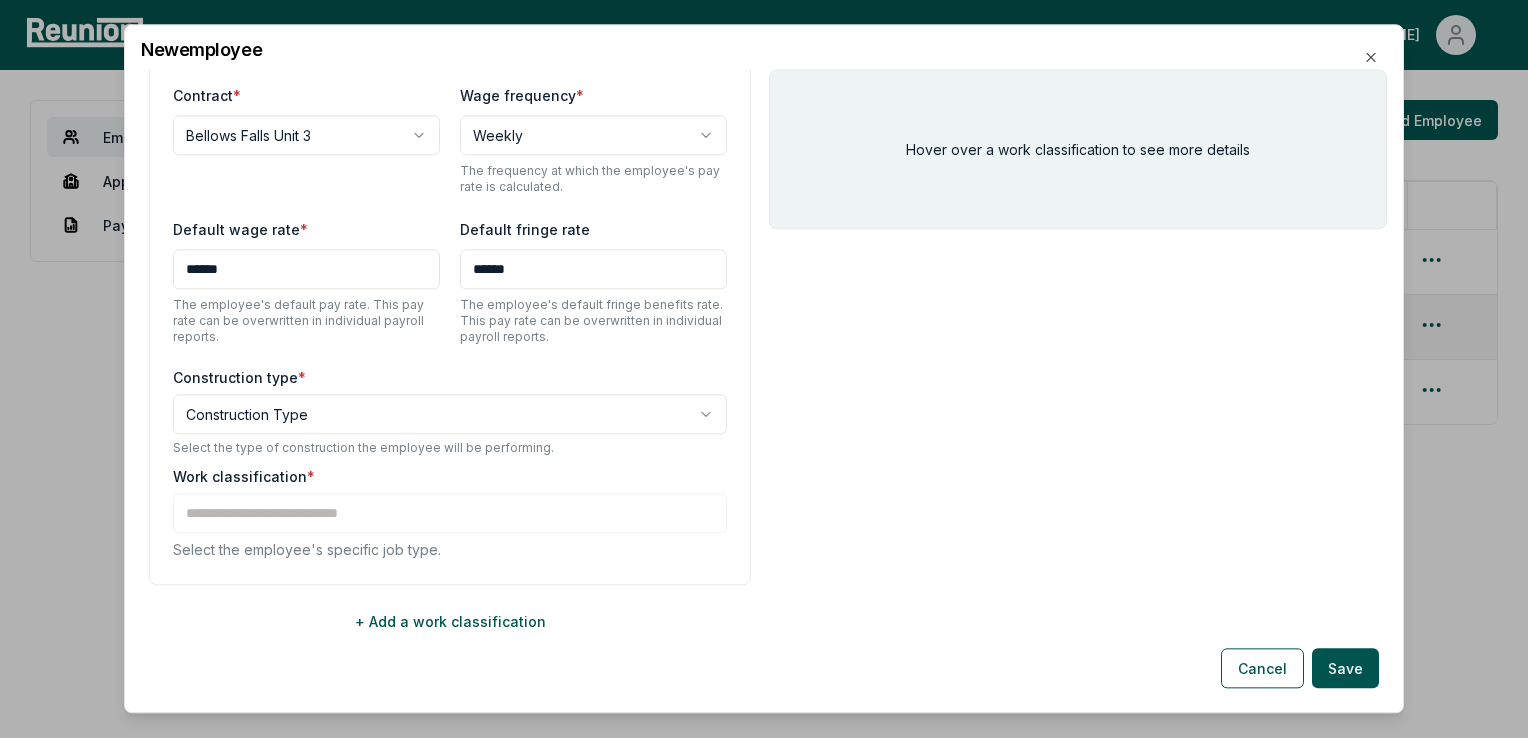 click on "**********" at bounding box center [764, 369] 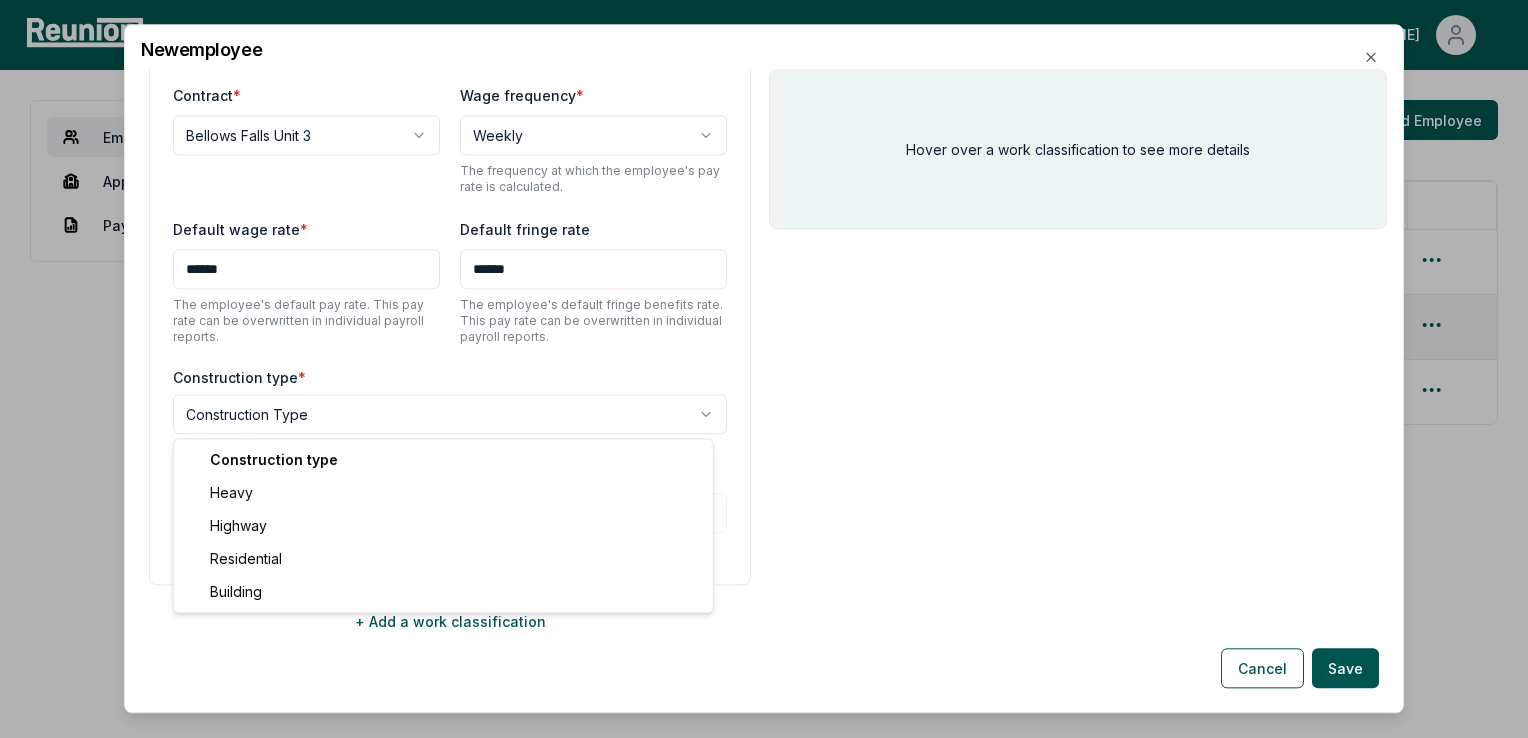 select on "*****" 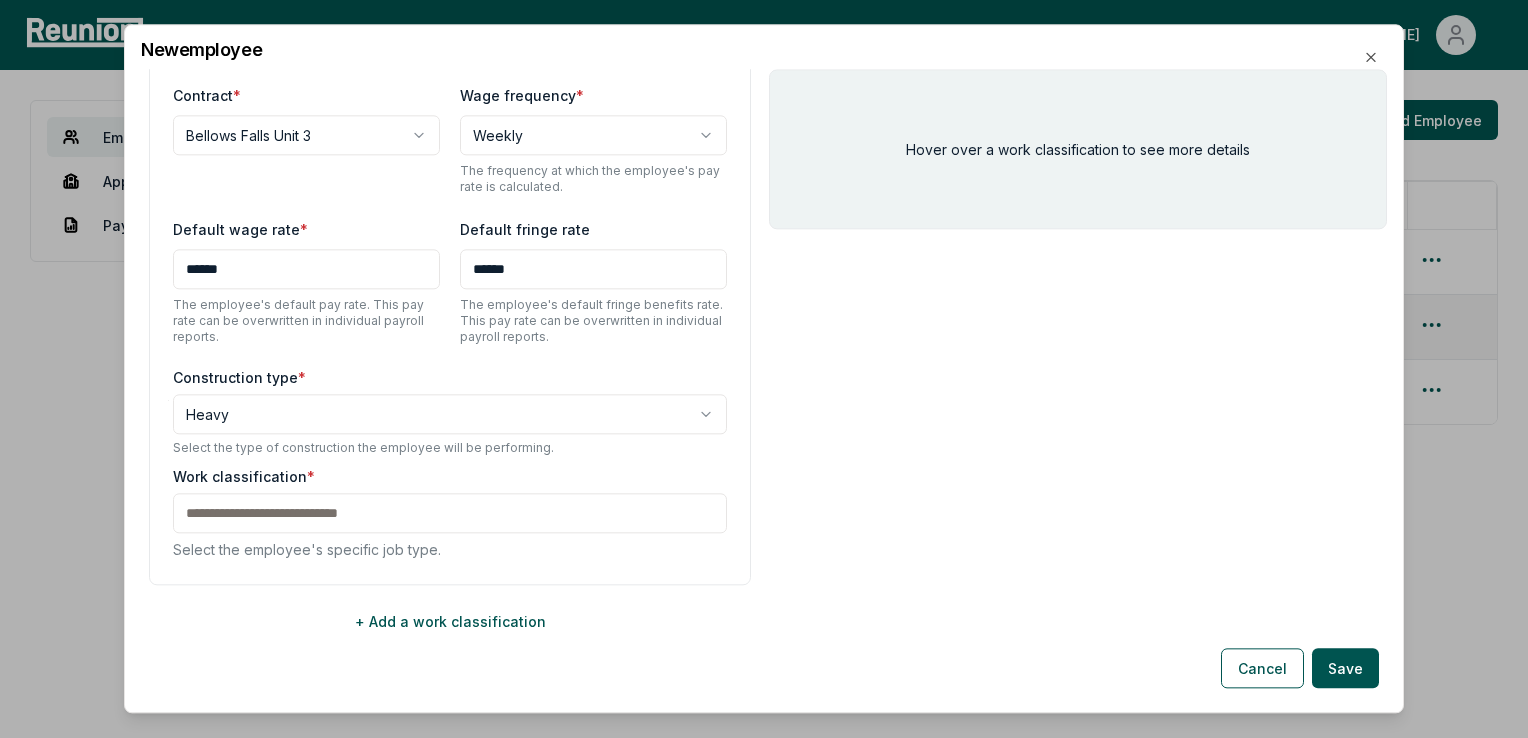 click at bounding box center [450, 513] 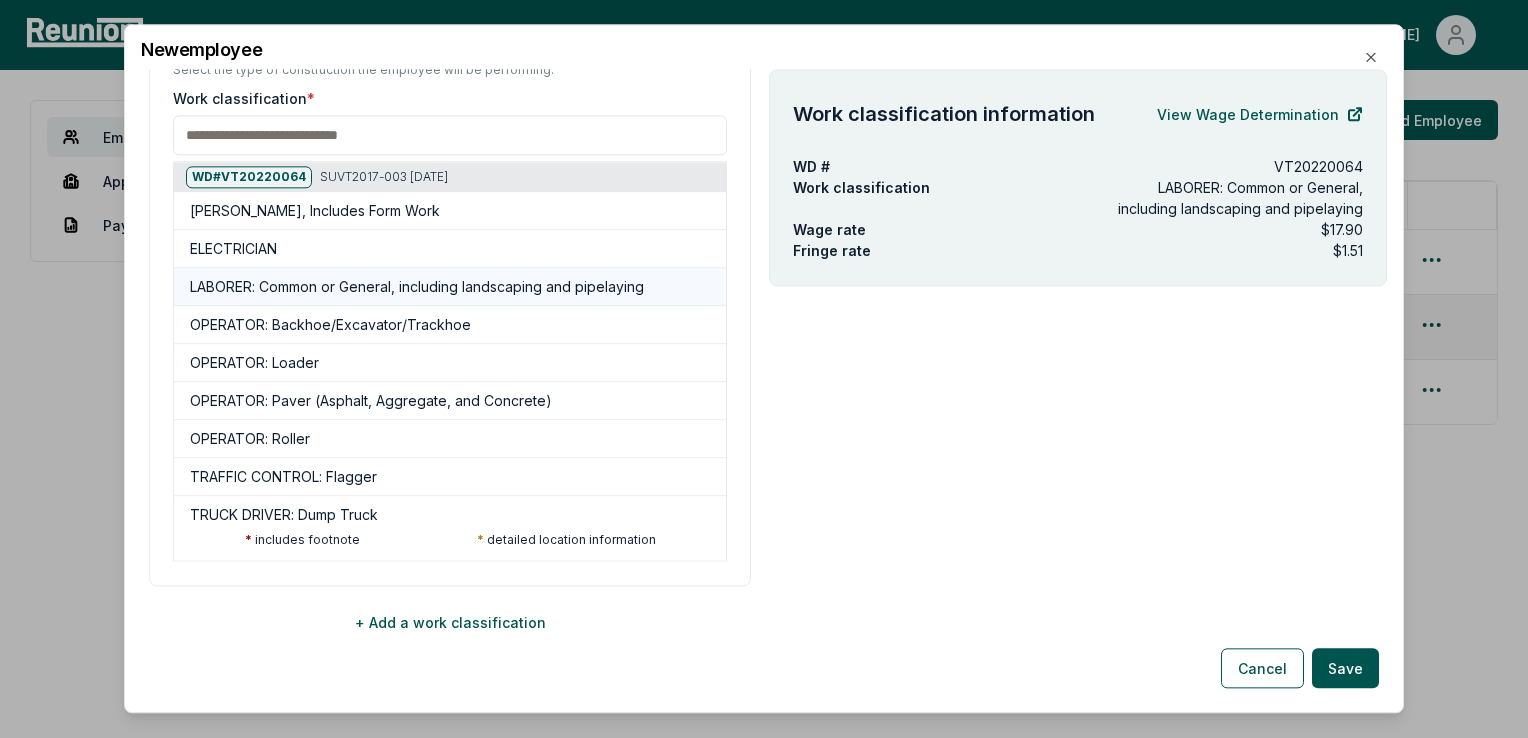 scroll, scrollTop: 642, scrollLeft: 0, axis: vertical 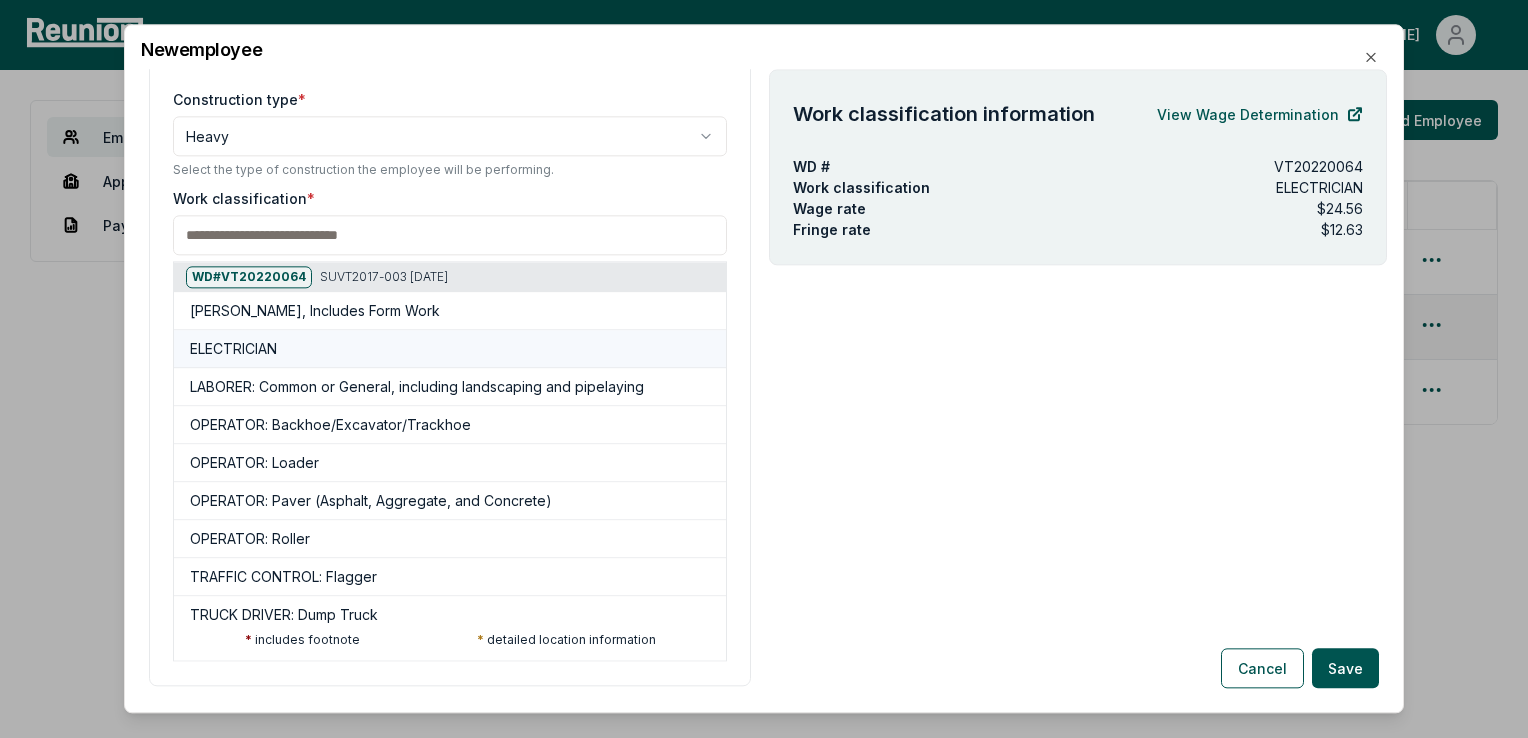 click on "ELECTRICIAN" at bounding box center [233, 349] 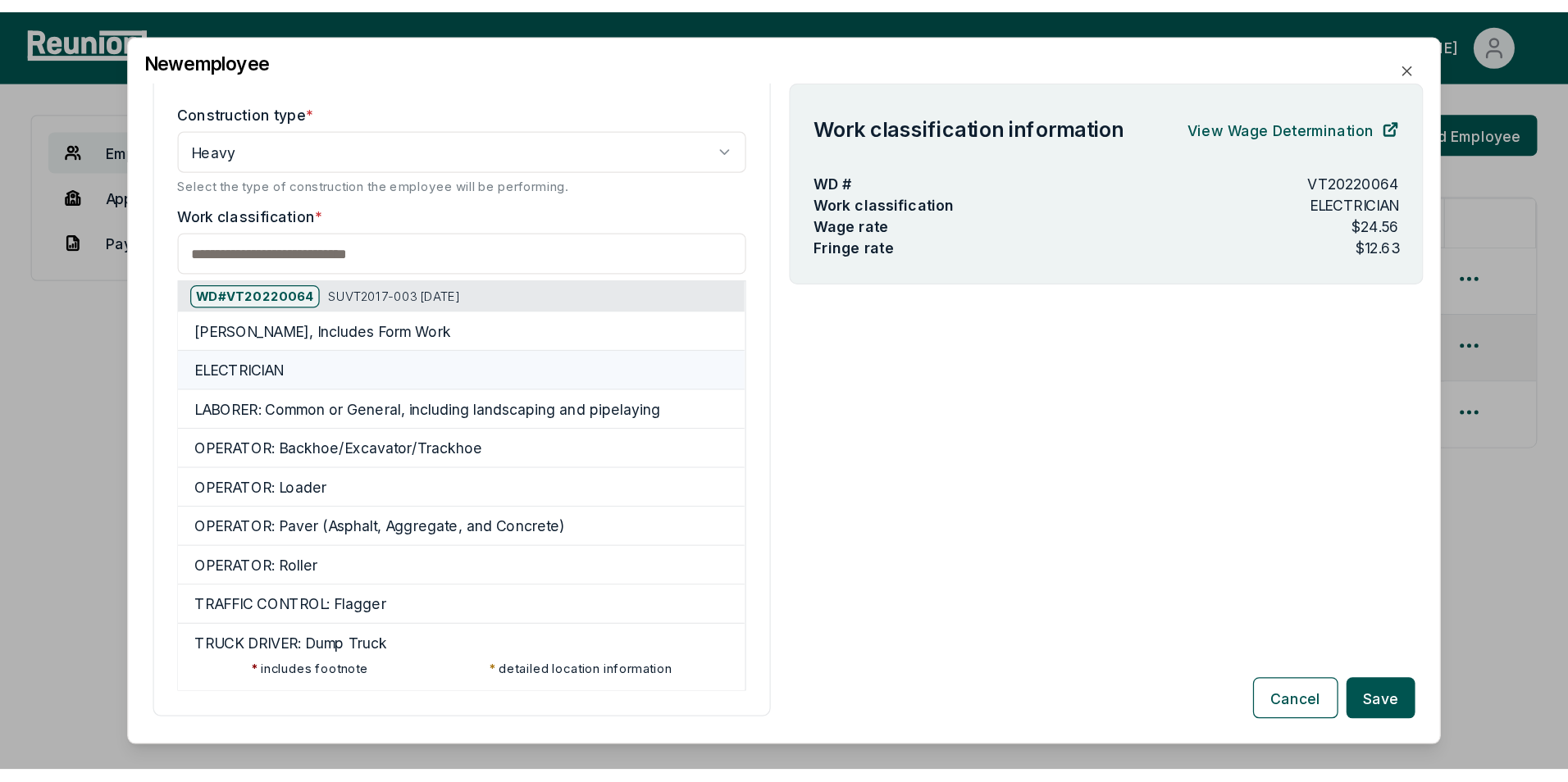scroll, scrollTop: 199, scrollLeft: 0, axis: vertical 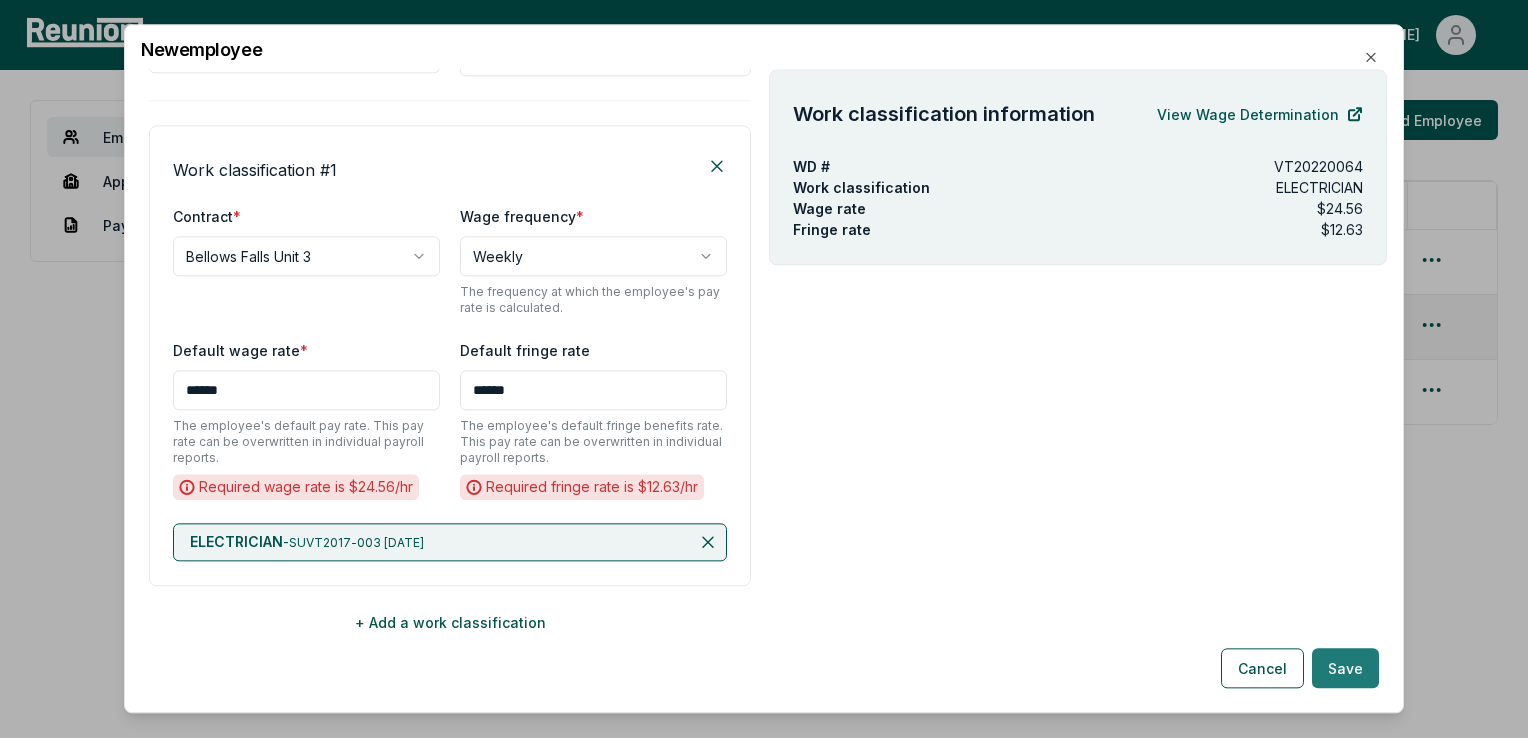 click on "Save" at bounding box center (1345, 669) 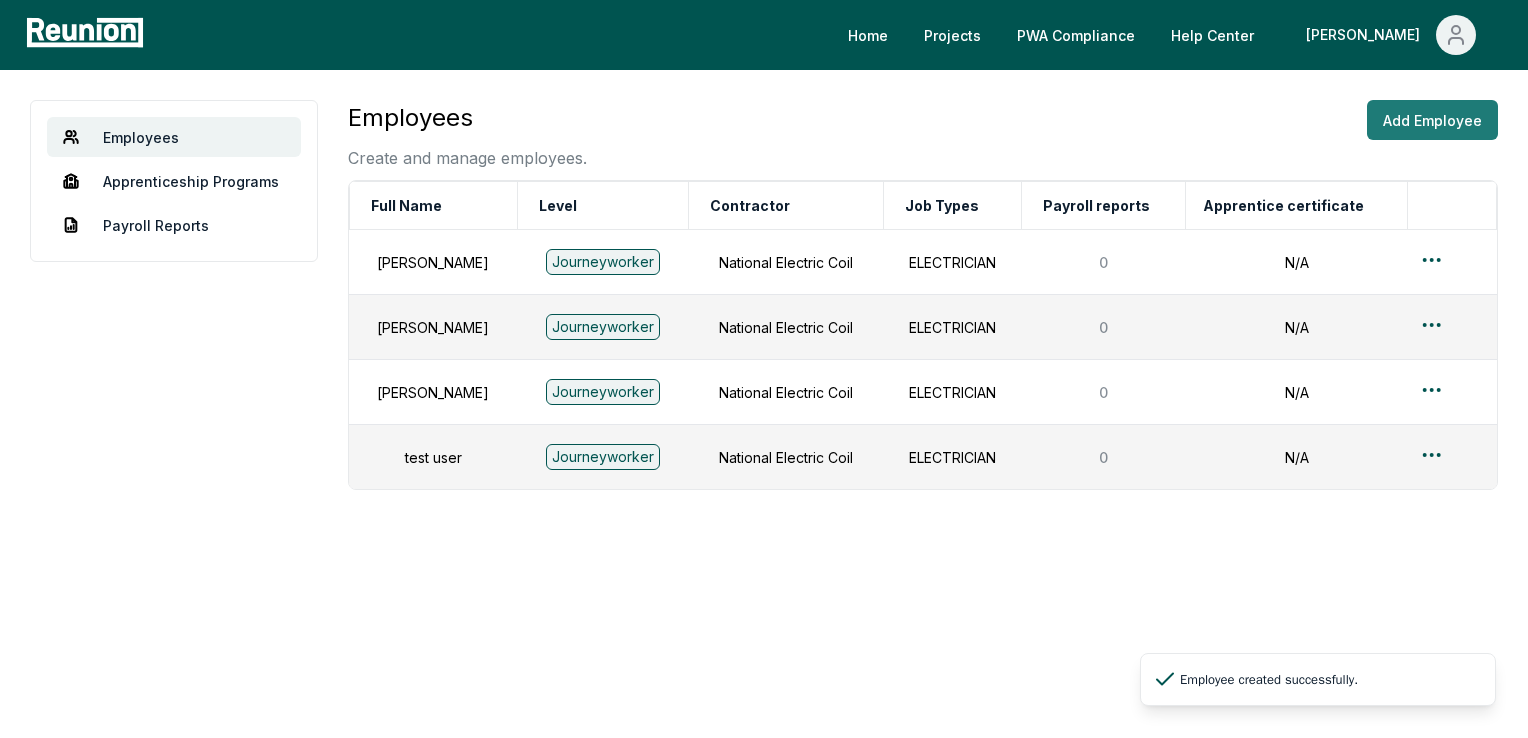 click on "Add Employee" at bounding box center (1432, 120) 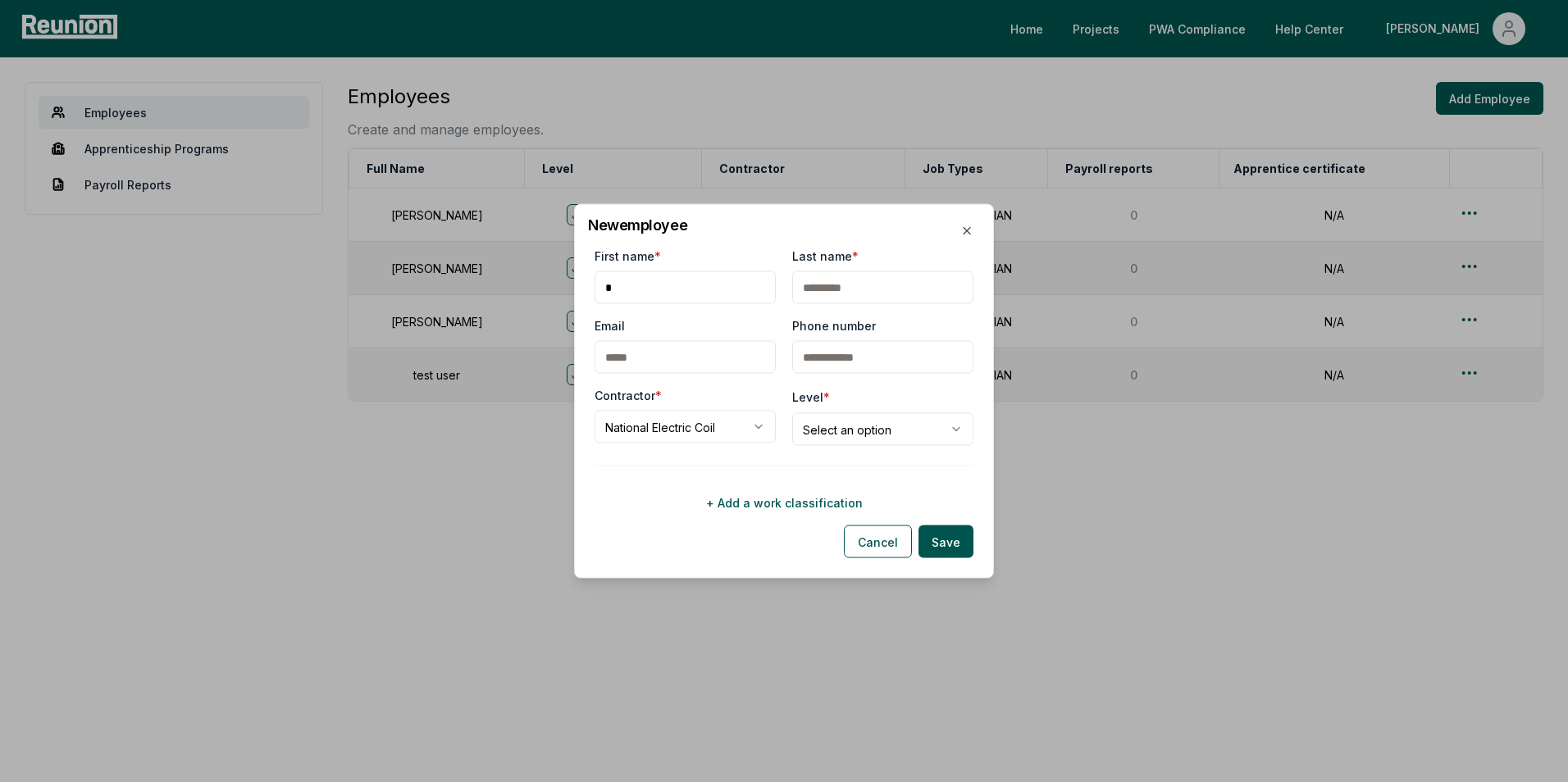 type on "*******" 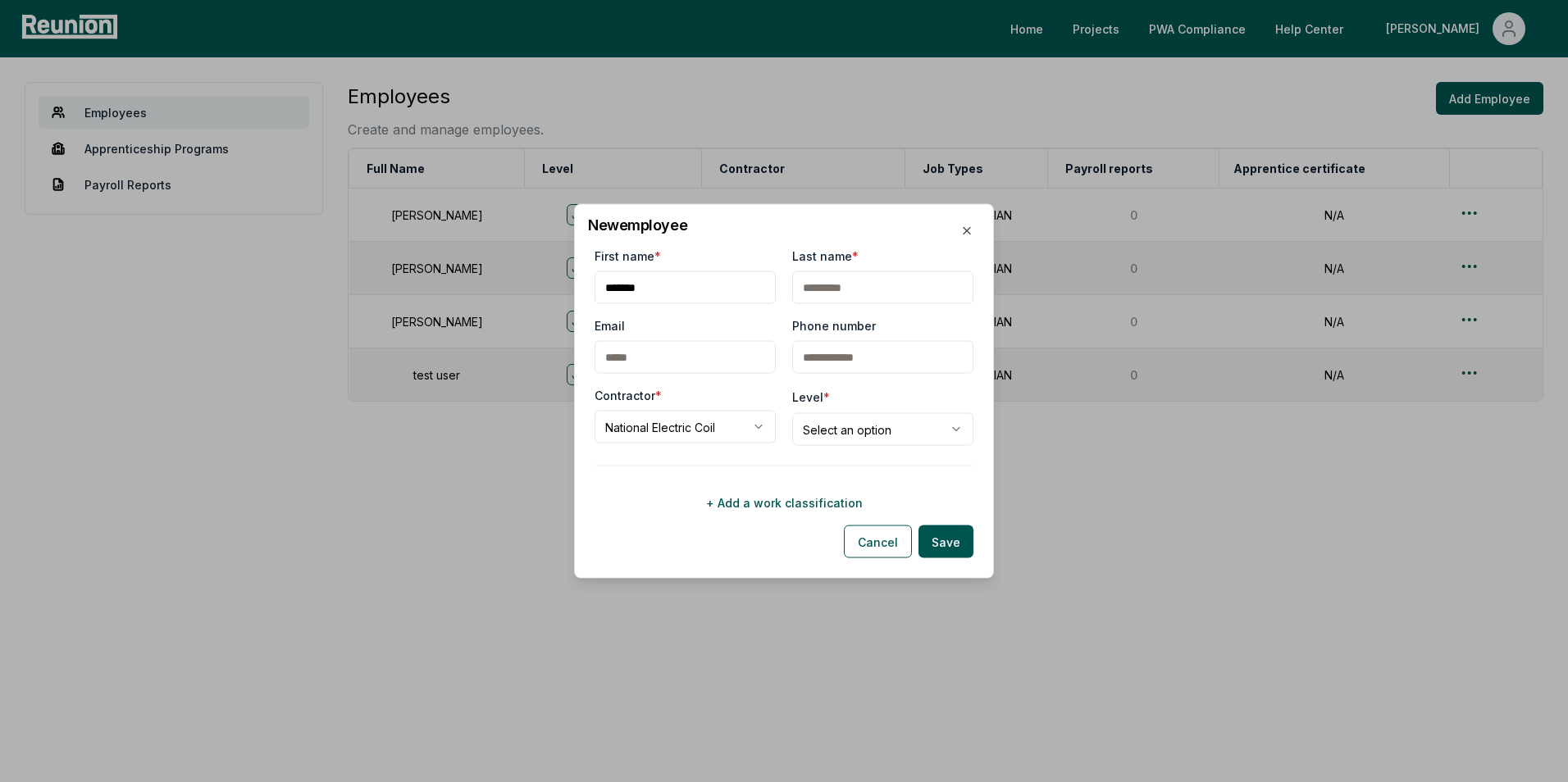 type on "*******" 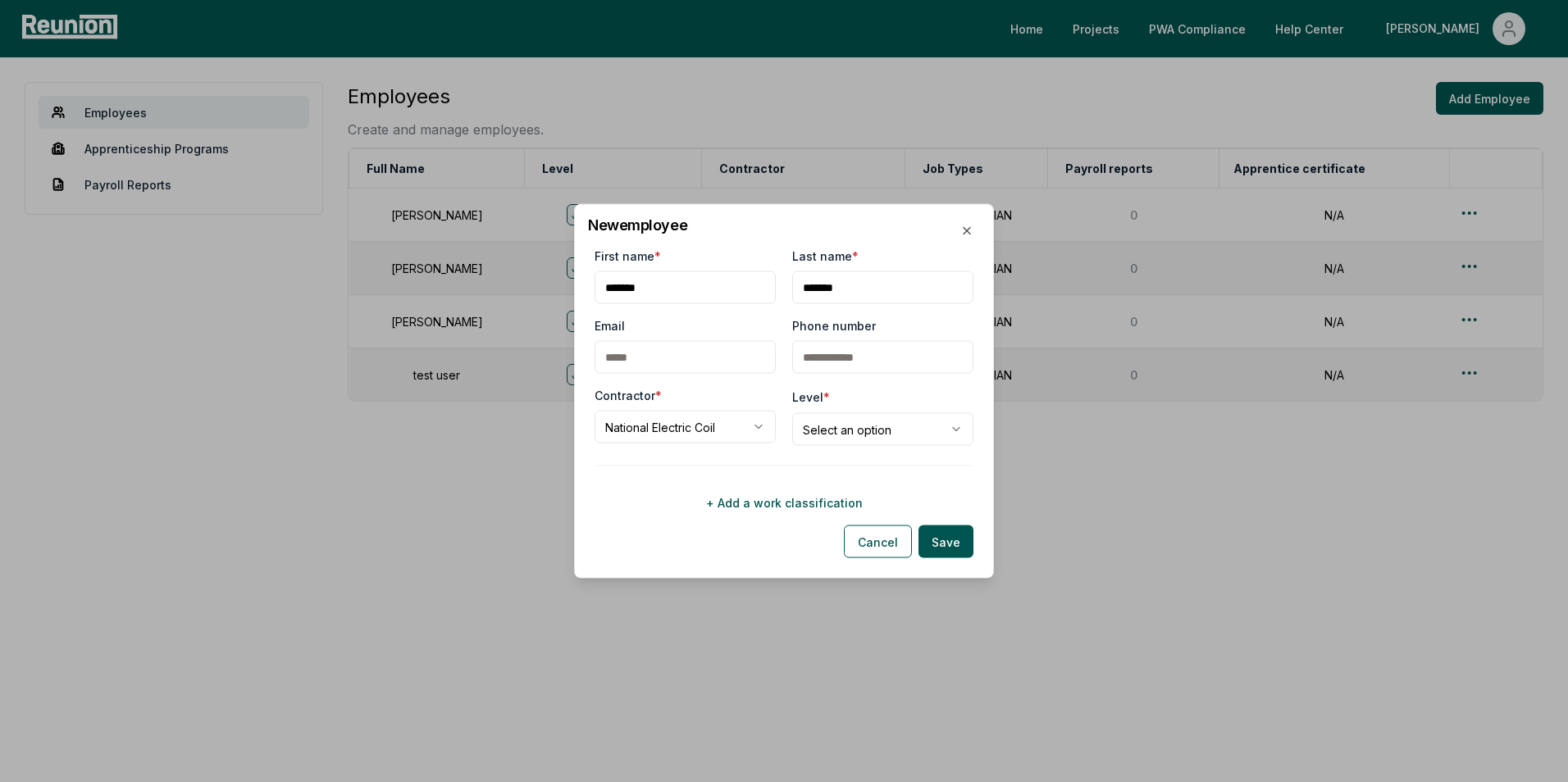 type on "**********" 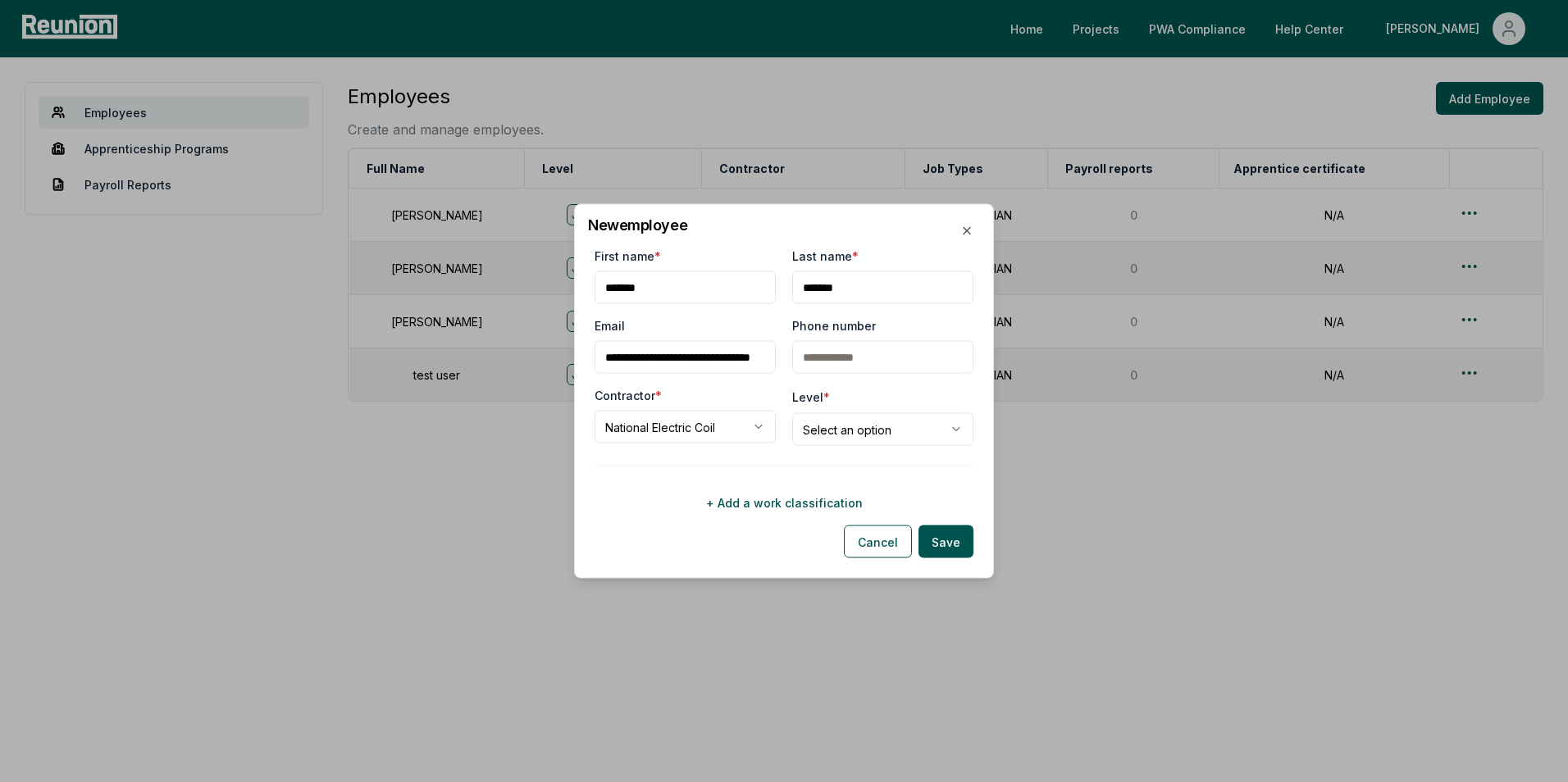 type on "**********" 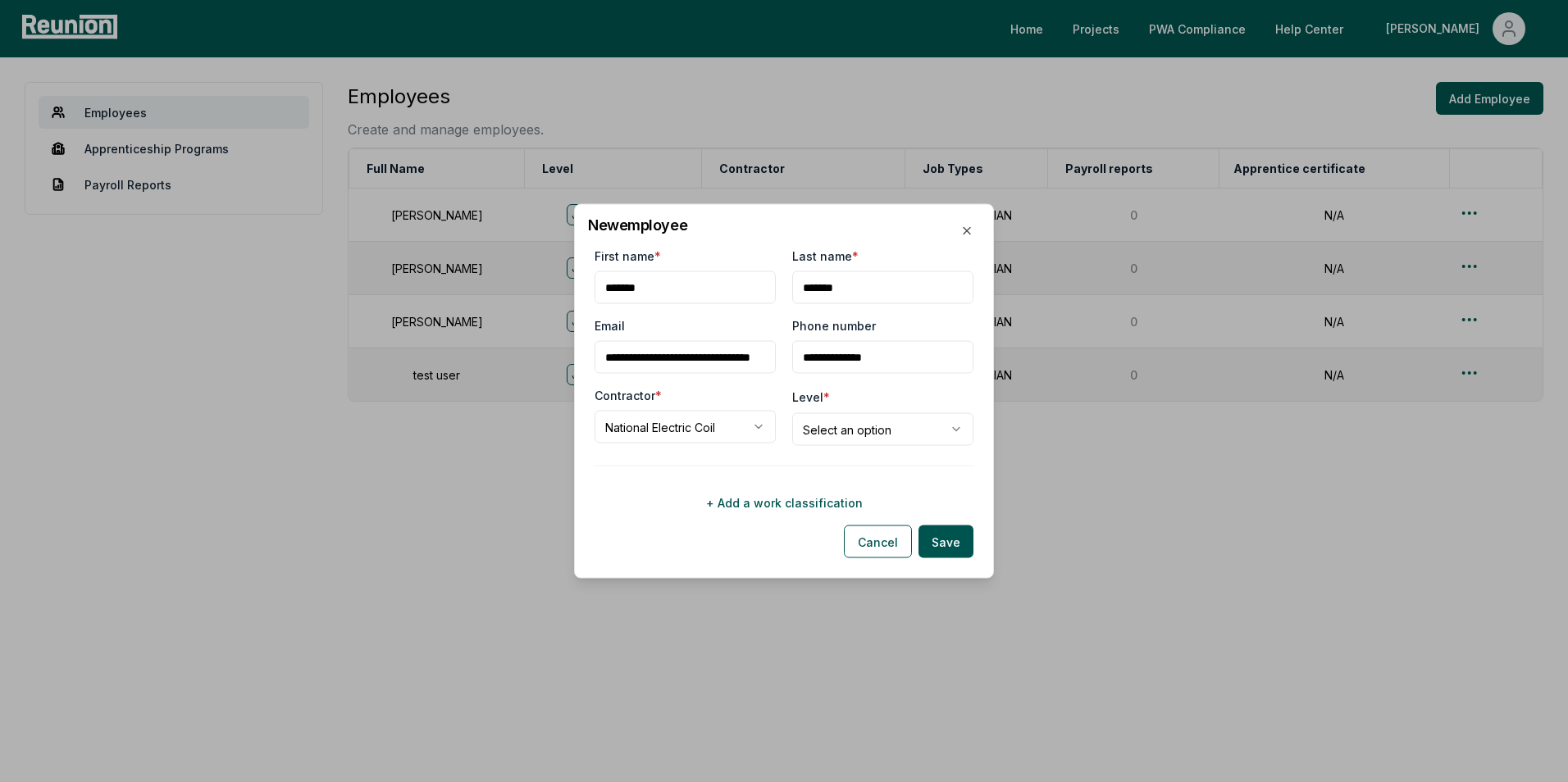click on "**********" at bounding box center (784, 391) 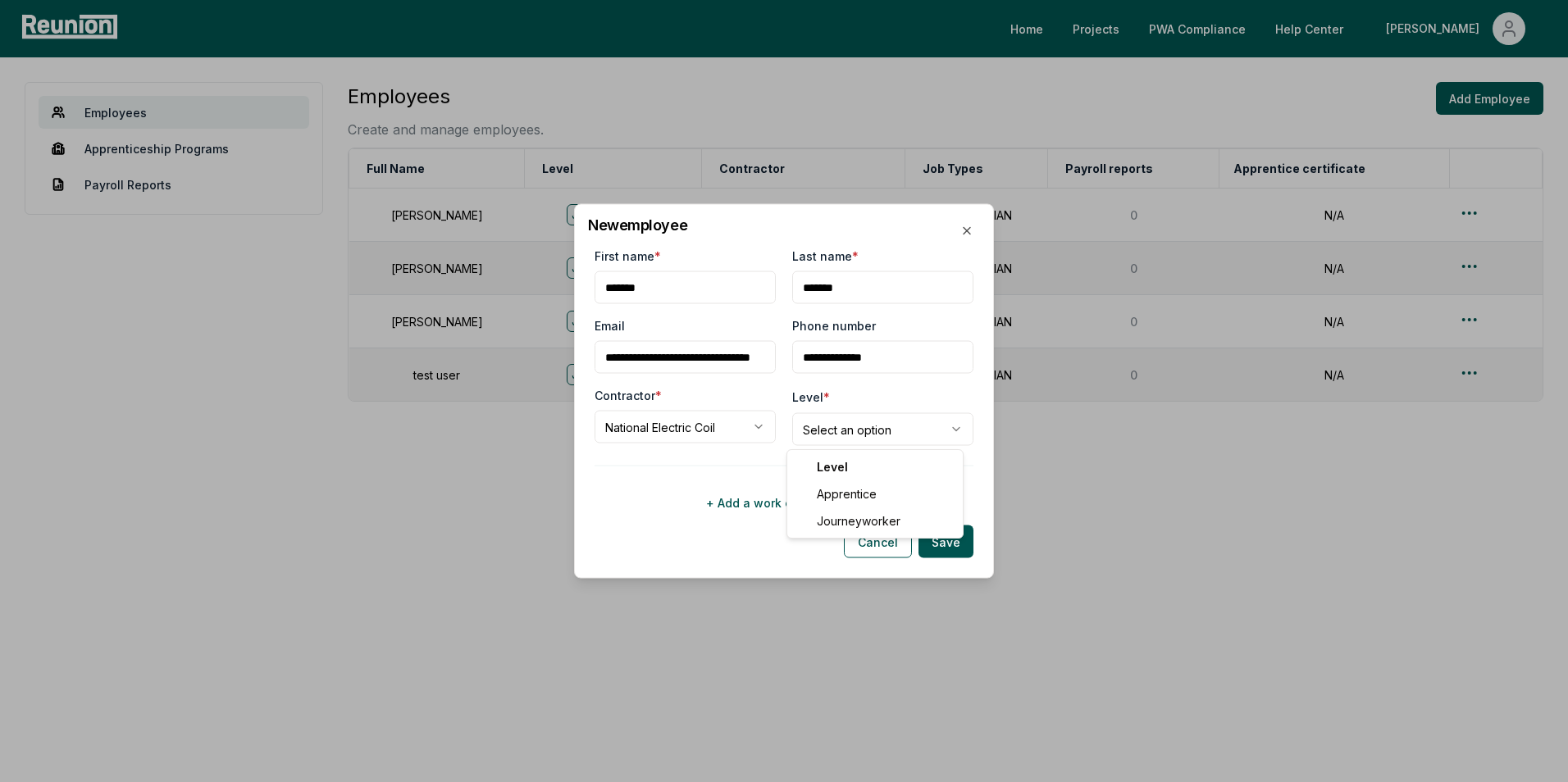 select on "**********" 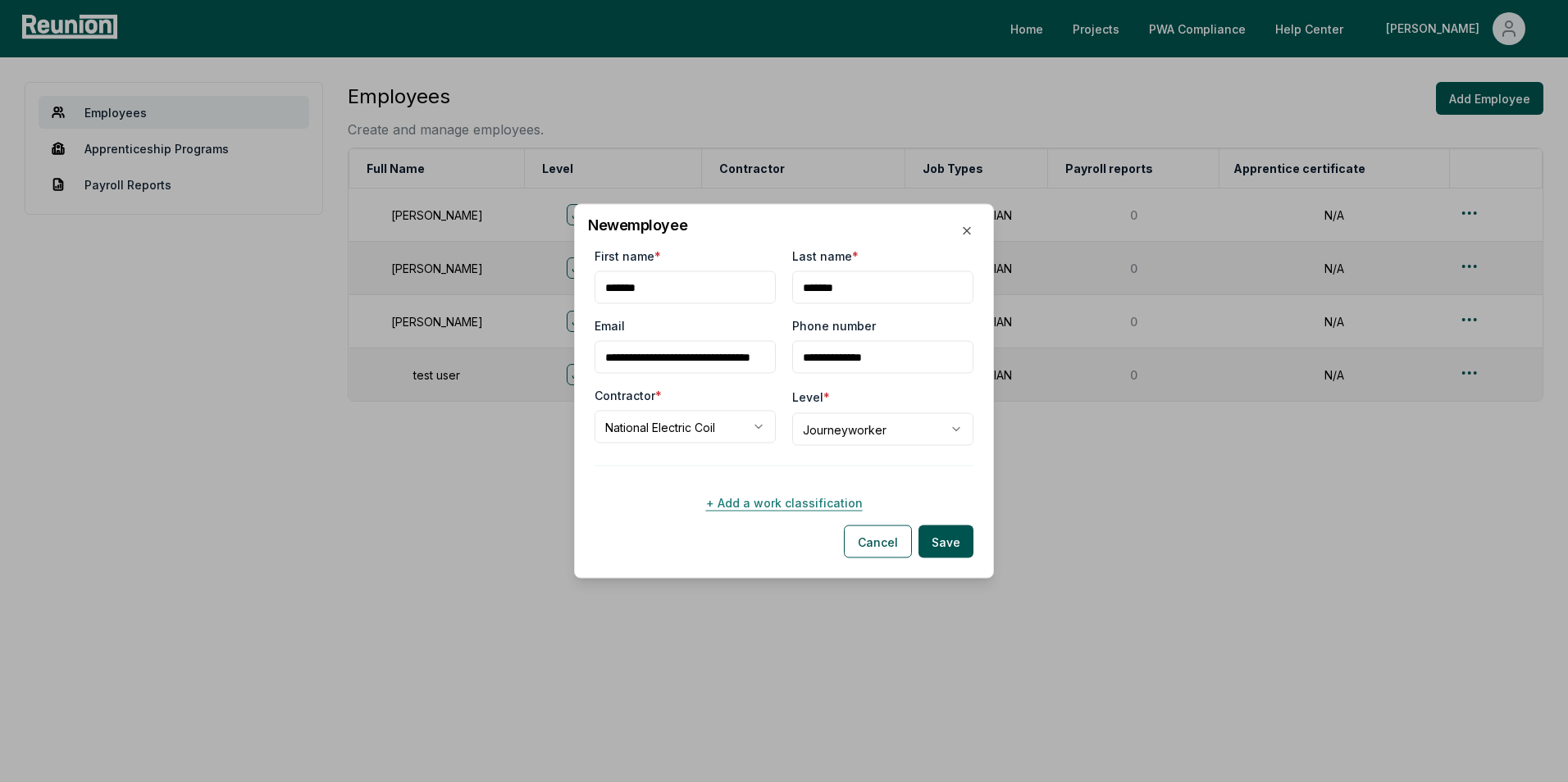 click on "+ Add a work classification" at bounding box center [784, 502] 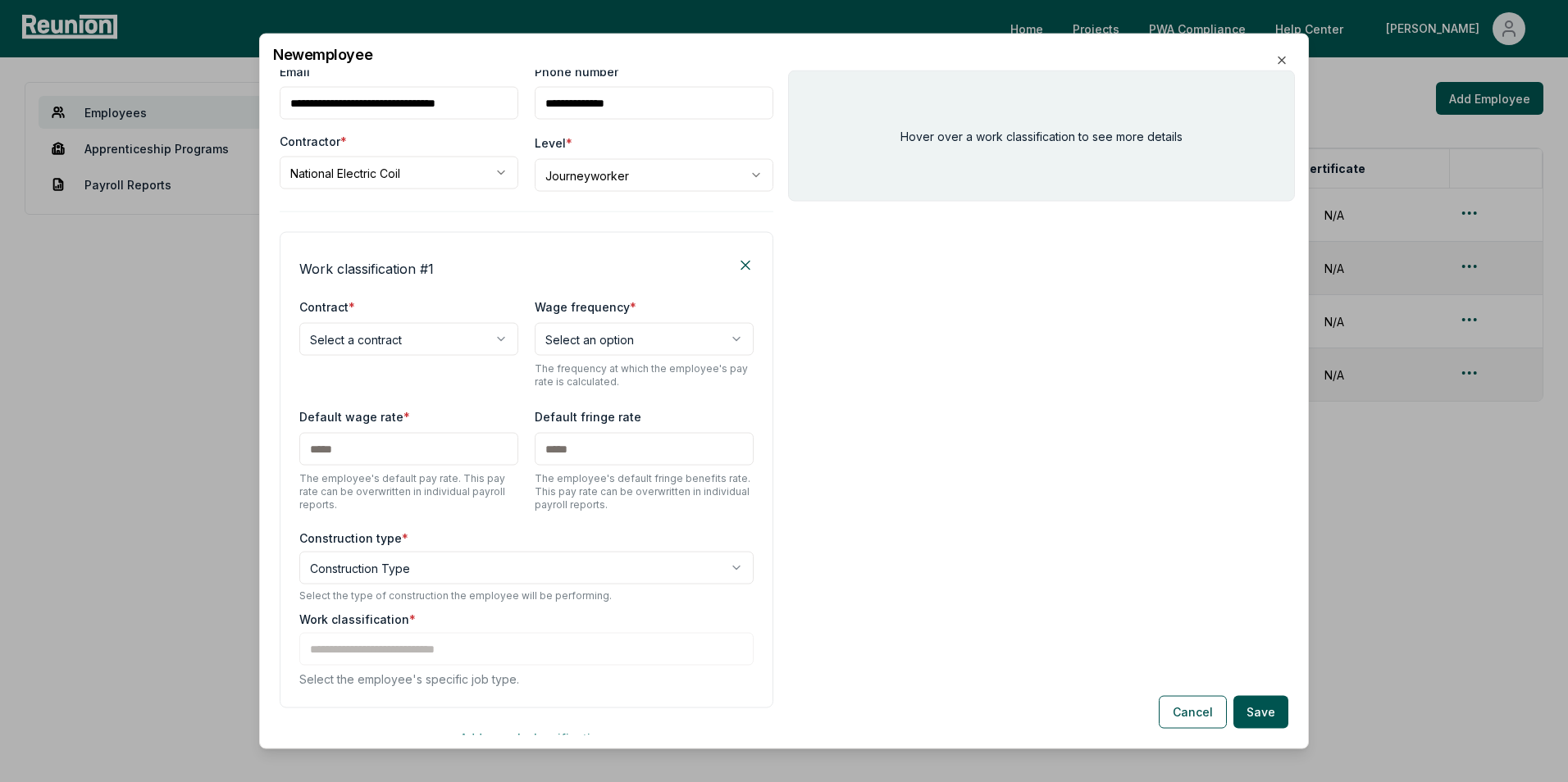 scroll, scrollTop: 148, scrollLeft: 0, axis: vertical 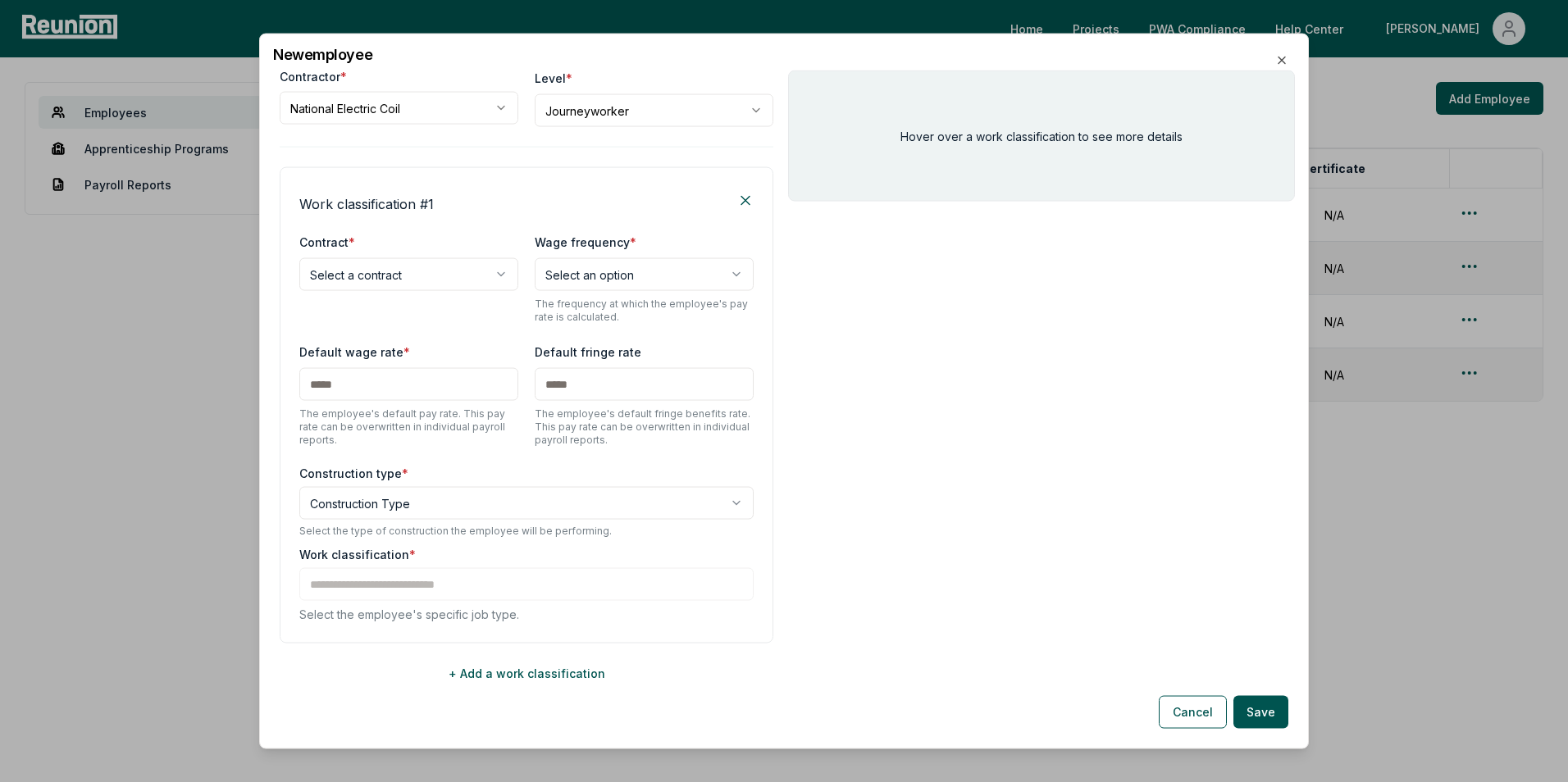 click on "**********" at bounding box center [784, 391] 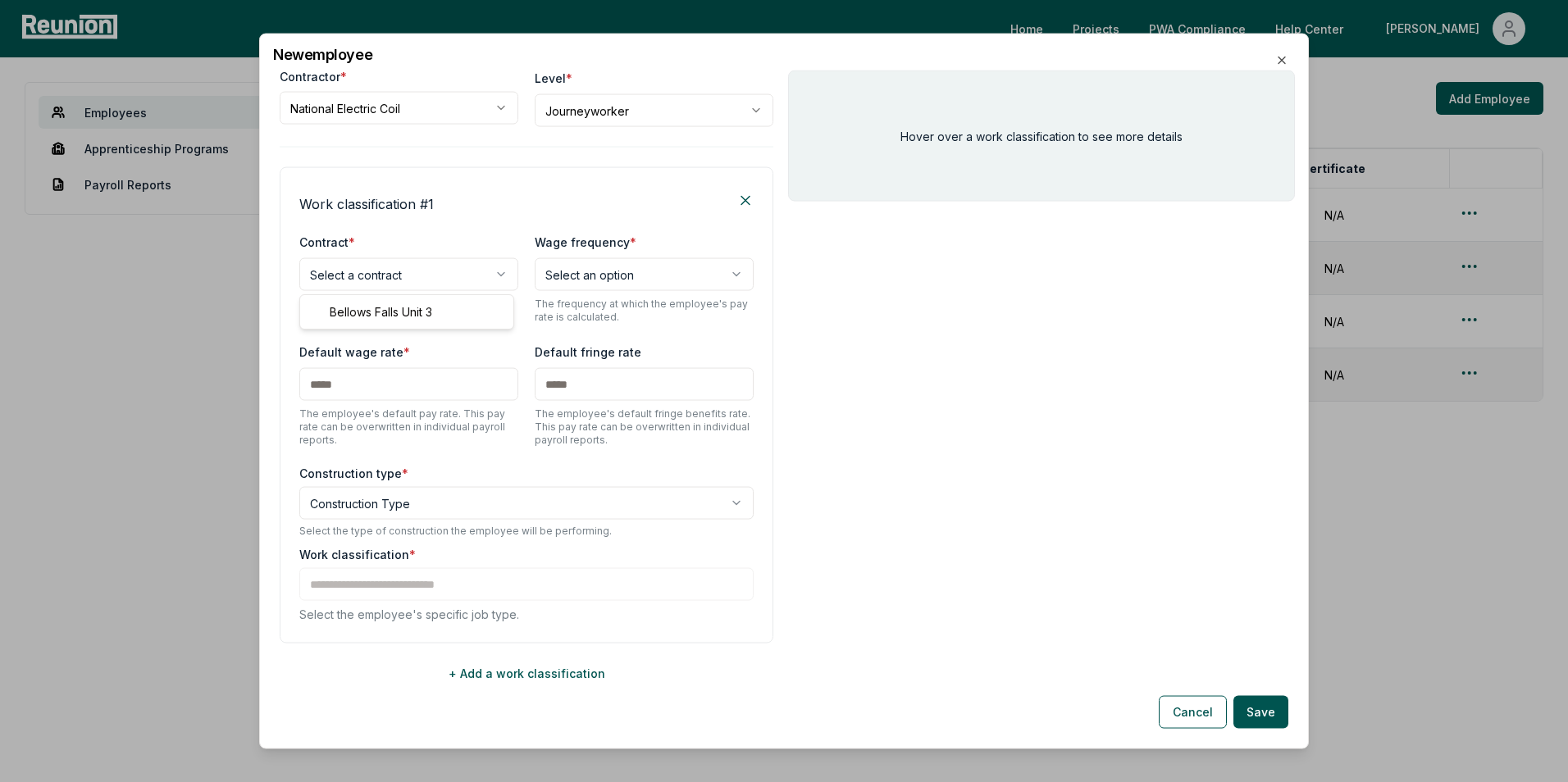 select on "**********" 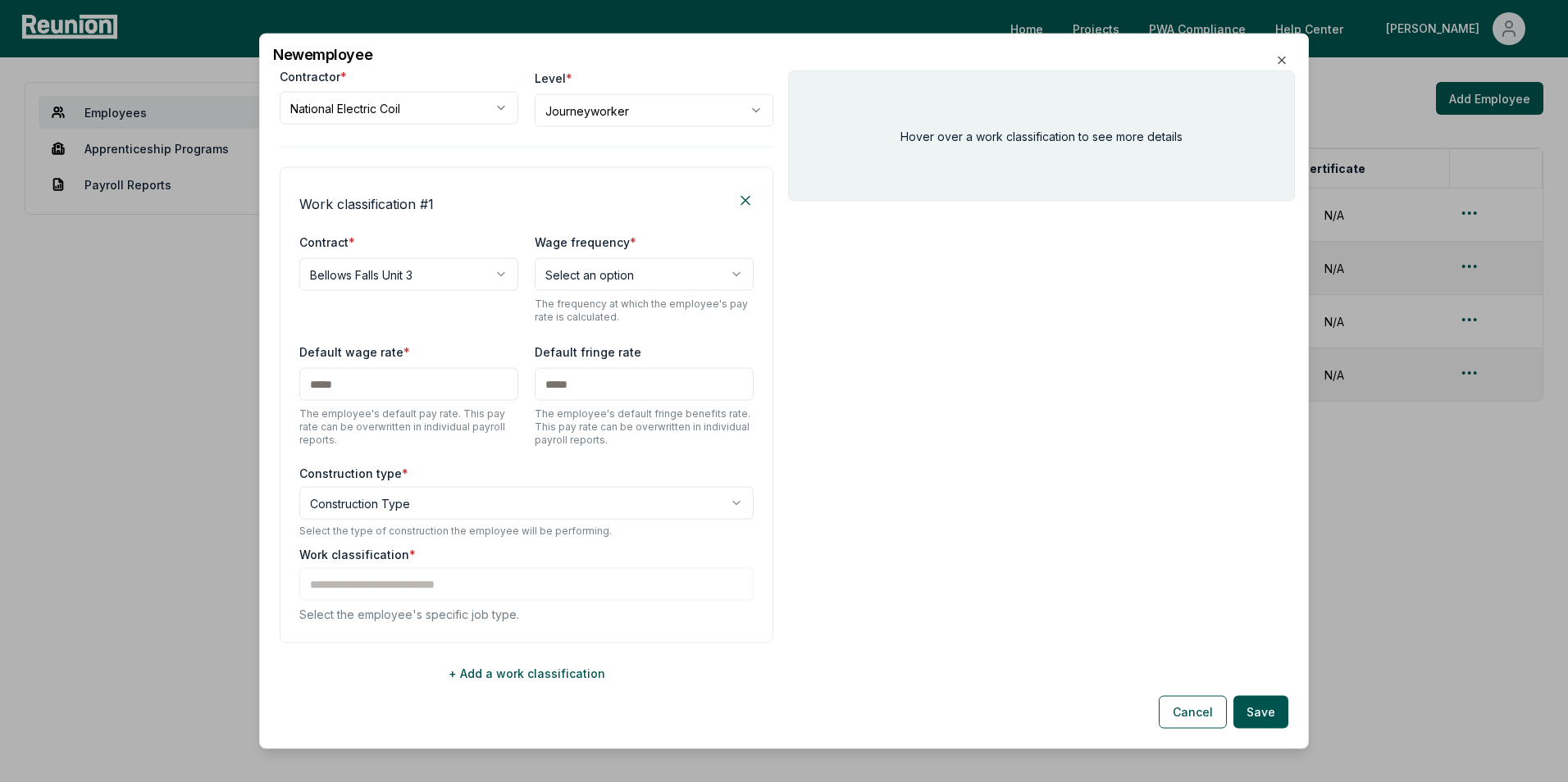 click on "**********" at bounding box center [784, 391] 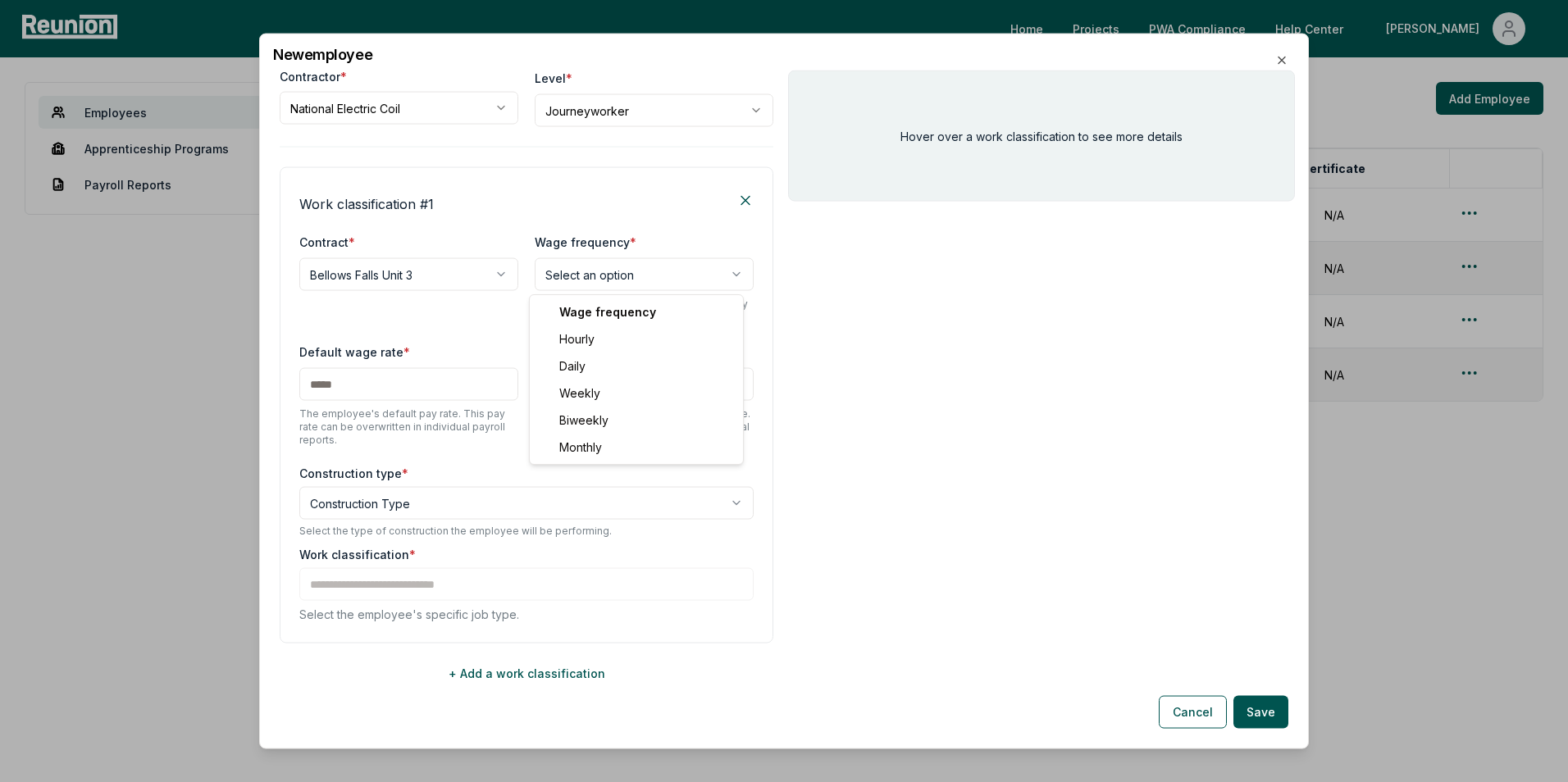 select on "********" 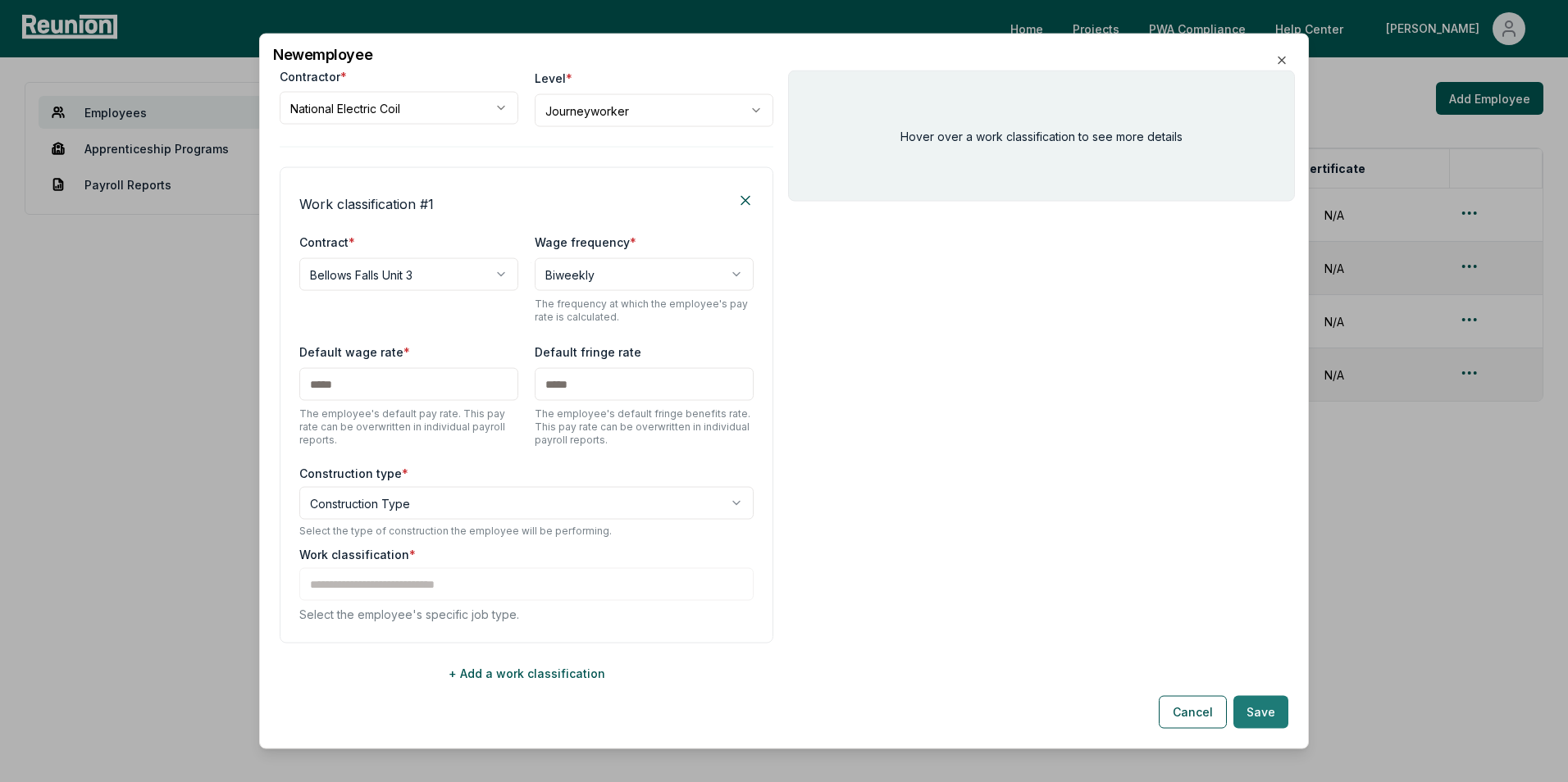 click on "Save" at bounding box center (1260, 712) 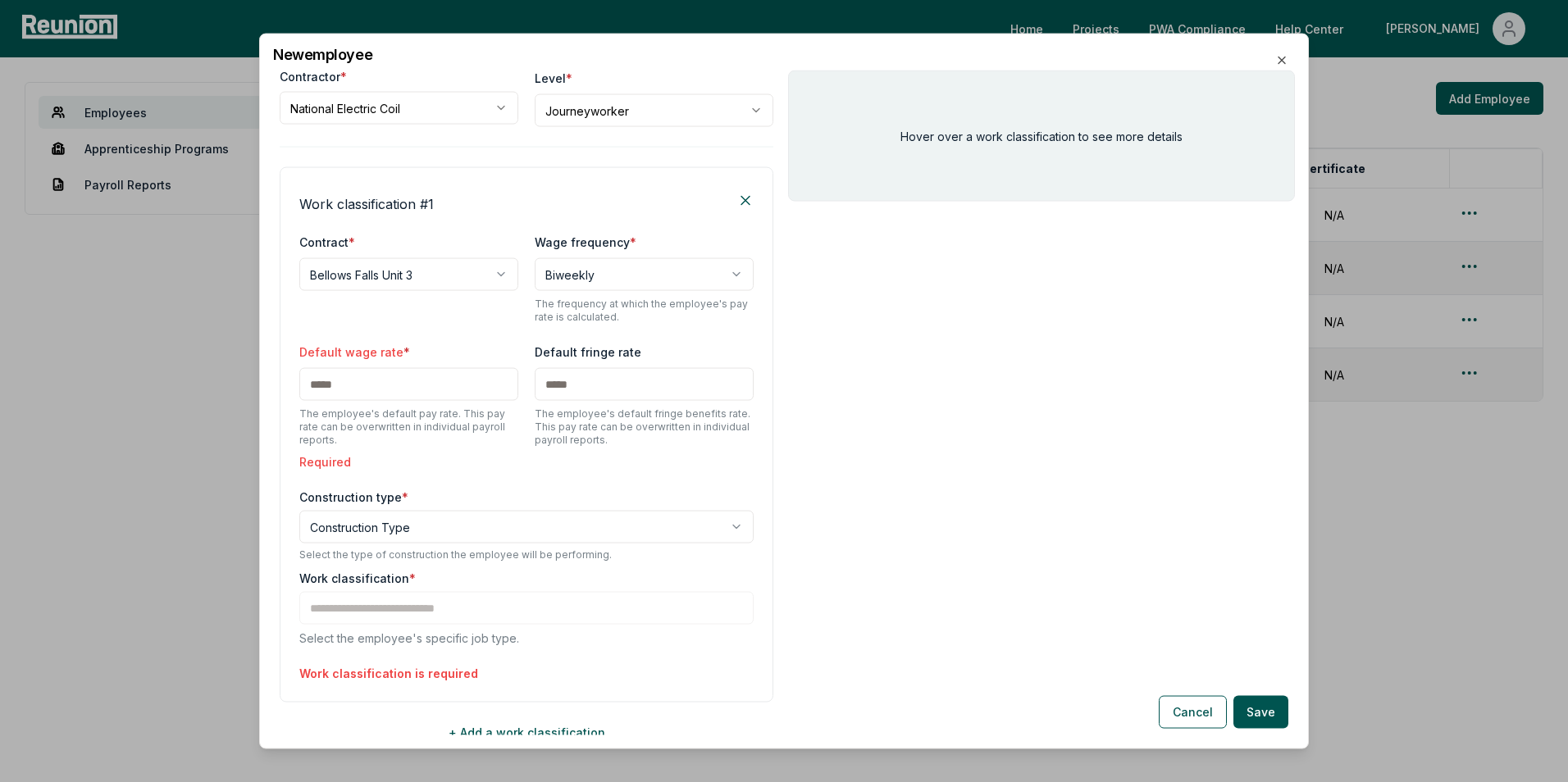 click at bounding box center [408, 384] 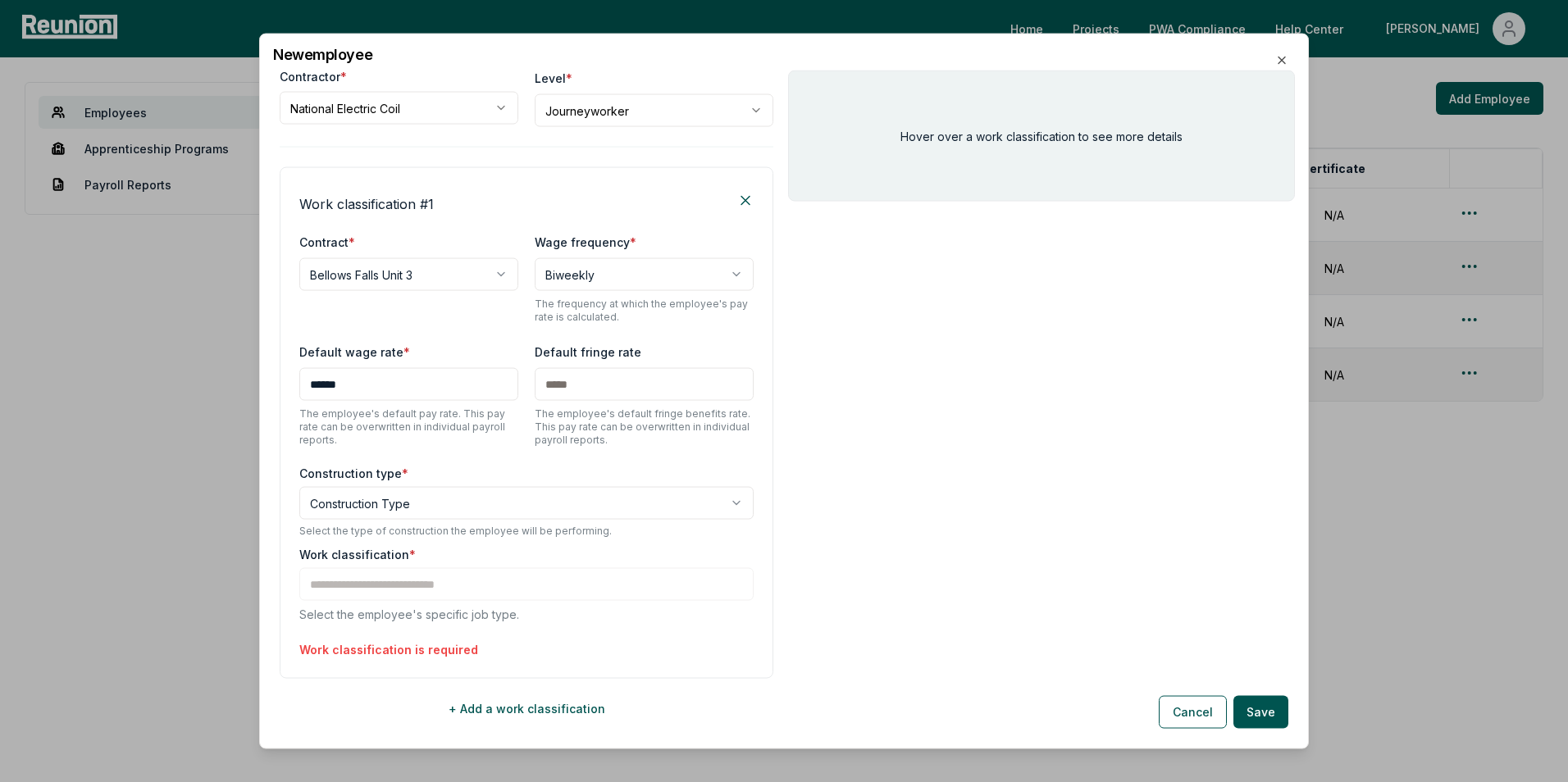 click at bounding box center [644, 384] 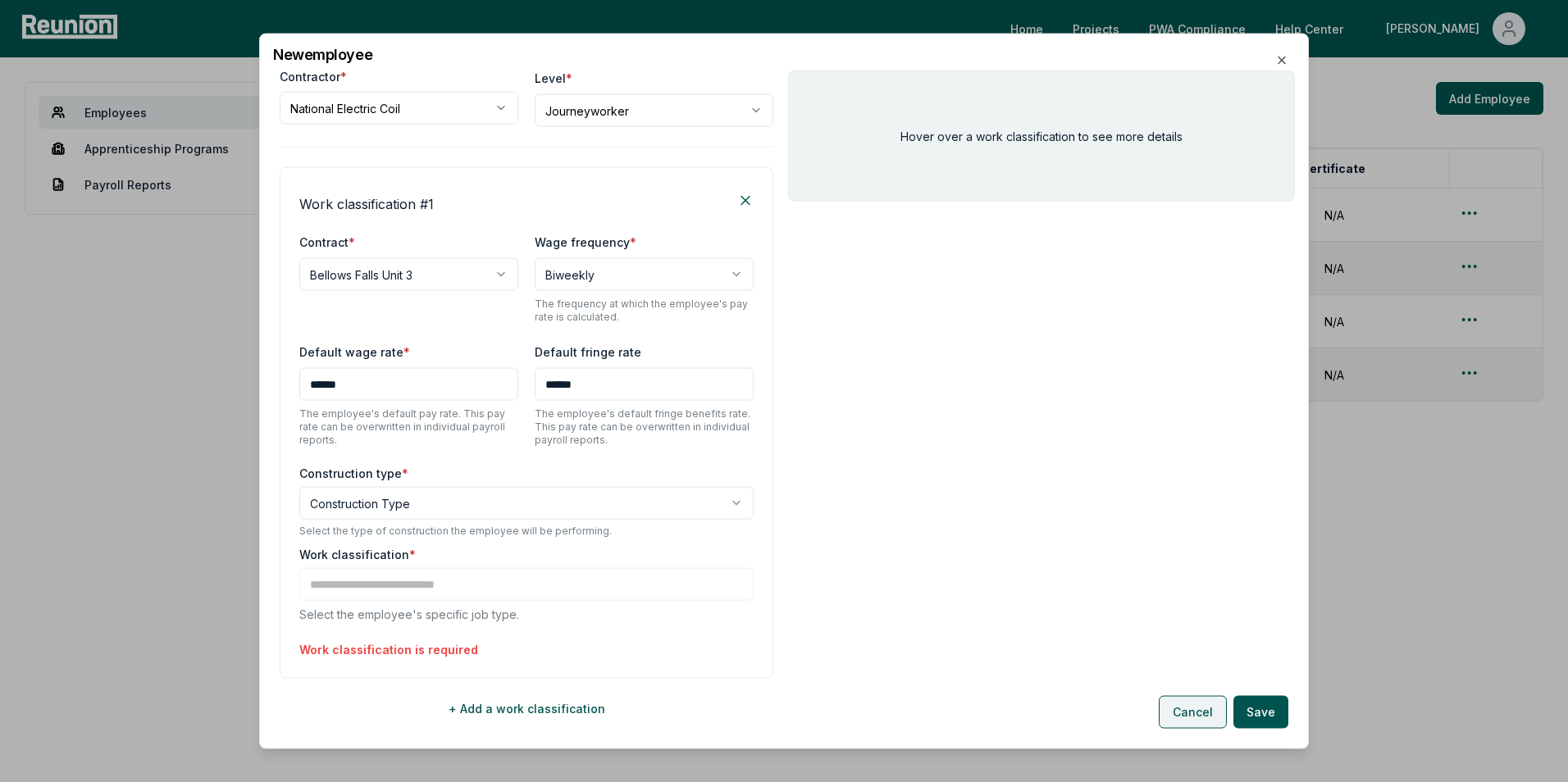 click on "Cancel" at bounding box center (1192, 712) 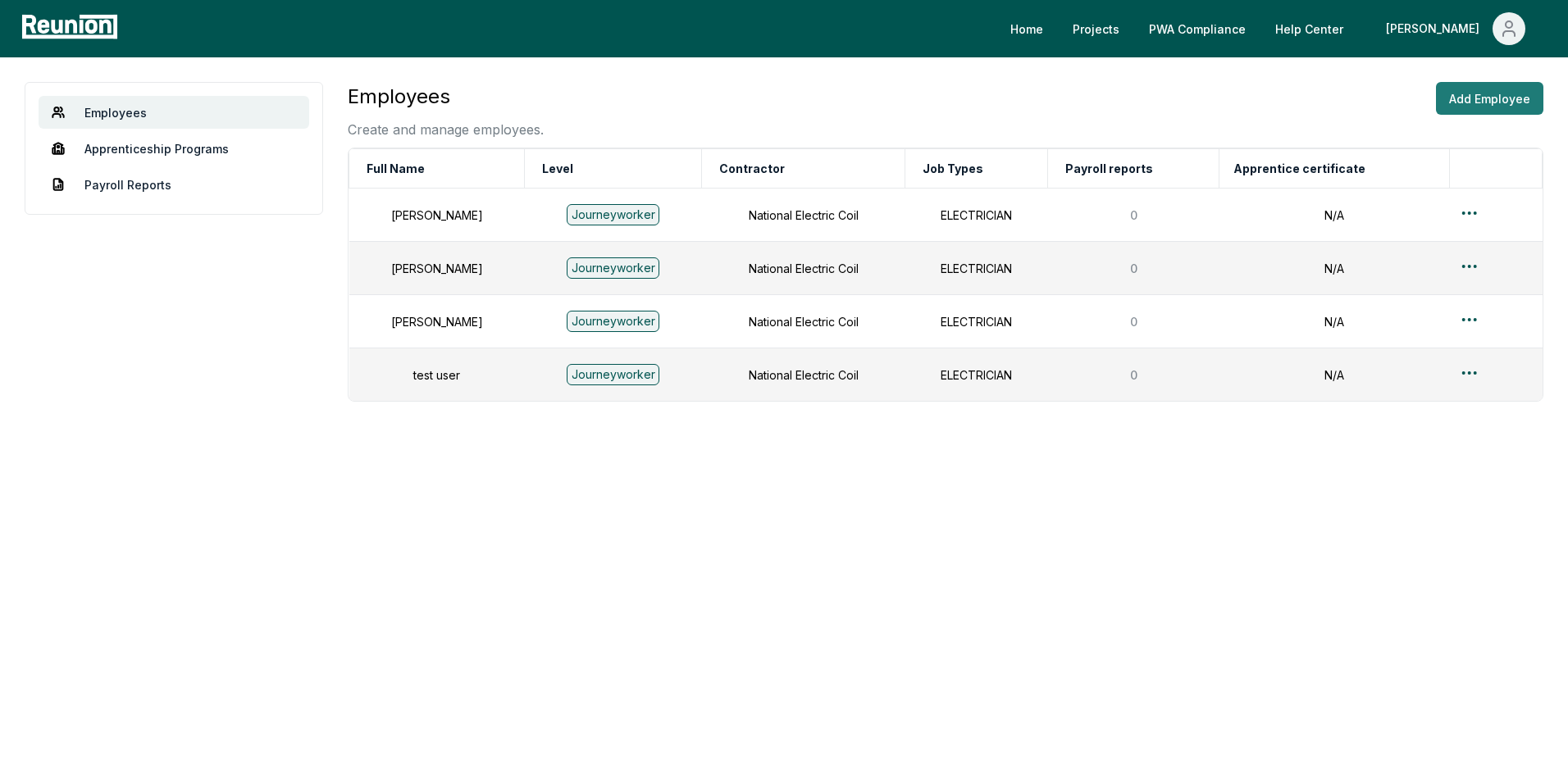 click on "Add Employee" at bounding box center [1489, 98] 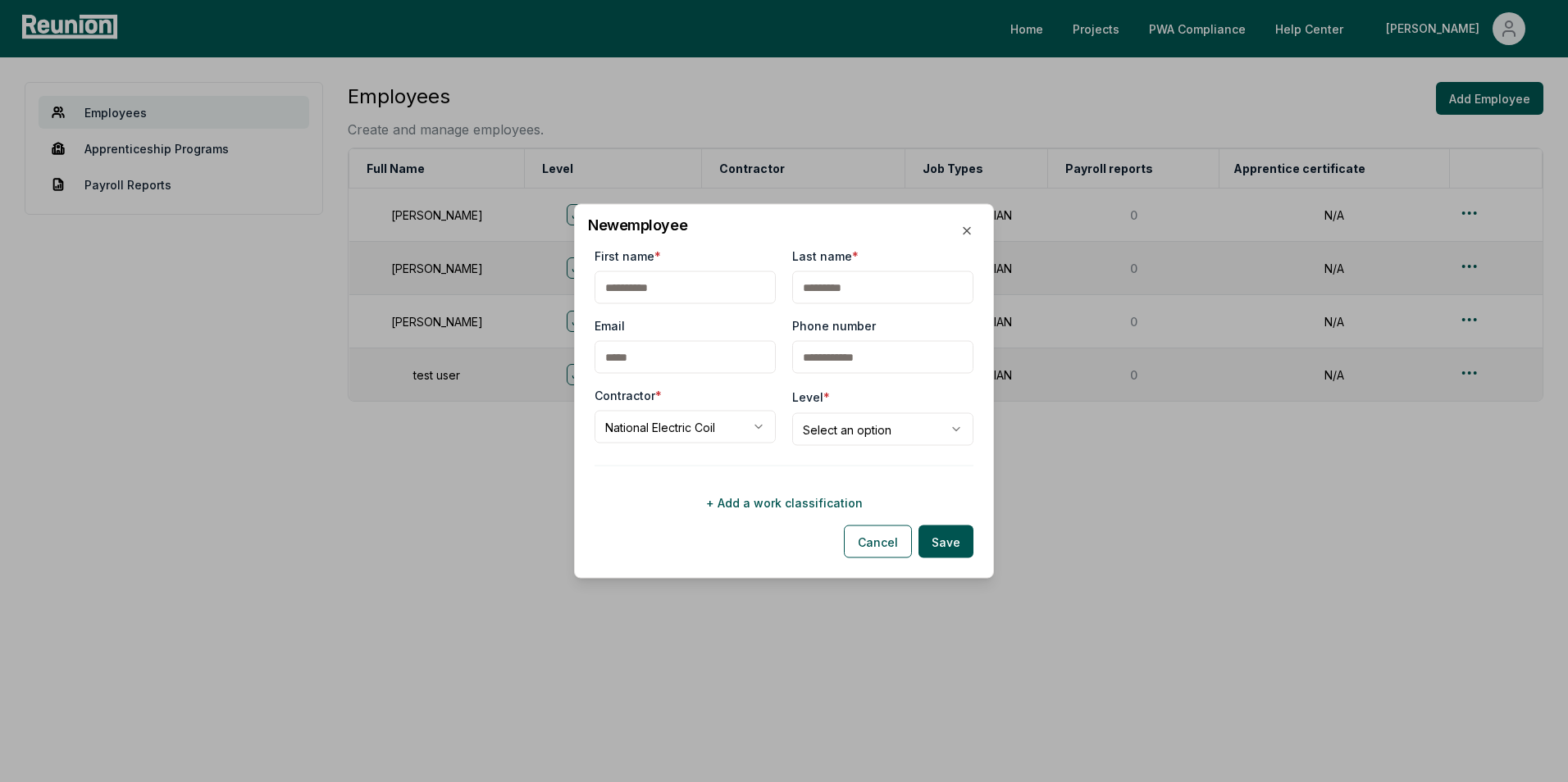 click on "**********" at bounding box center (784, 391) 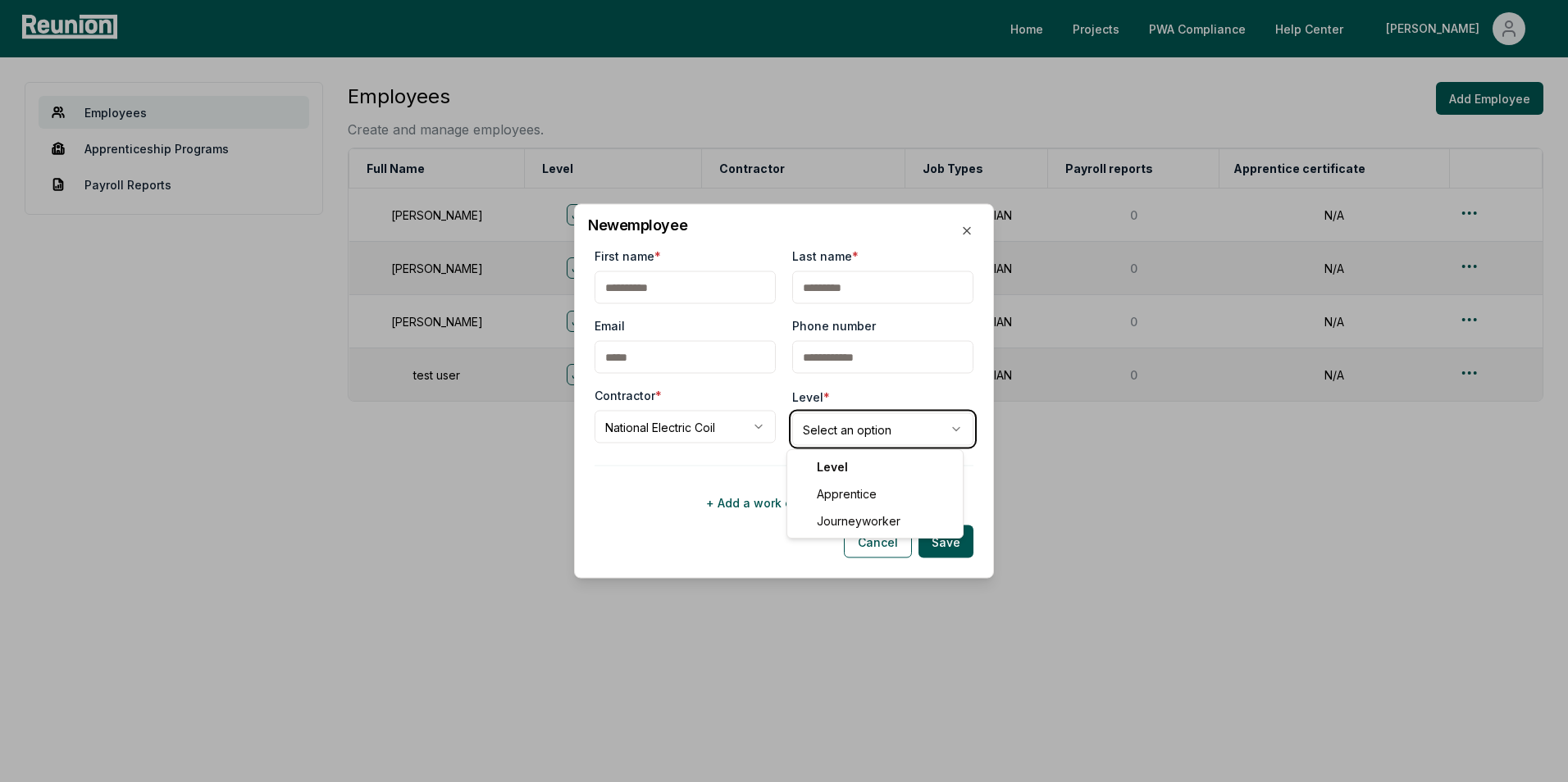 click on "**********" at bounding box center [784, 391] 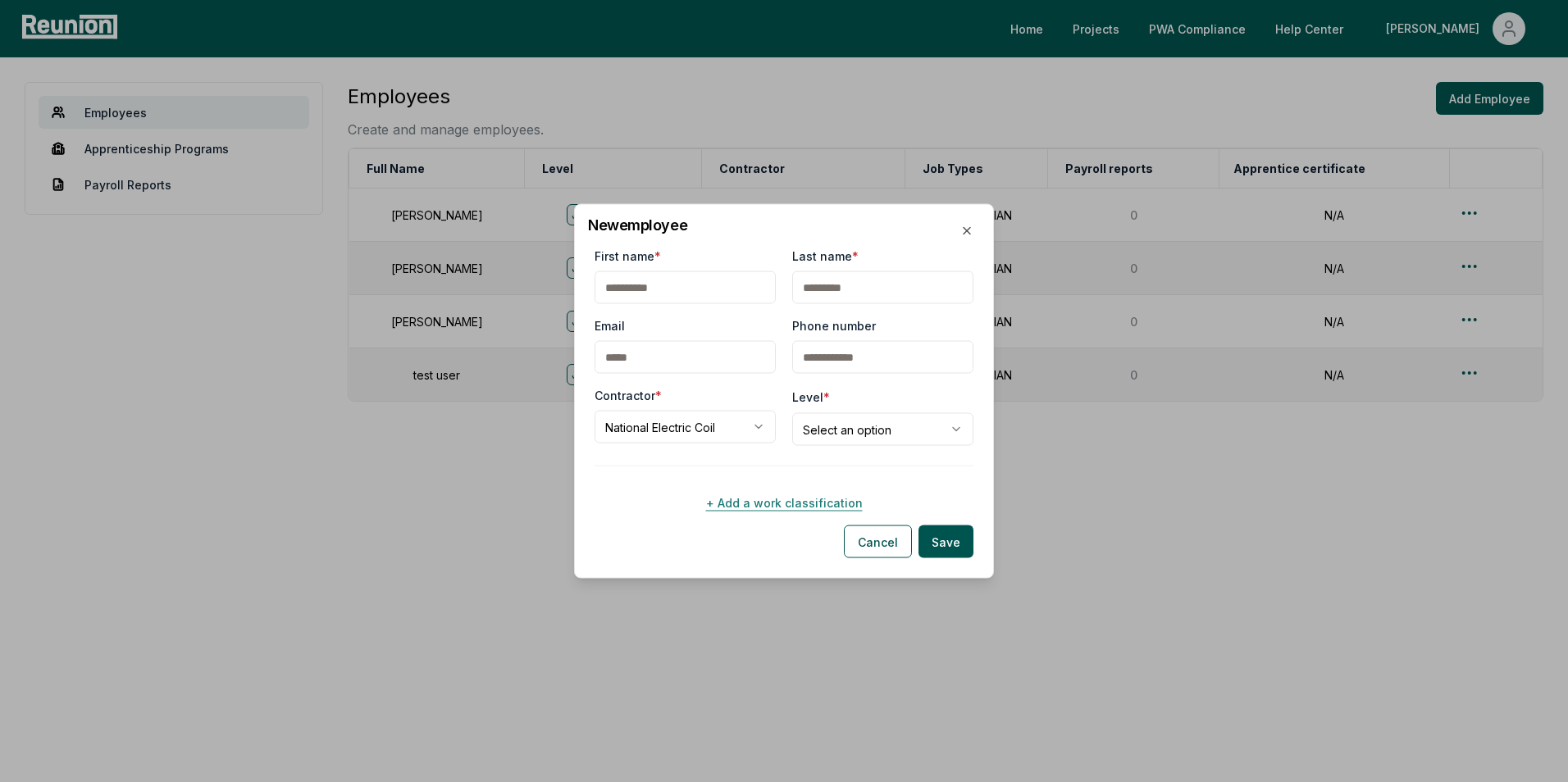 click on "+ Add a work classification" at bounding box center [784, 502] 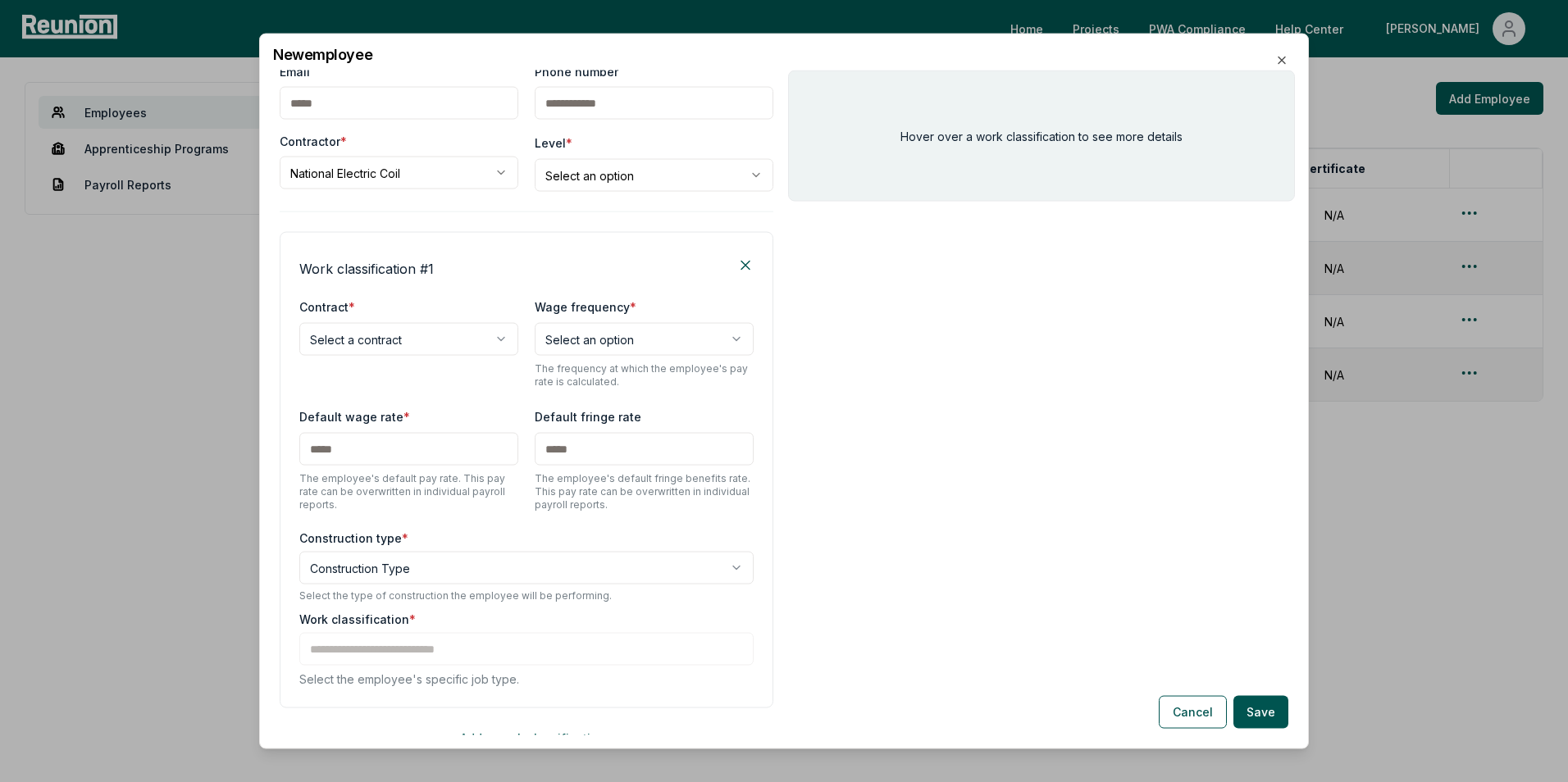 scroll, scrollTop: 148, scrollLeft: 0, axis: vertical 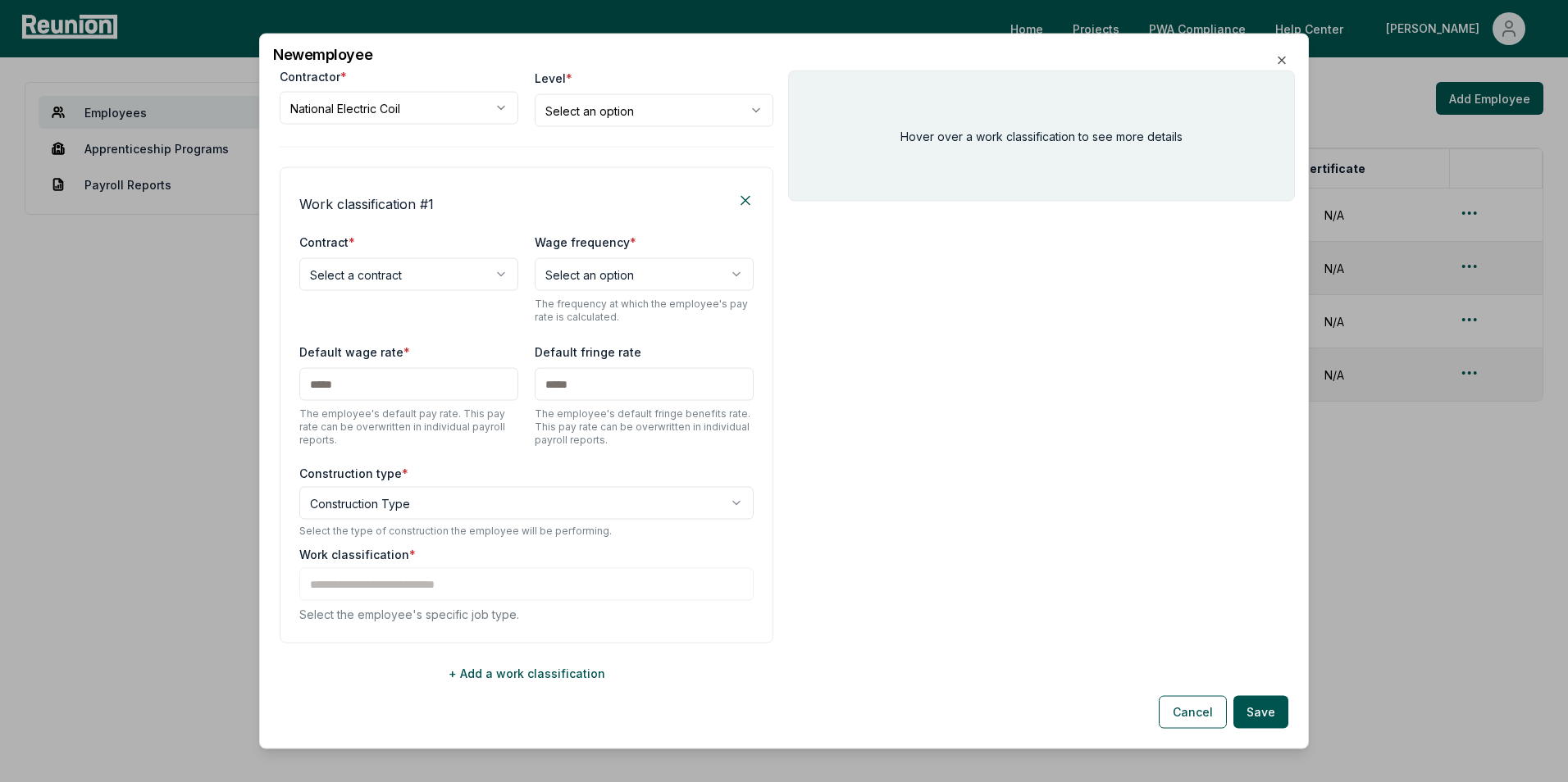 click at bounding box center (408, 384) 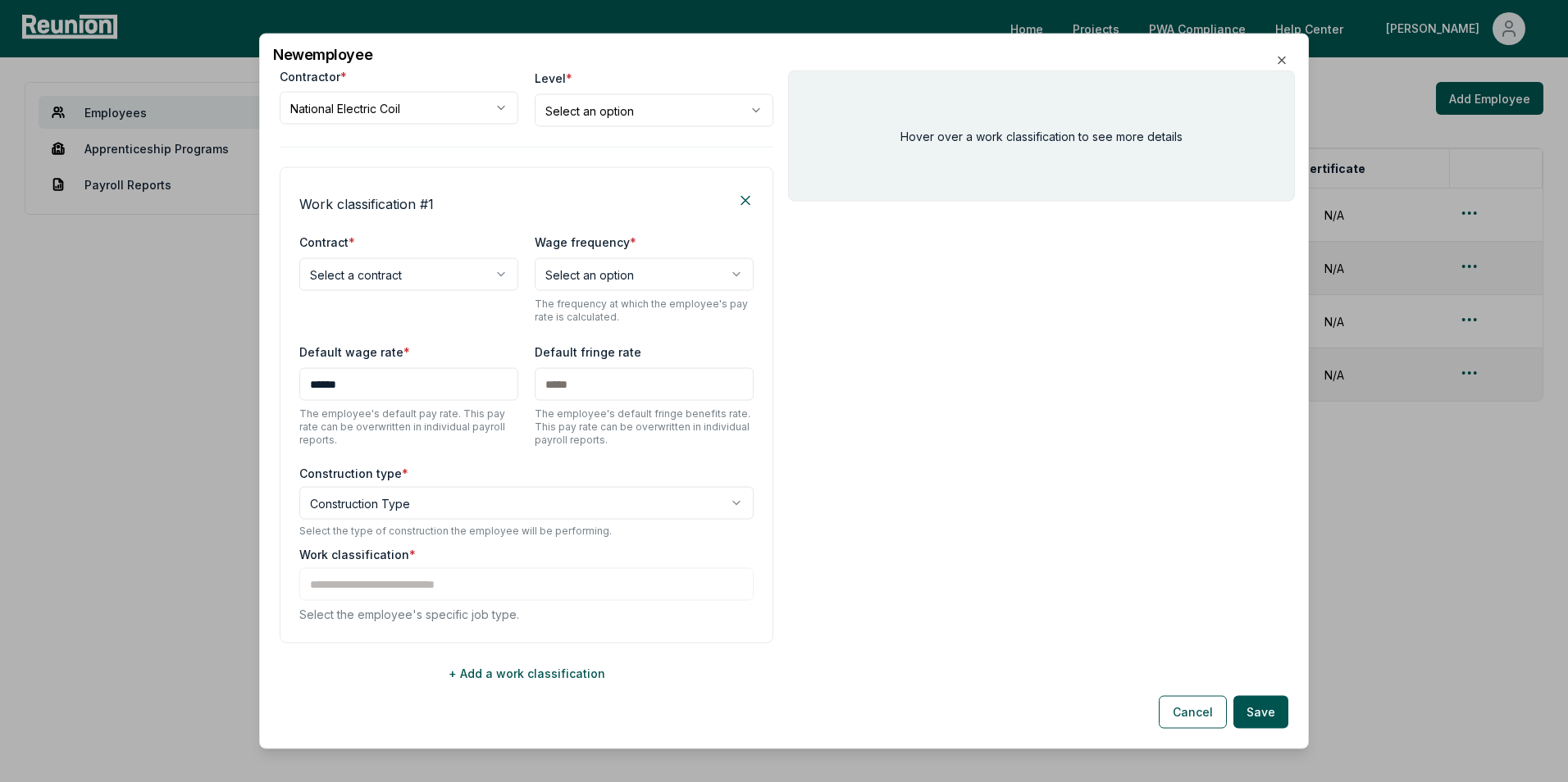 click at bounding box center (644, 384) 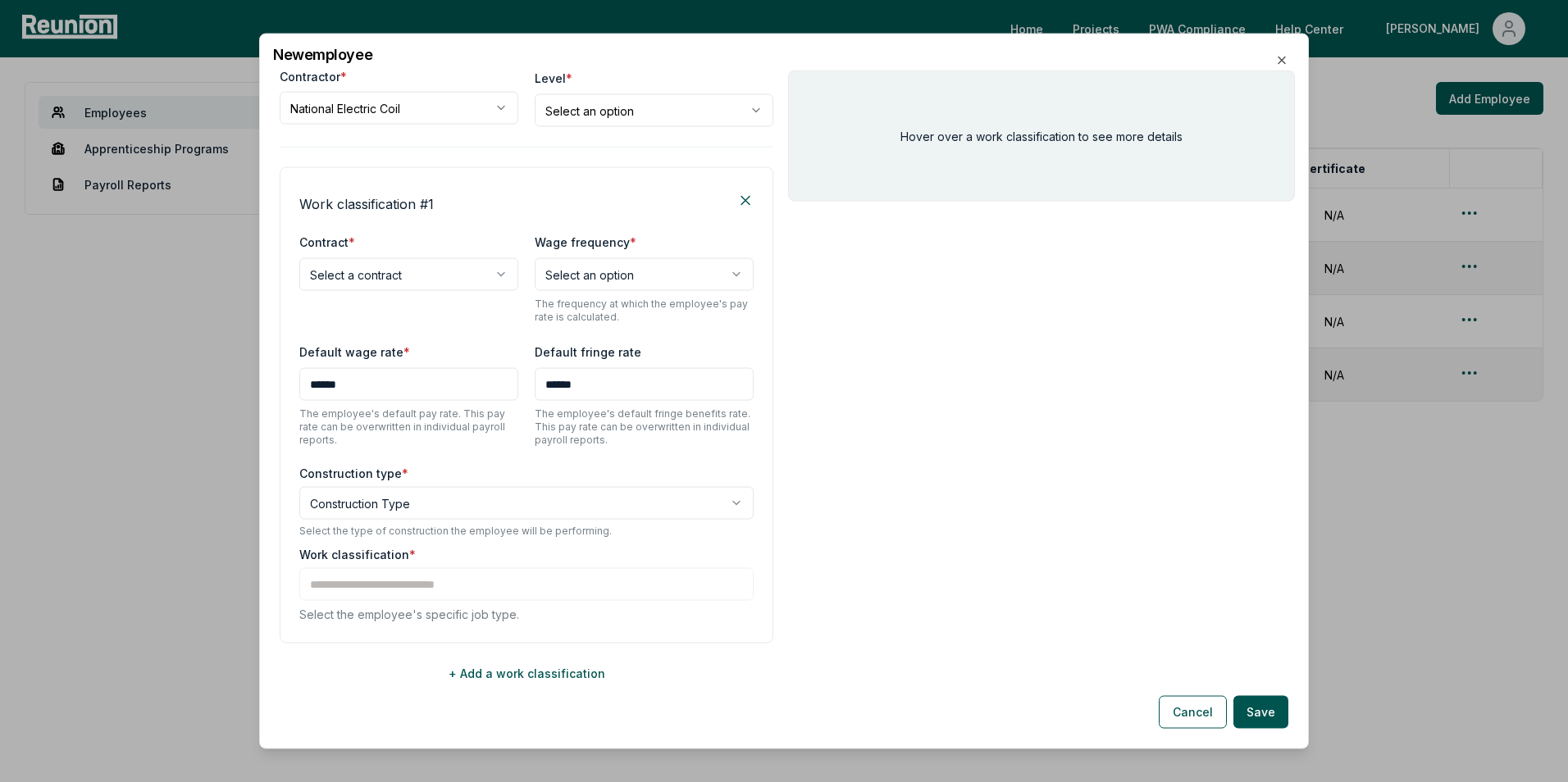 click on "**********" at bounding box center (784, 391) 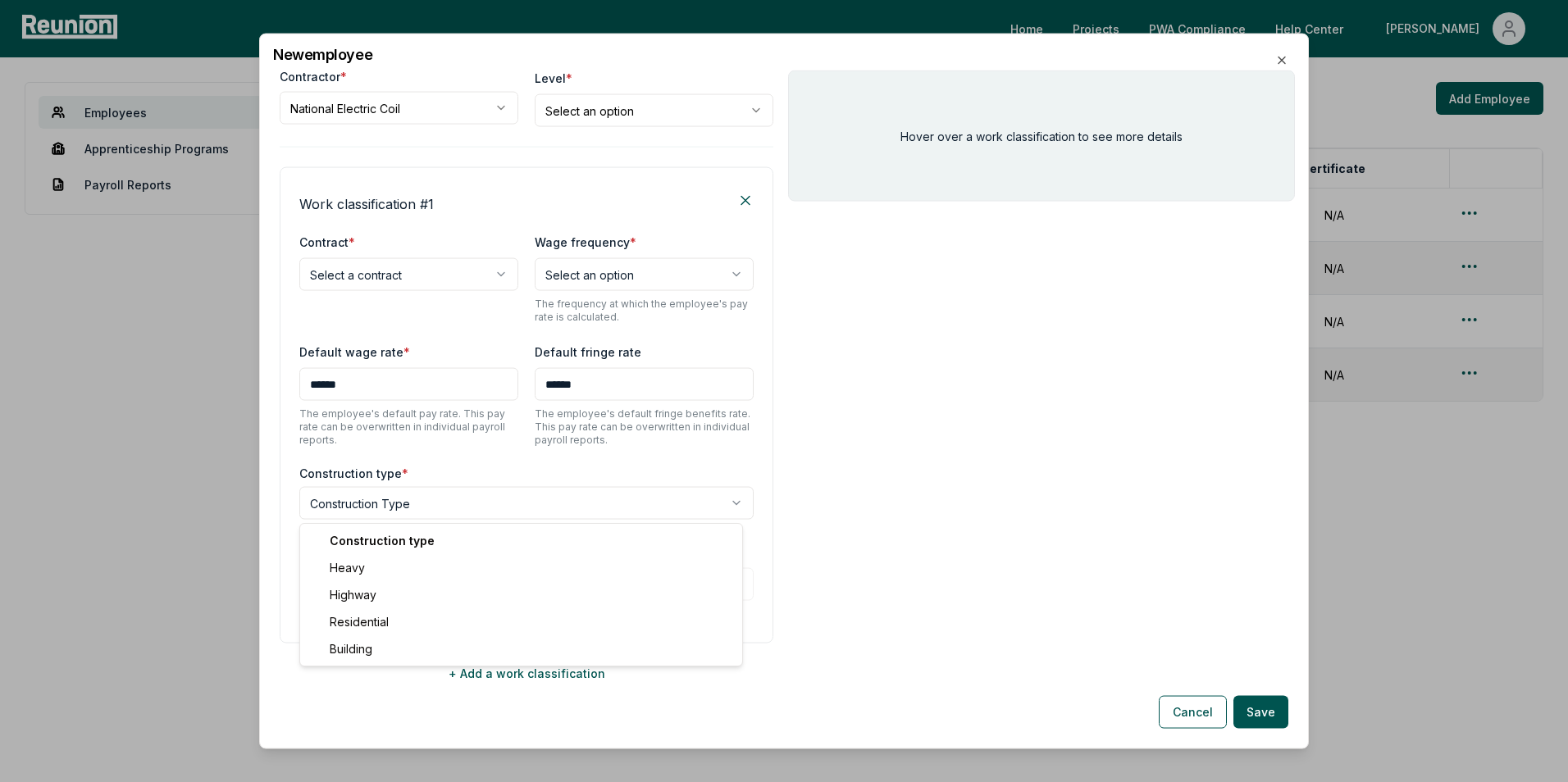 select on "*****" 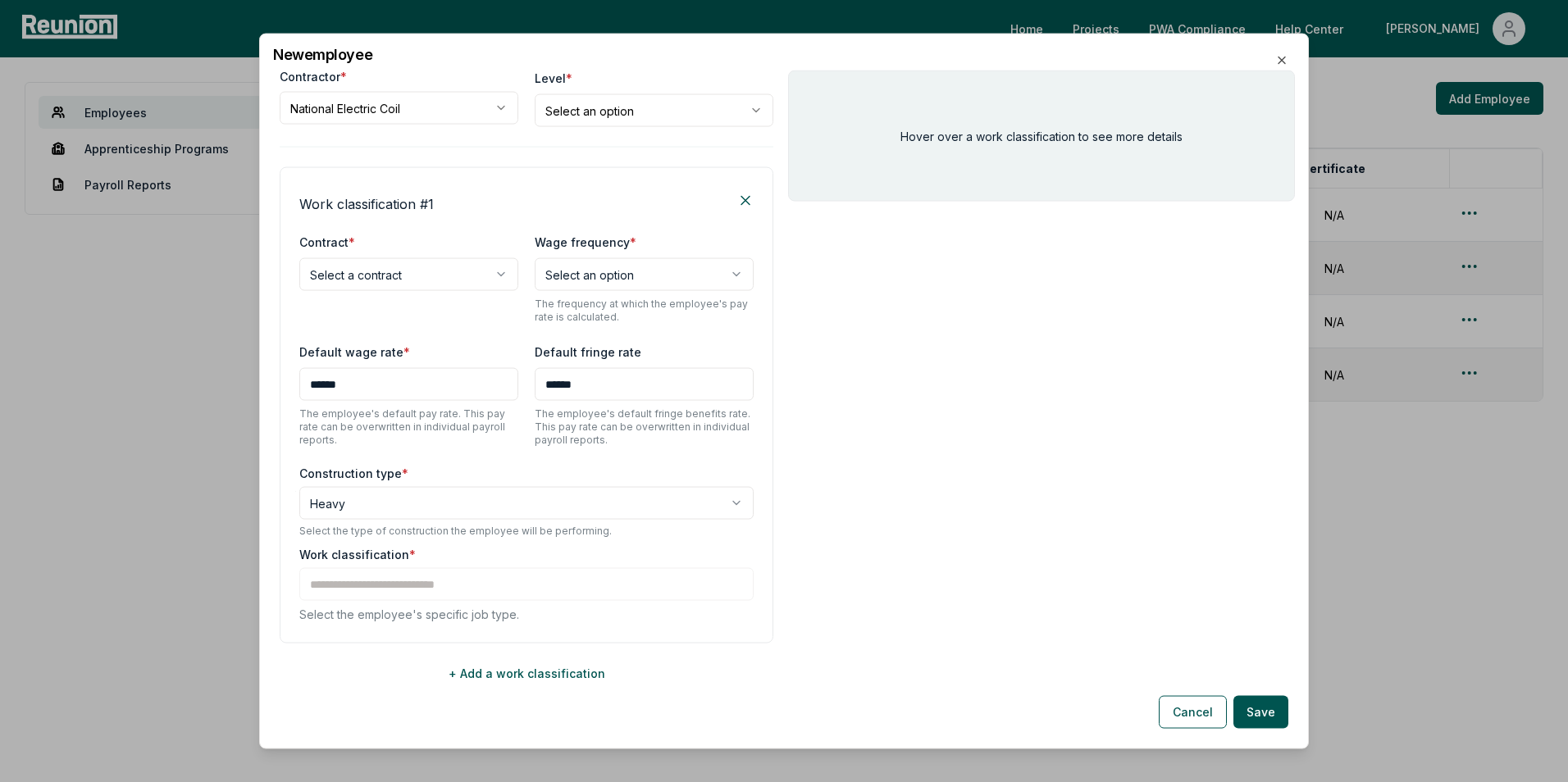 click on "Work classification   *  Select the employee's specific job type." at bounding box center [526, 584] 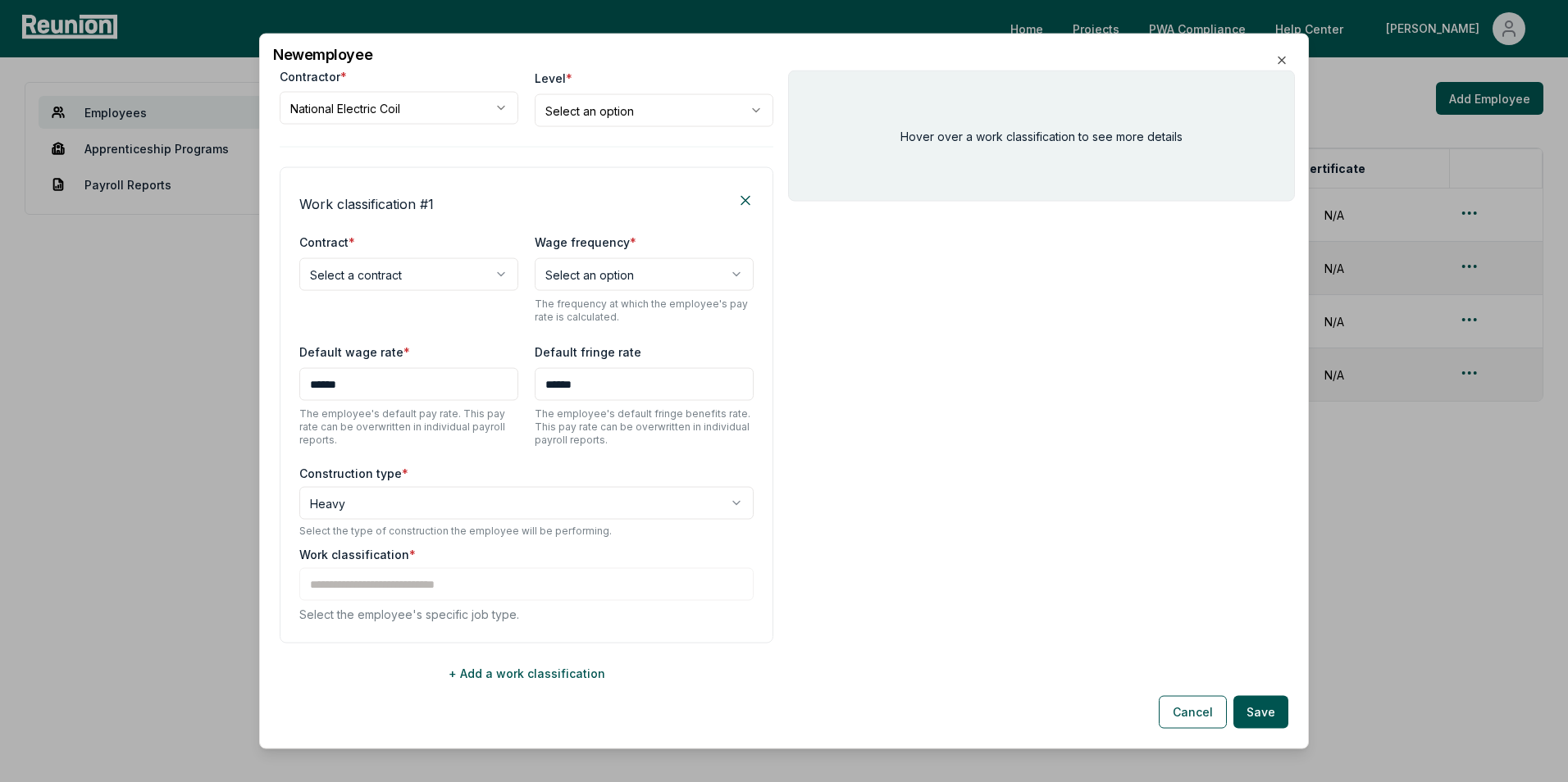 click on "**********" at bounding box center (784, 391) 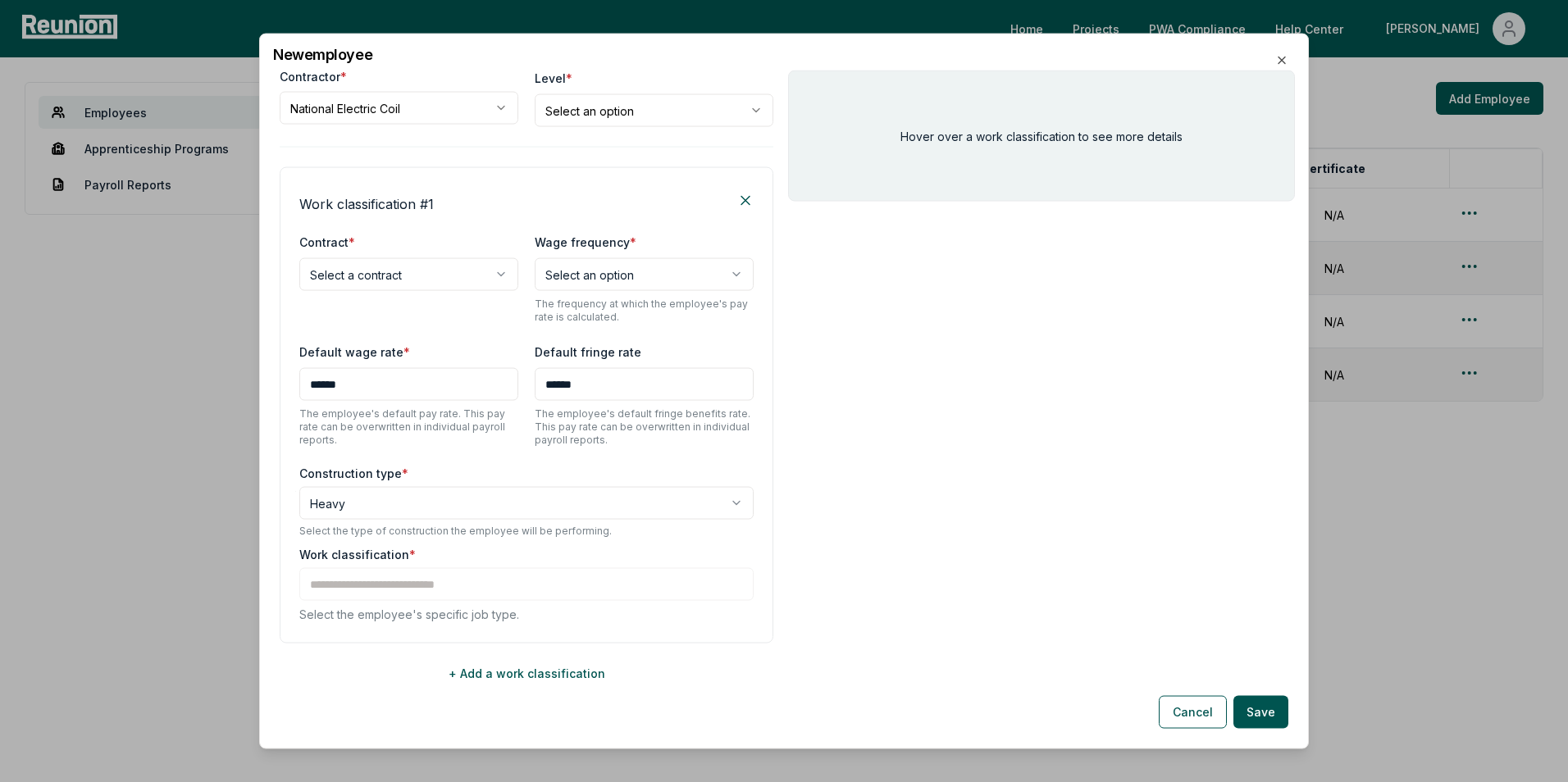 click on "Work classification   *  Select the employee's specific job type." at bounding box center [526, 584] 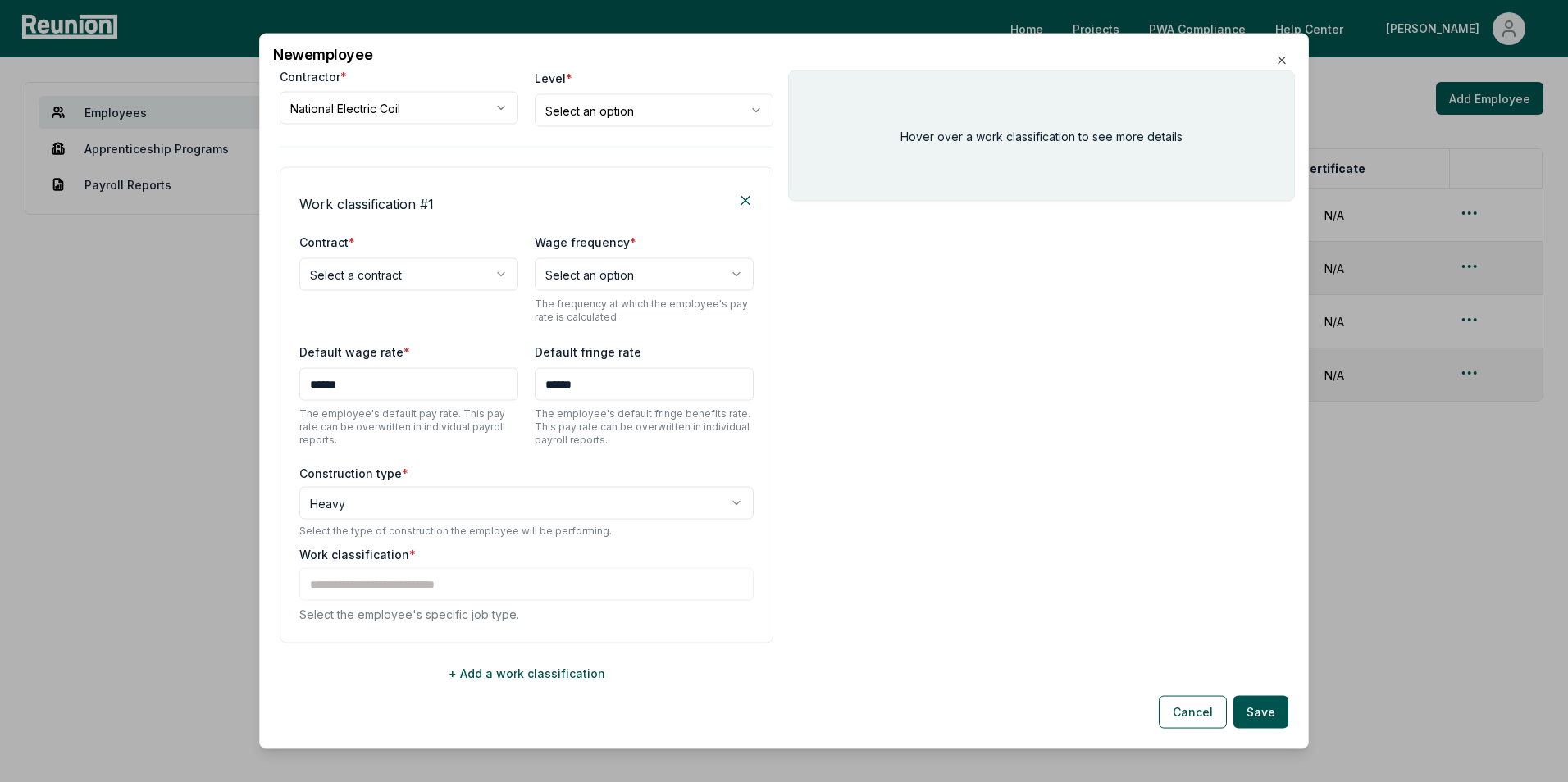 click on "Select the employee's specific job type." at bounding box center (526, 614) 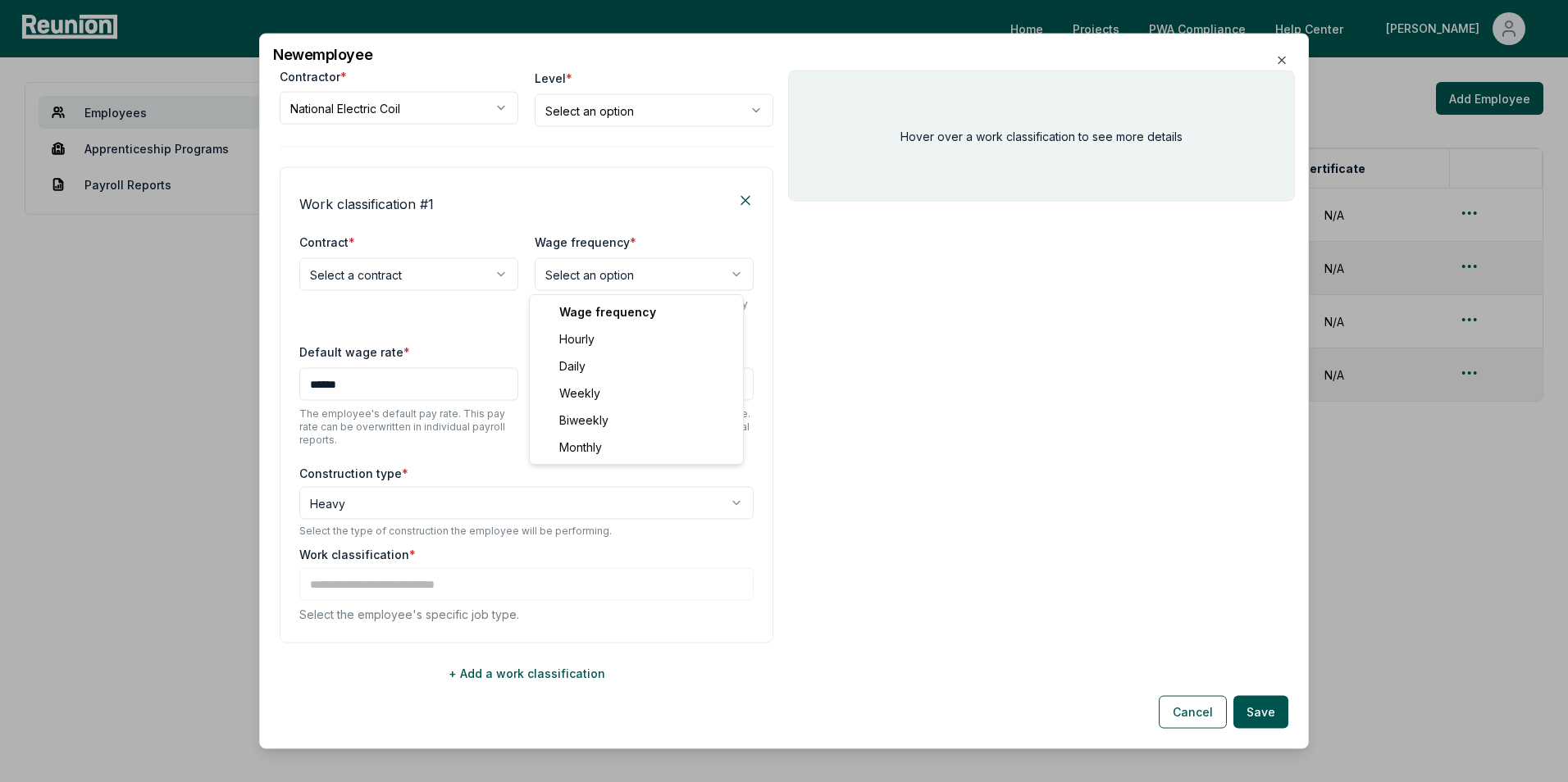 click on "**********" at bounding box center [784, 391] 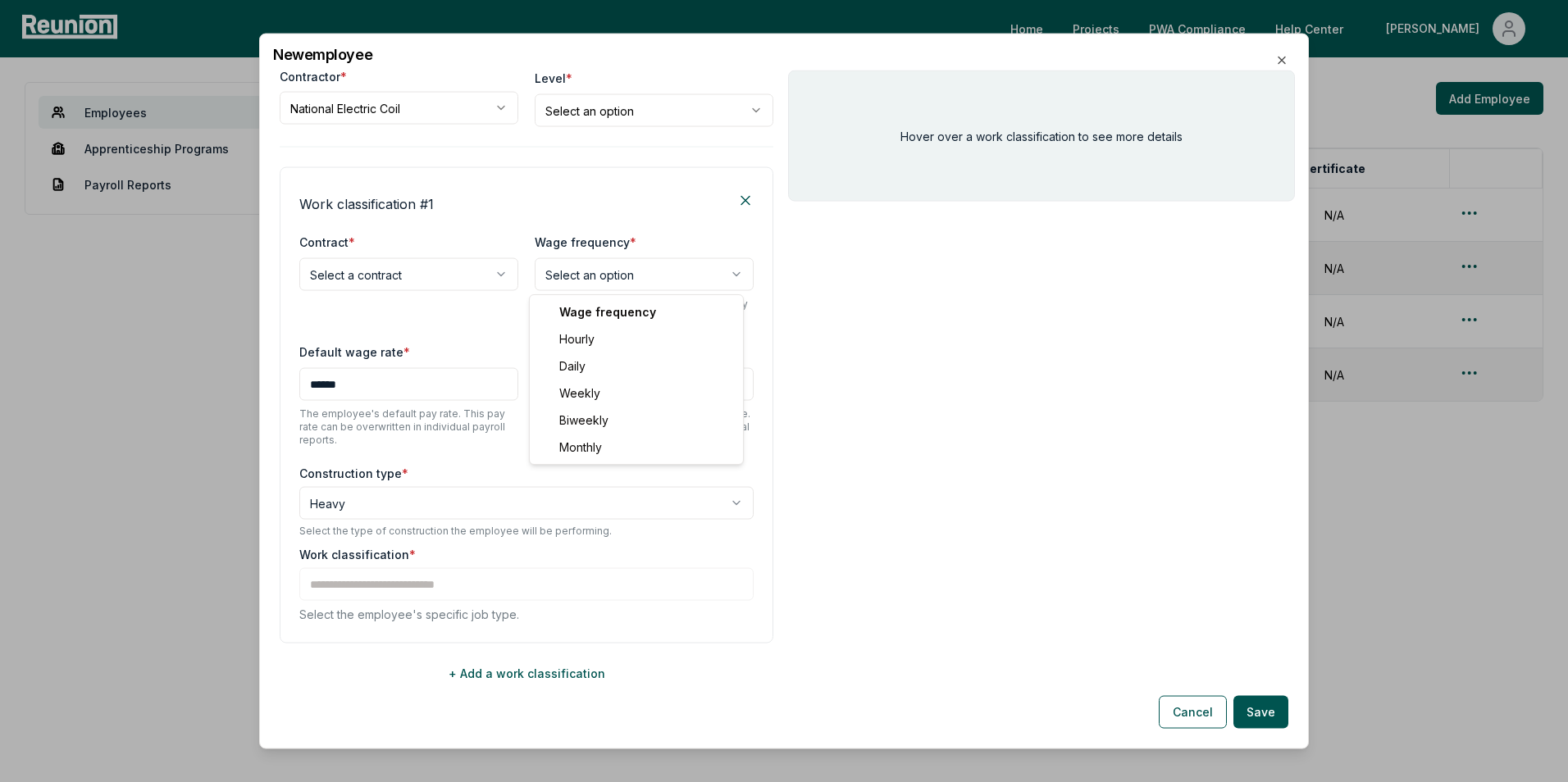 select on "******" 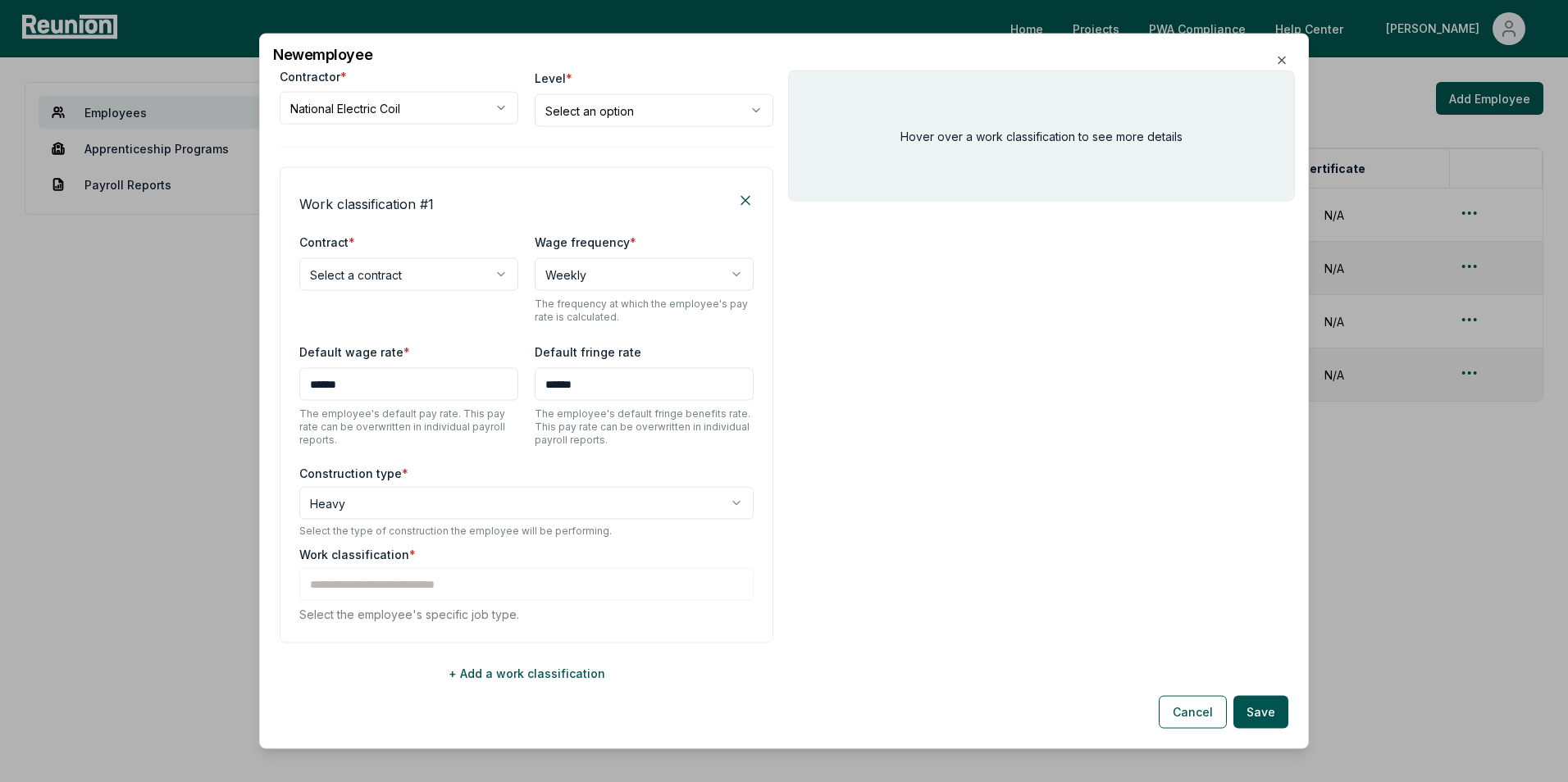 click on "**********" at bounding box center [784, 391] 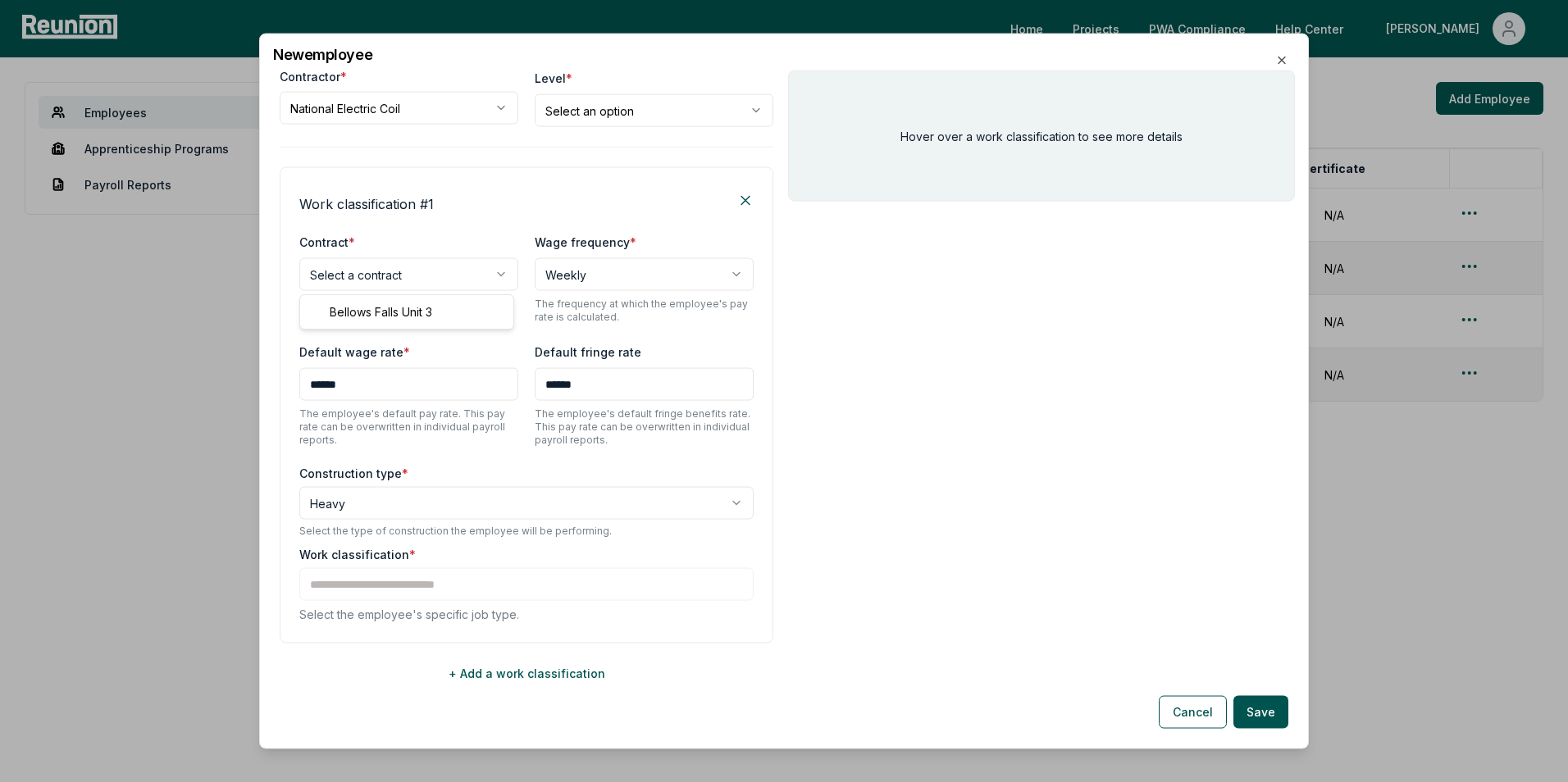 select on "**********" 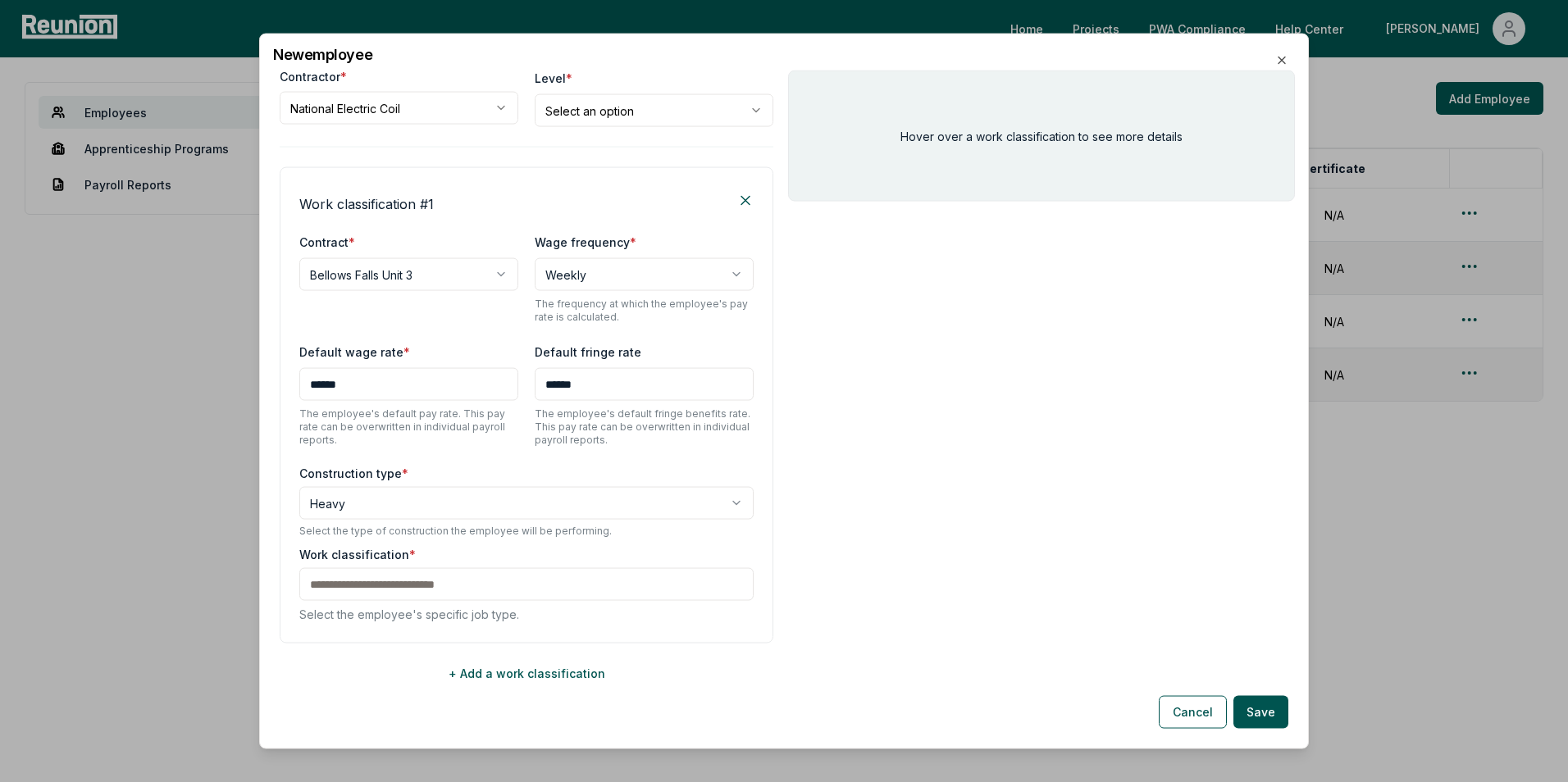 click on "**********" at bounding box center [784, 391] 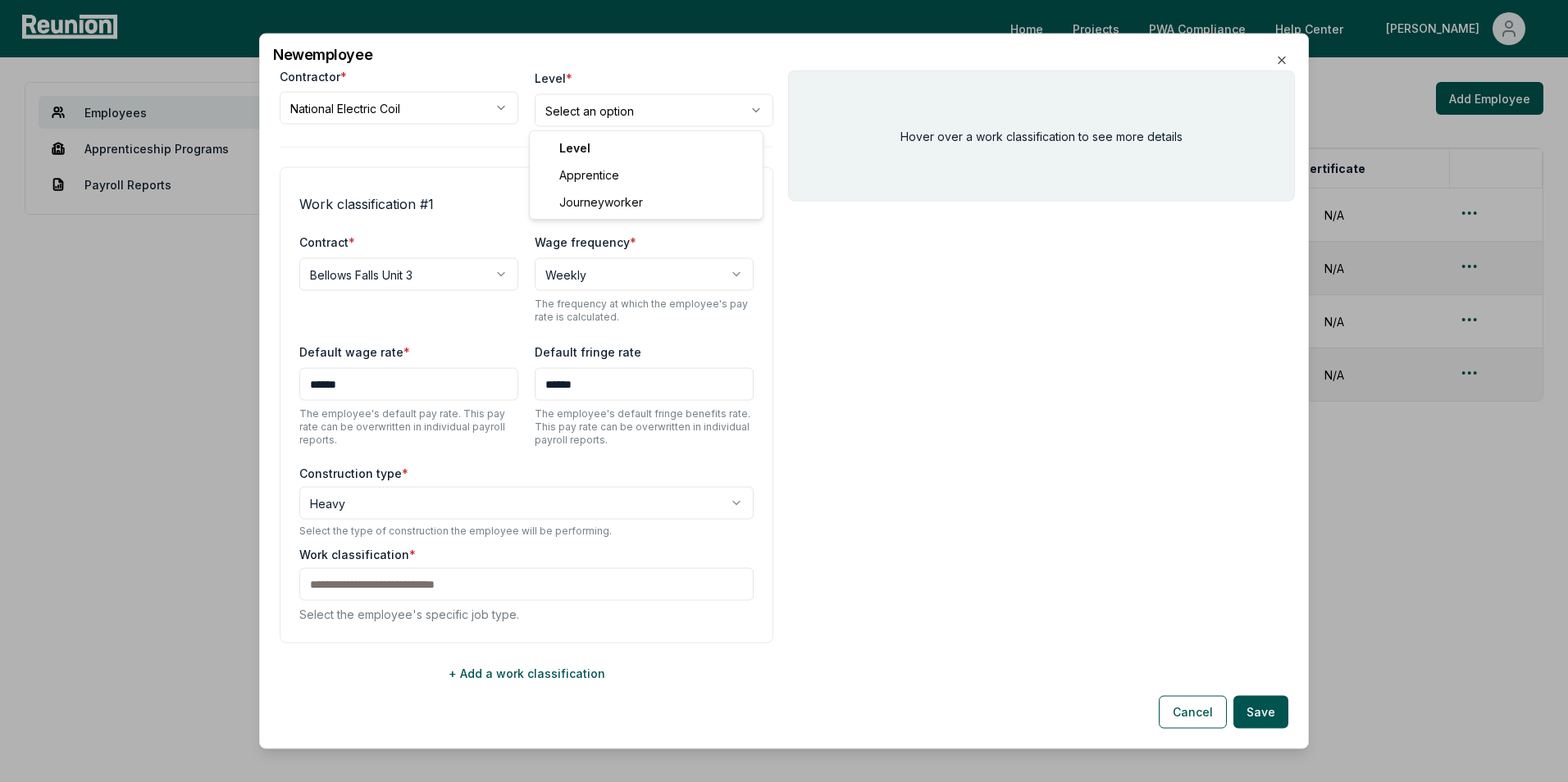 select on "**********" 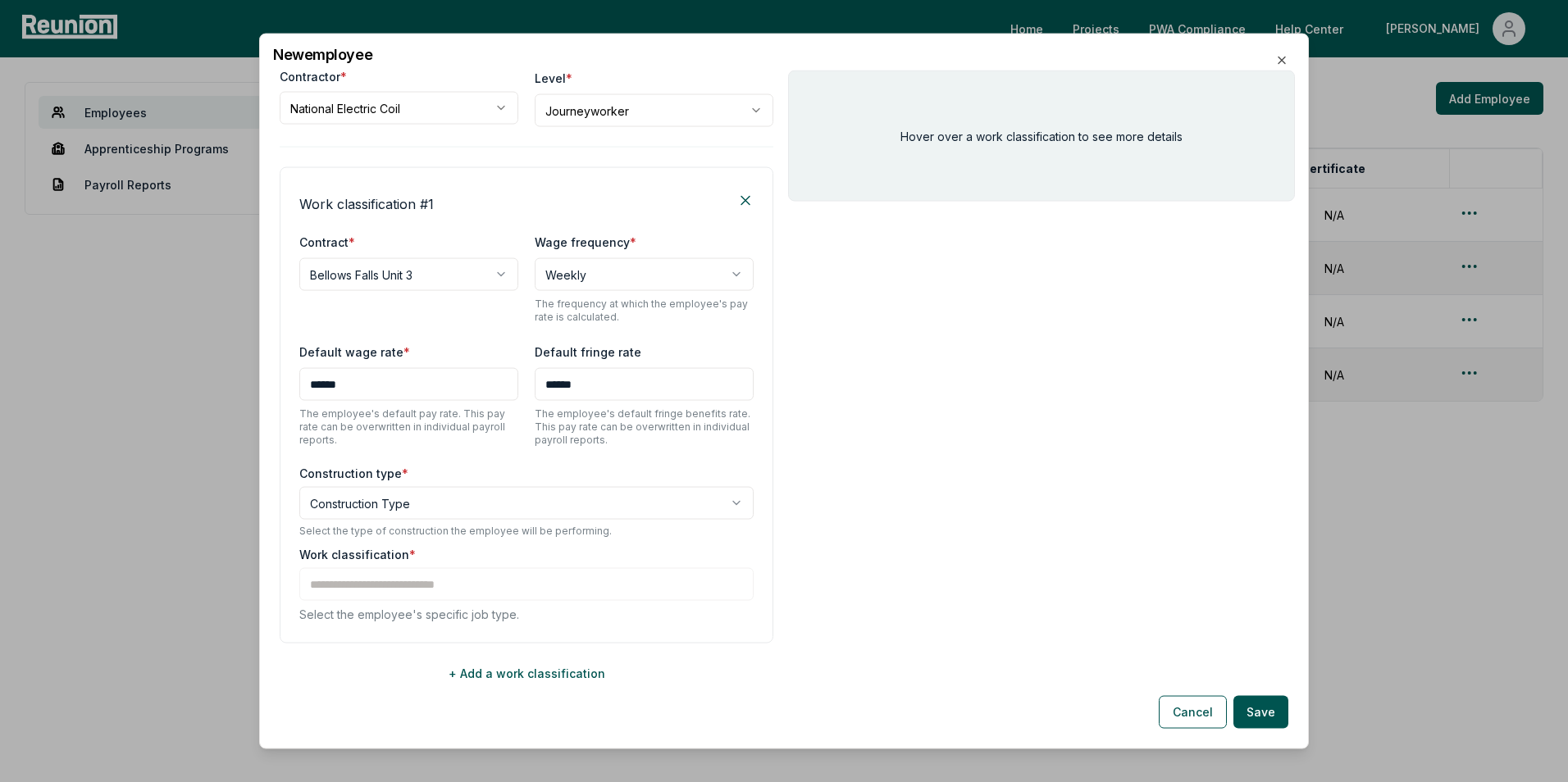 click on "Work classification   *" at bounding box center (526, 554) 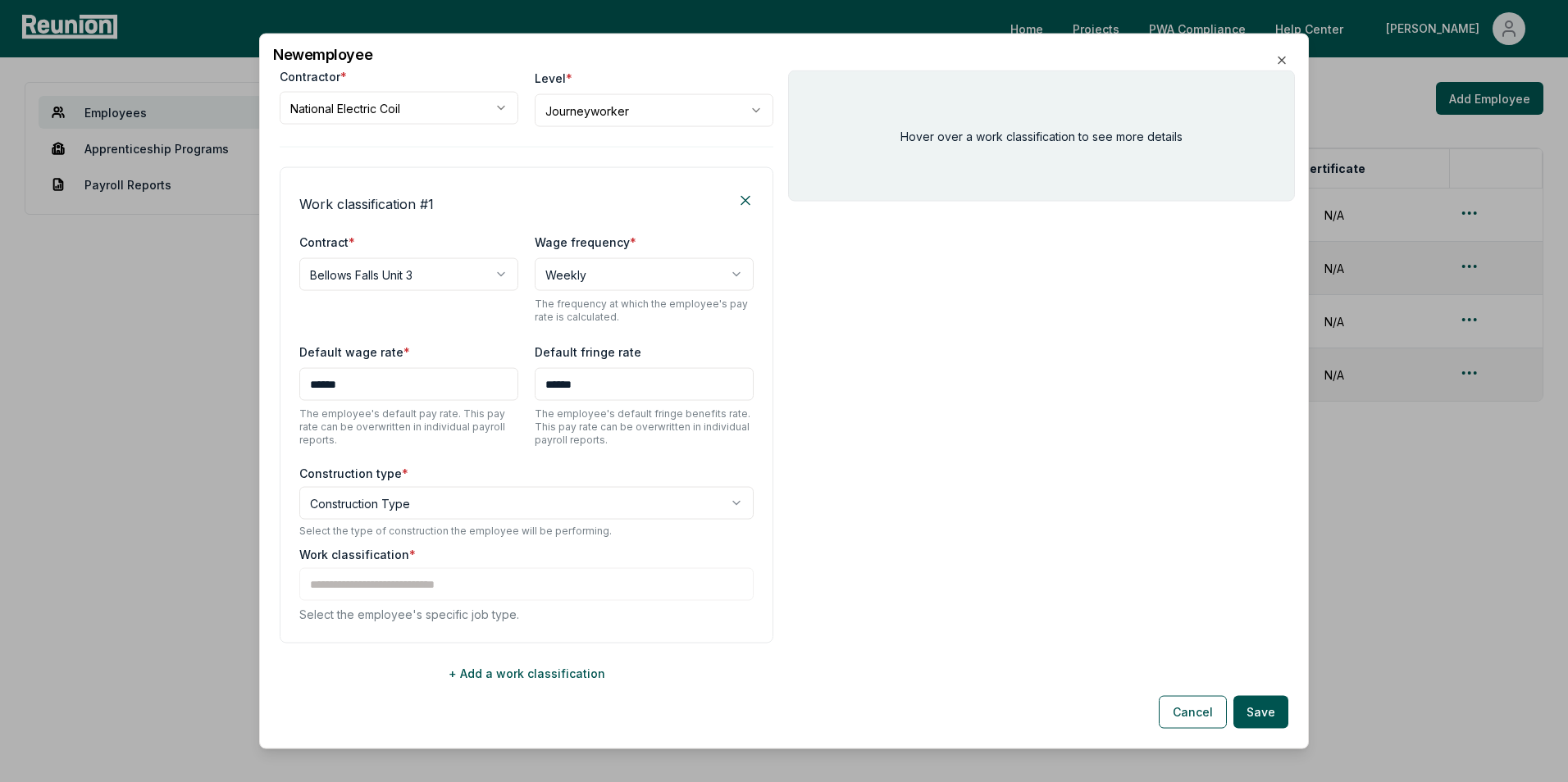 click on "*" at bounding box center [413, 554] 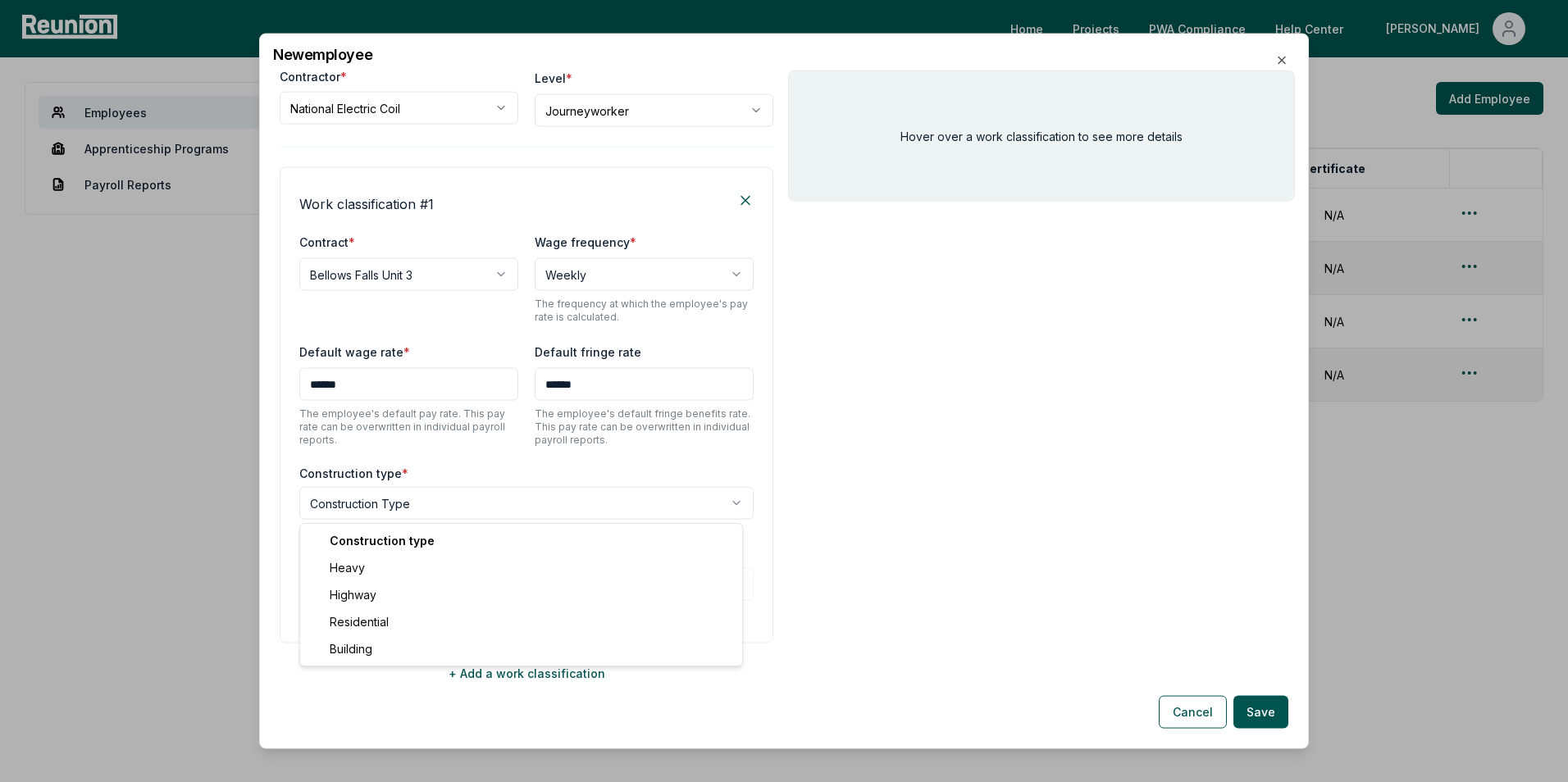 click on "**********" at bounding box center [784, 391] 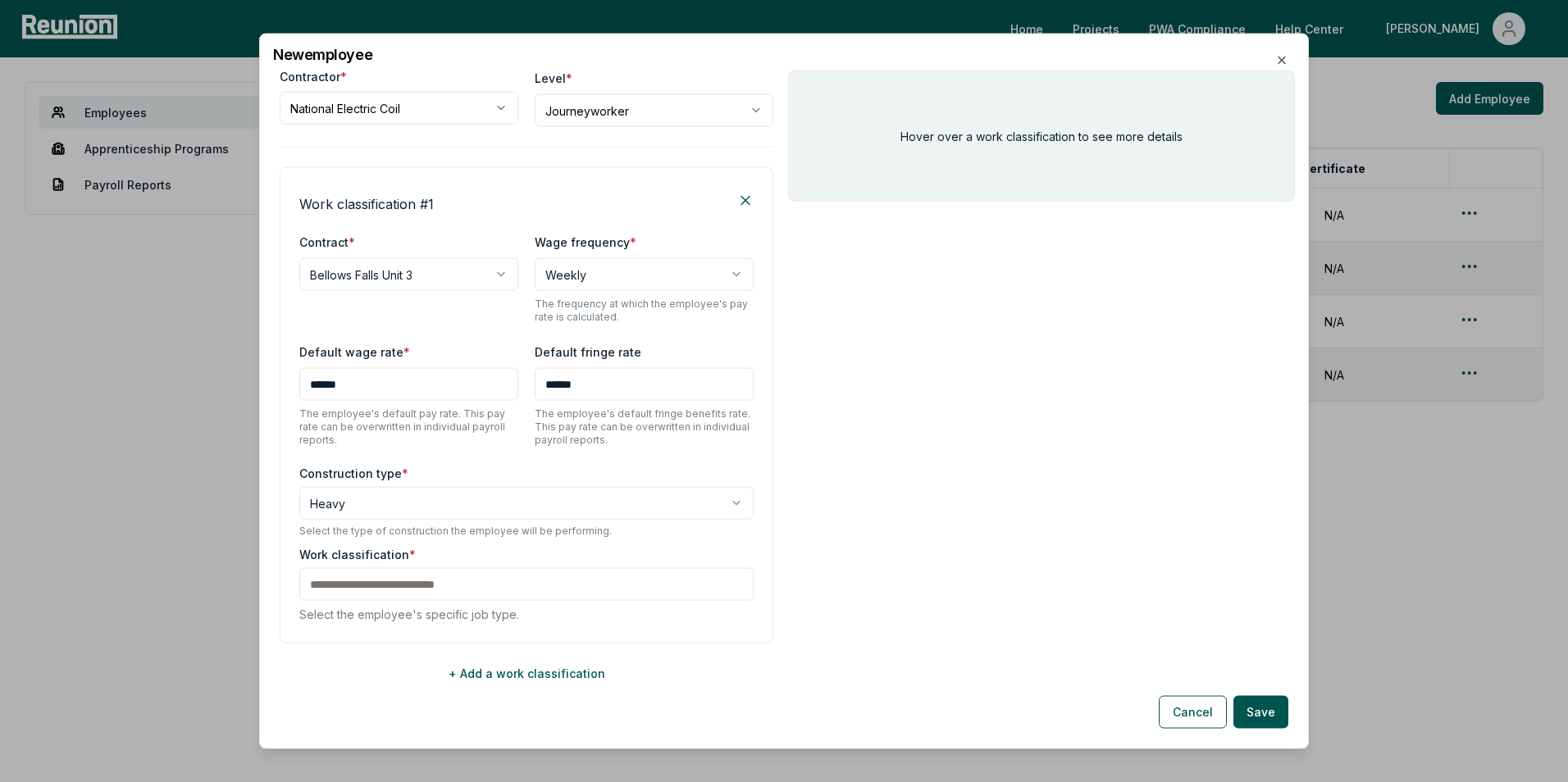 click on "Work classification   *" at bounding box center (526, 554) 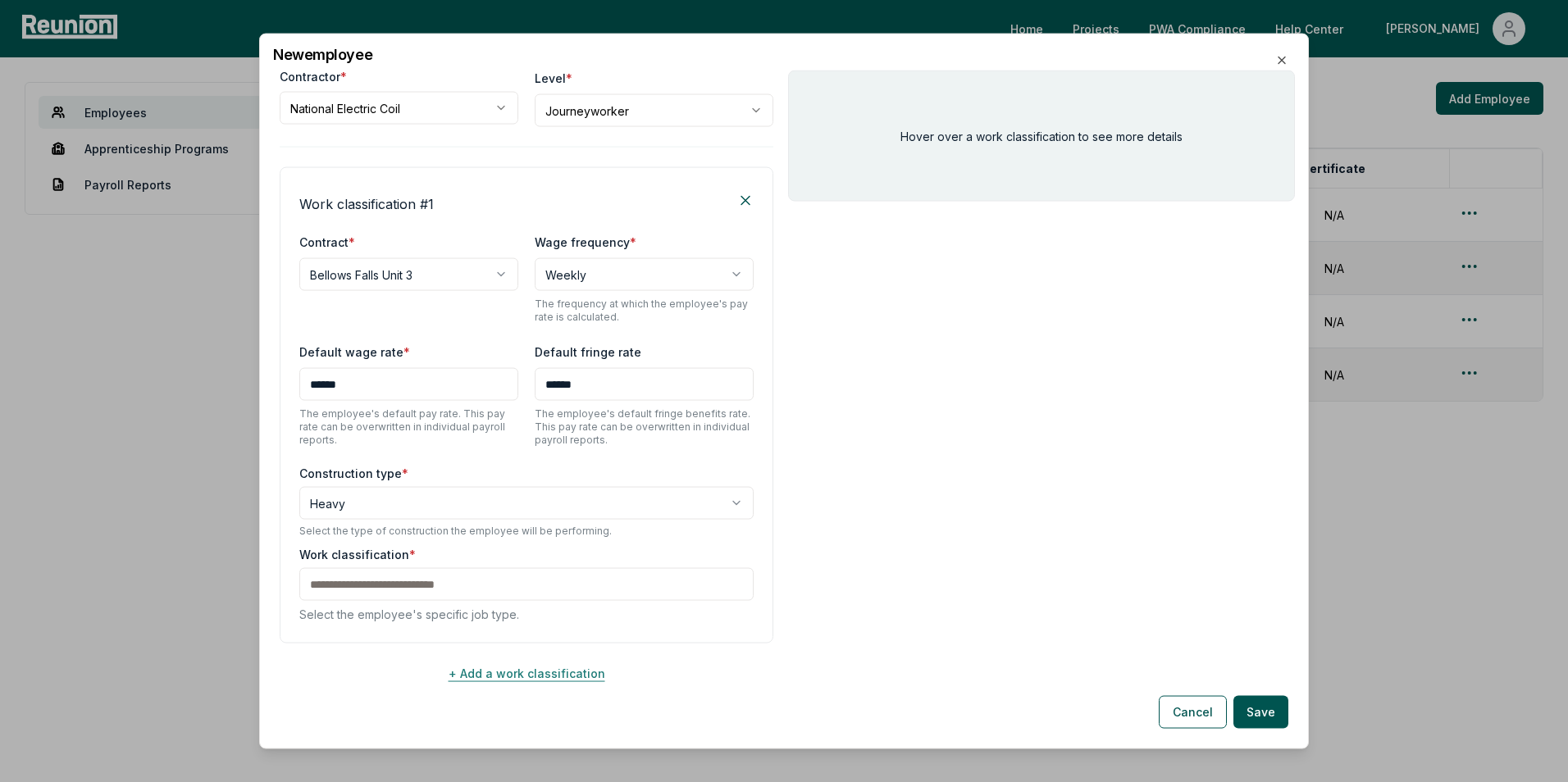 click on "+ Add a work classification" at bounding box center [526, 673] 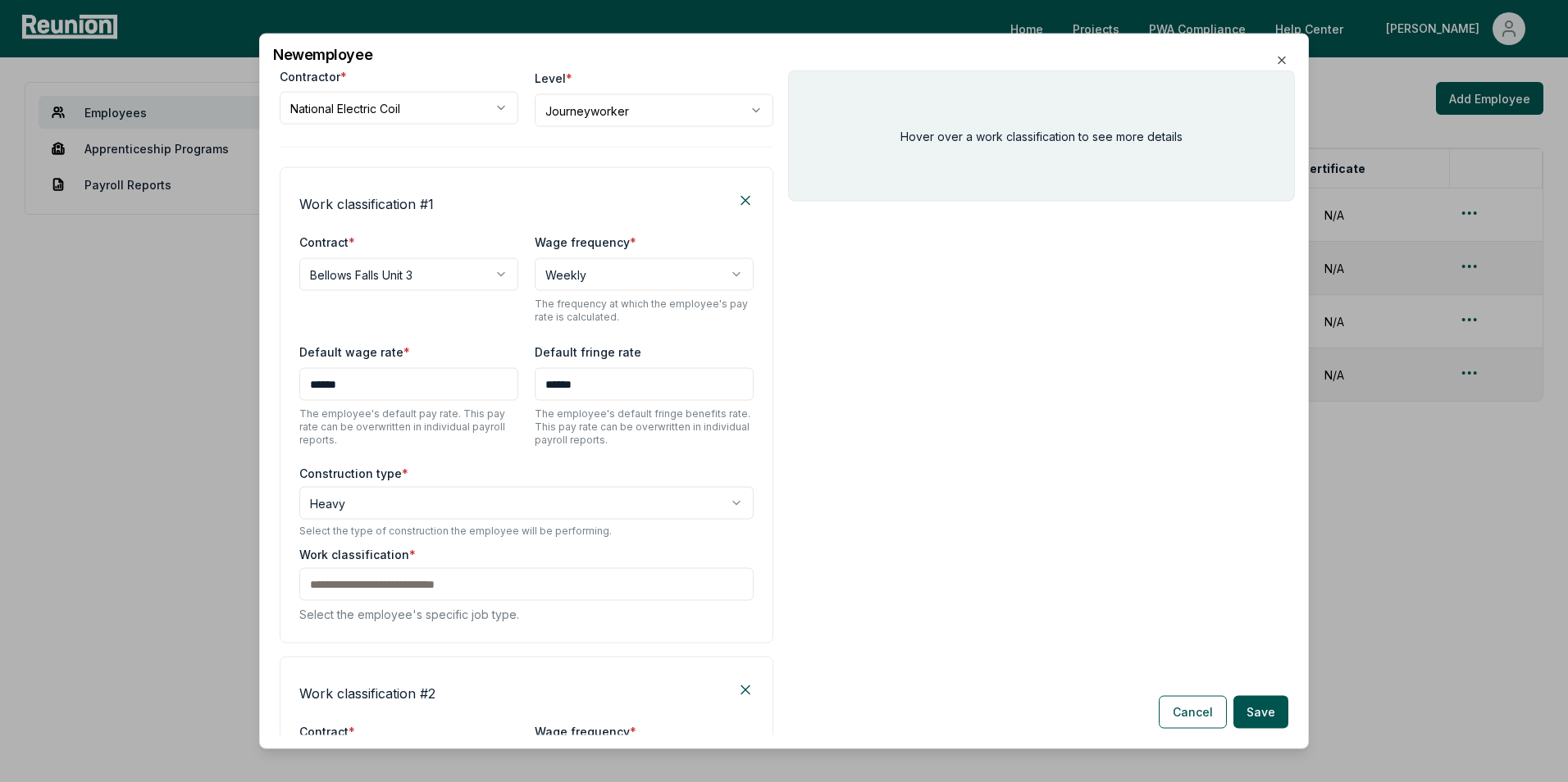 scroll, scrollTop: 638, scrollLeft: 0, axis: vertical 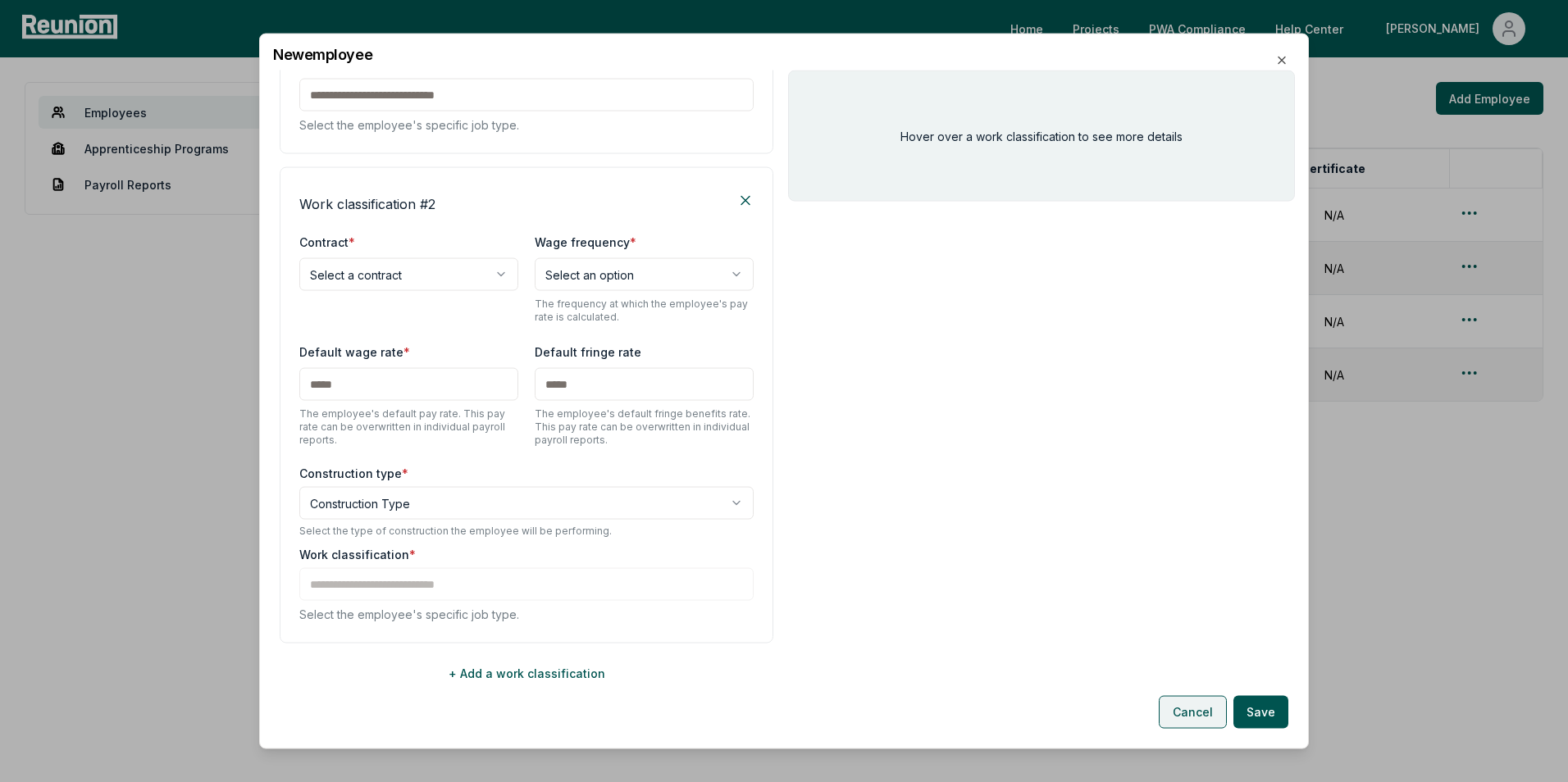 click on "Cancel" at bounding box center [1192, 712] 